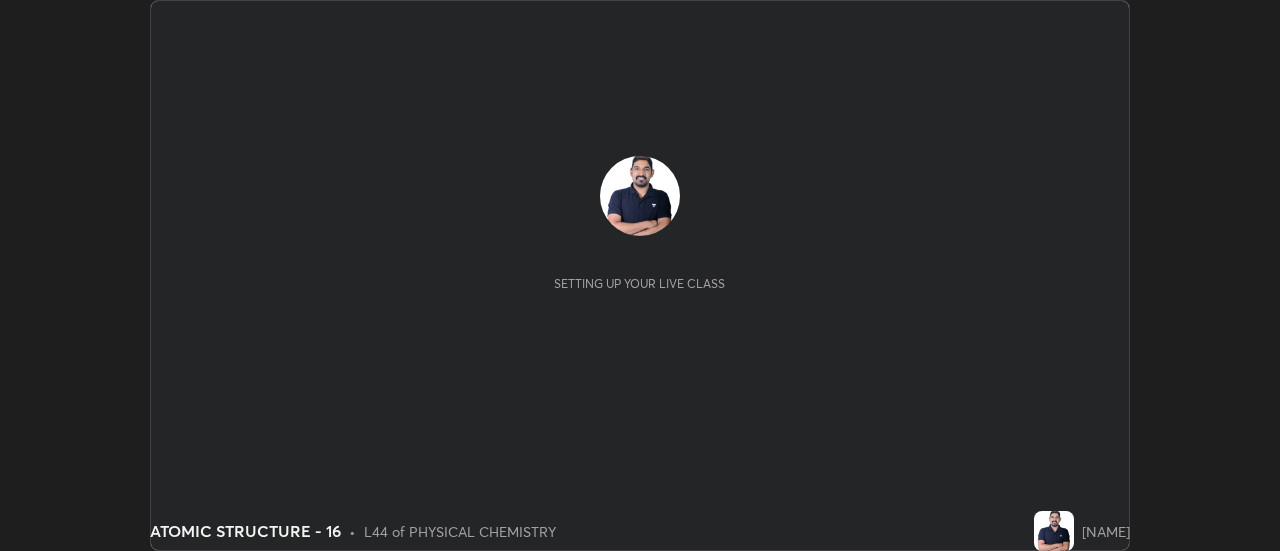 scroll, scrollTop: 0, scrollLeft: 0, axis: both 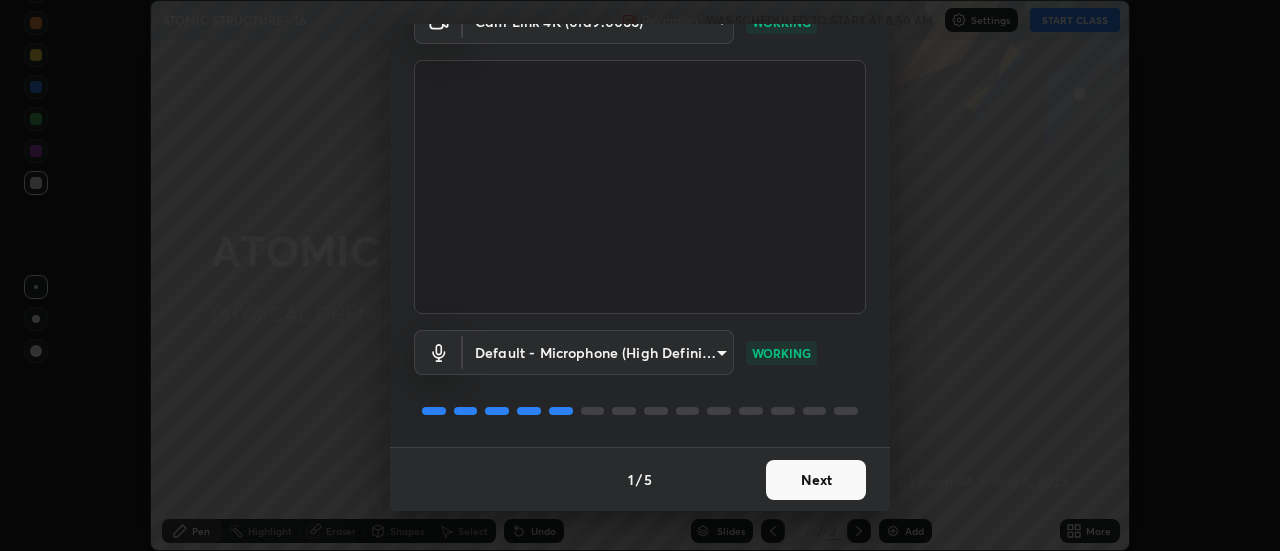 click on "Next" at bounding box center (816, 480) 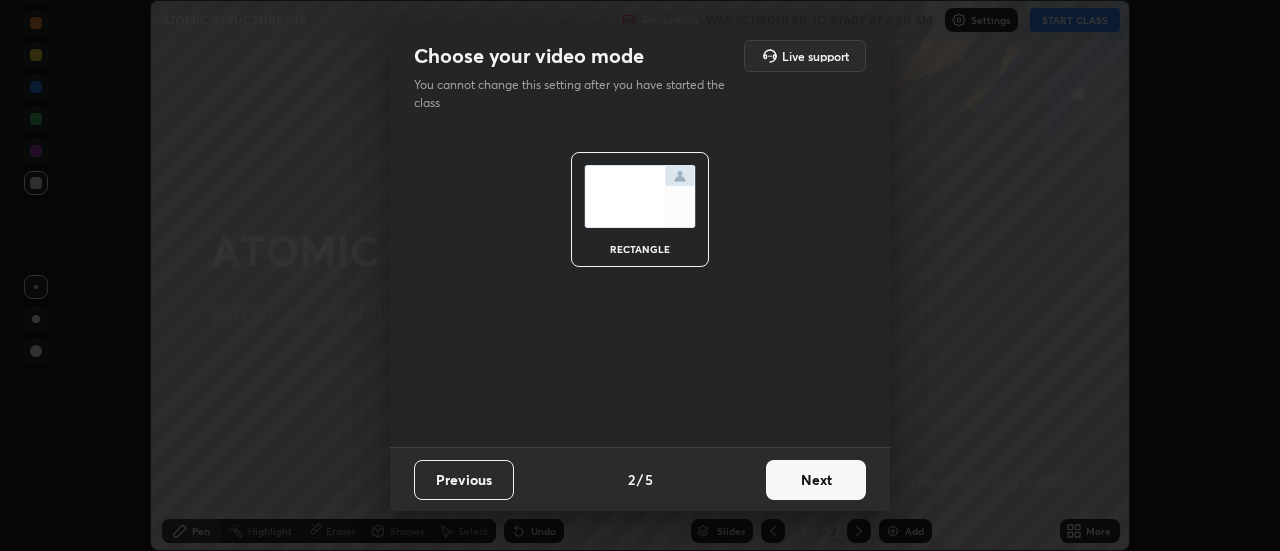 scroll, scrollTop: 0, scrollLeft: 0, axis: both 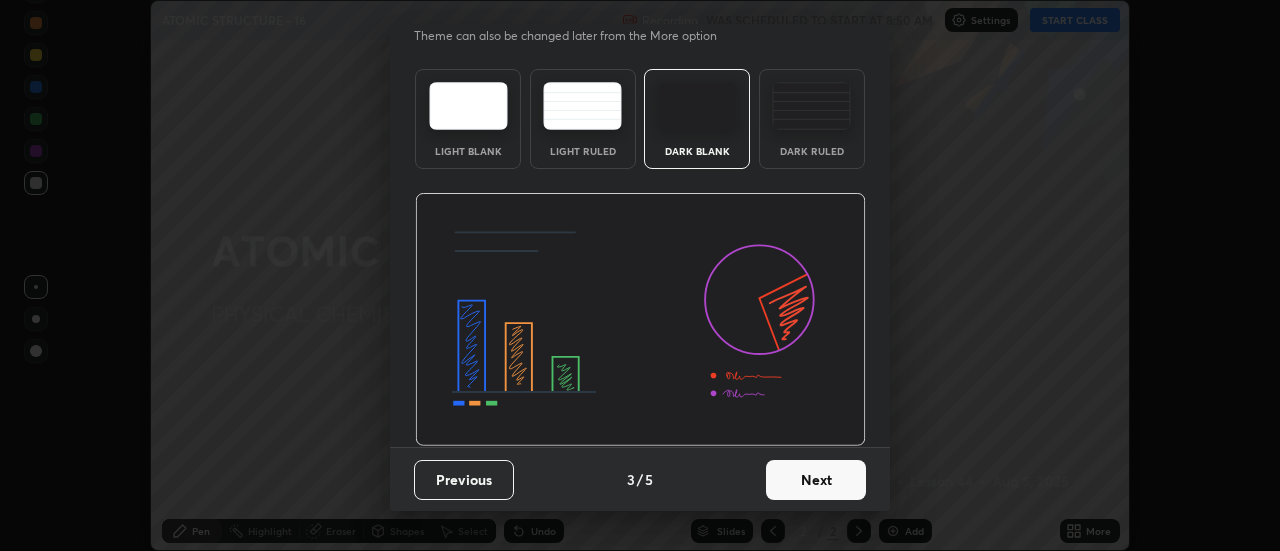 click on "Next" at bounding box center [816, 480] 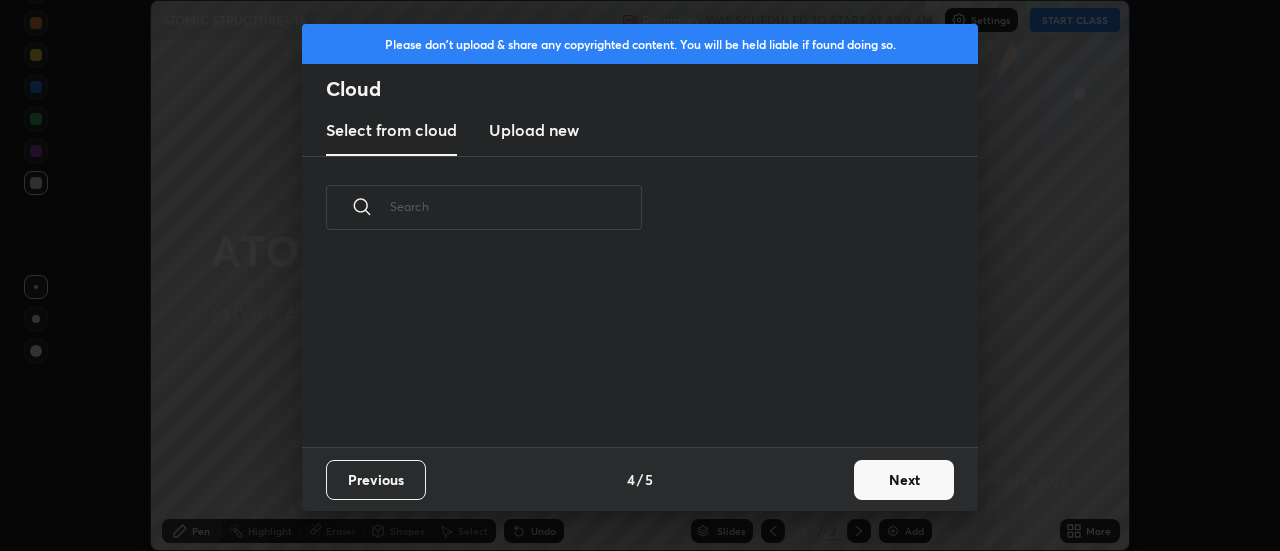 scroll, scrollTop: 0, scrollLeft: 0, axis: both 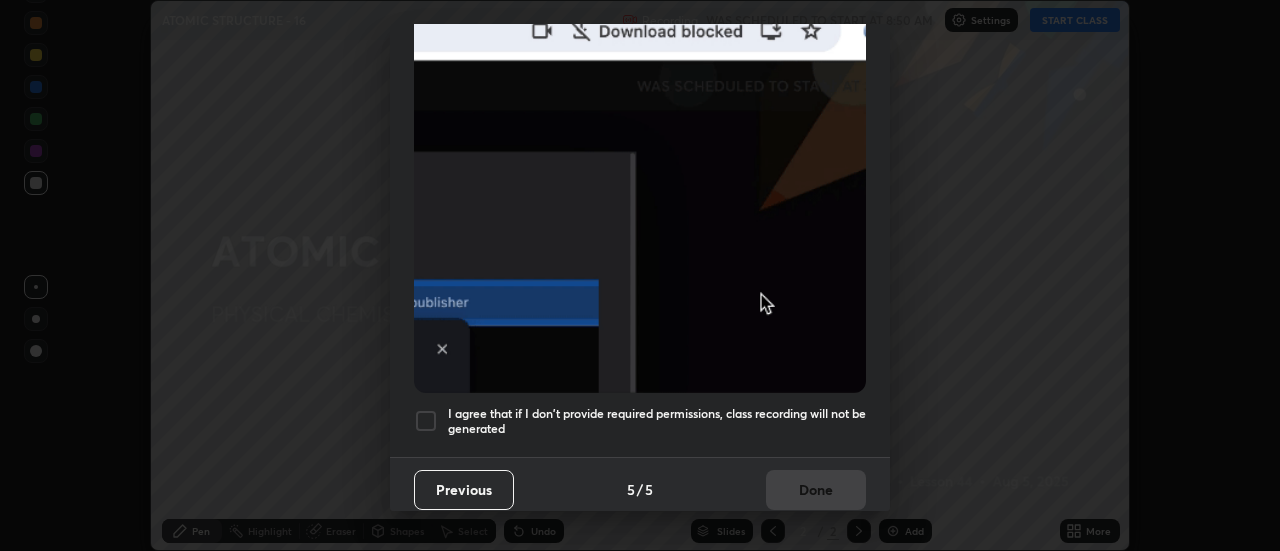 click on "I agree that if I don't provide required permissions, class recording will not be generated" at bounding box center (657, 421) 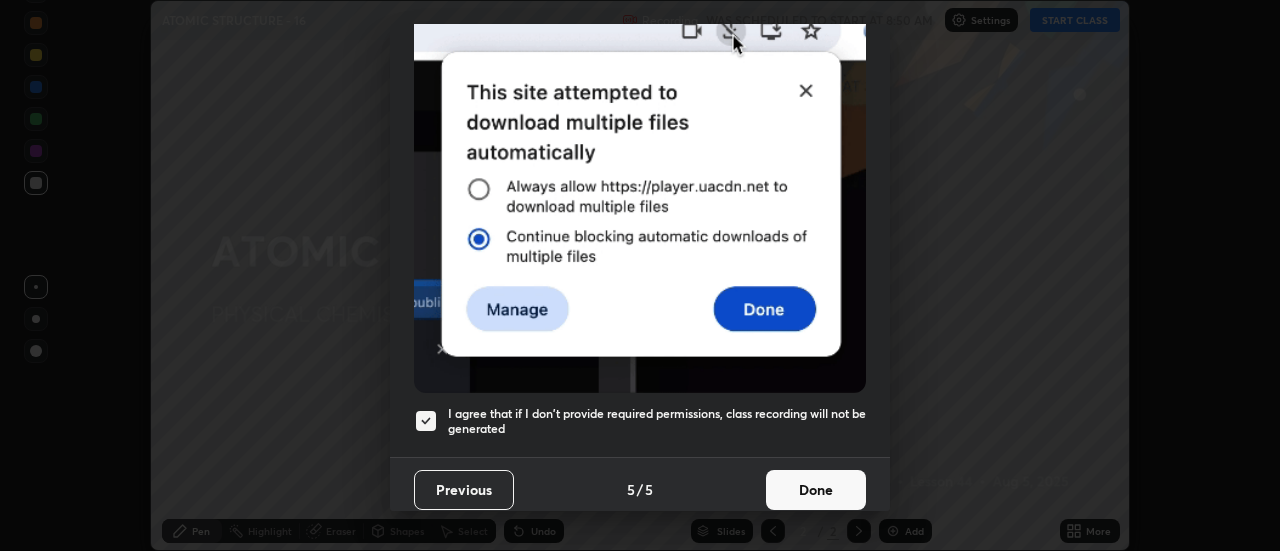 click on "Done" at bounding box center [816, 490] 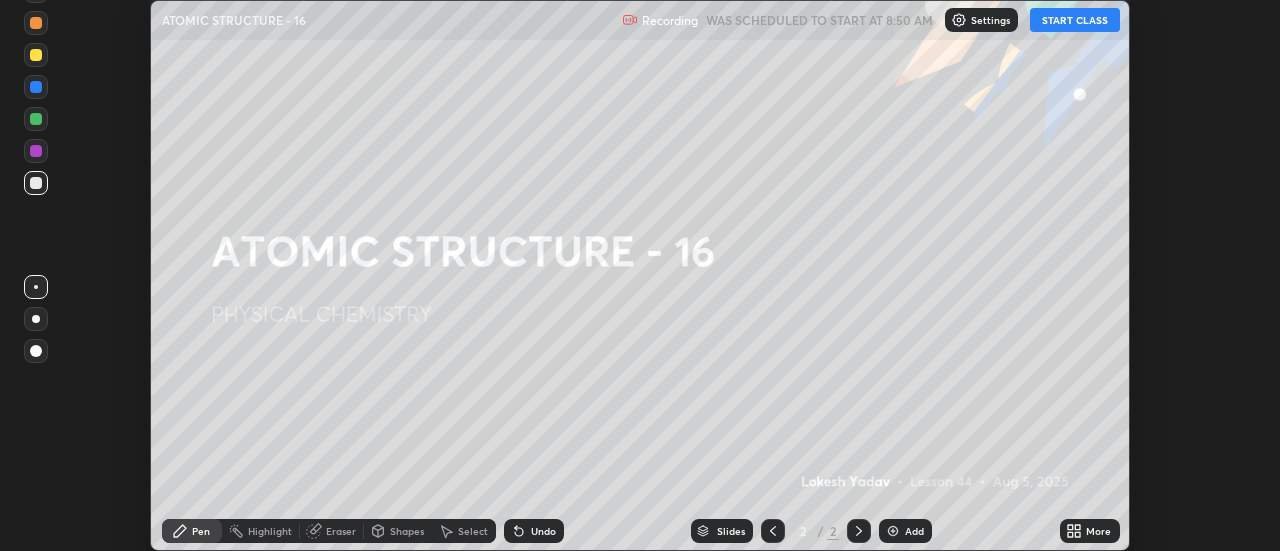 click on "START CLASS" at bounding box center [1075, 20] 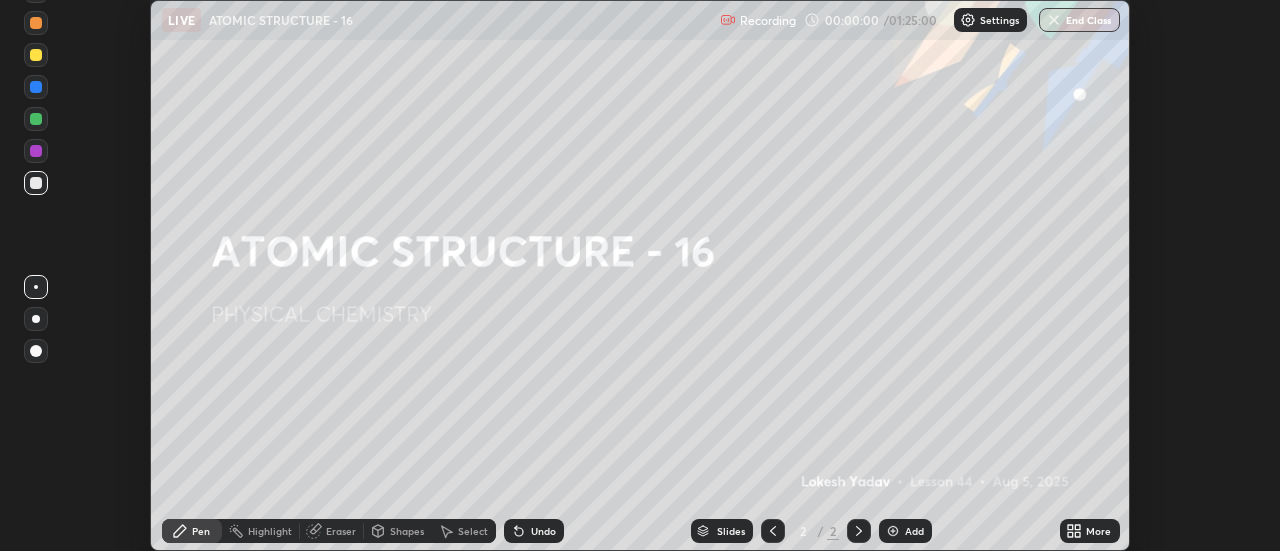 click 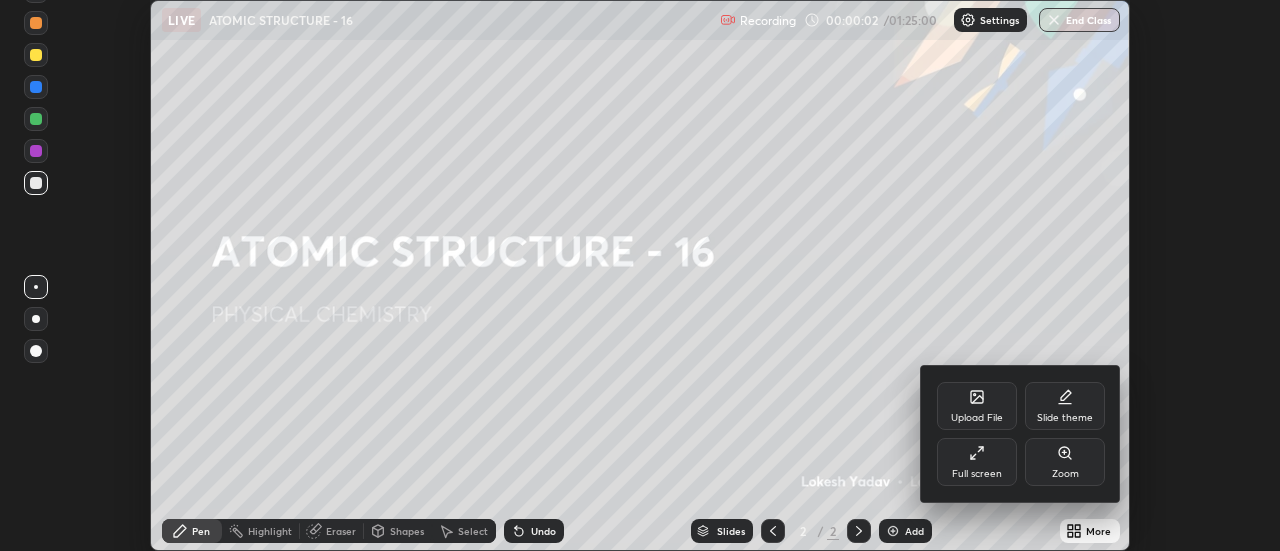 click on "Full screen" at bounding box center [977, 474] 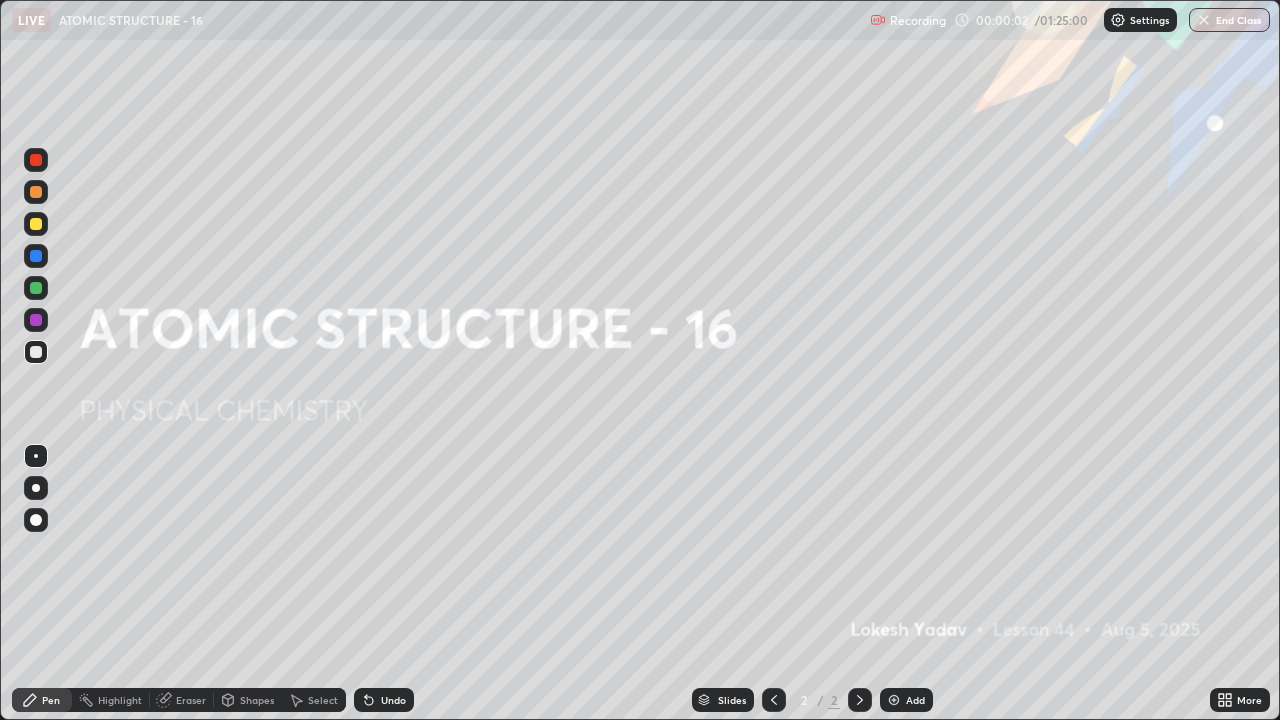 scroll, scrollTop: 99280, scrollLeft: 98720, axis: both 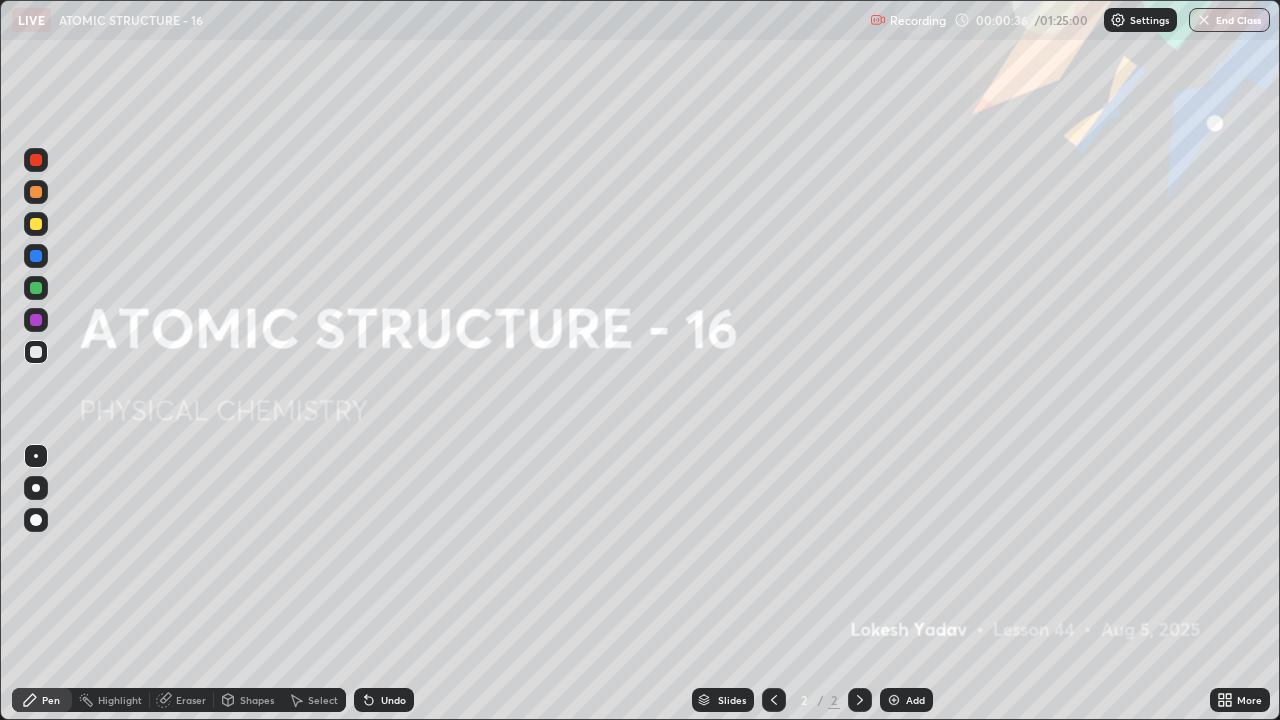 click at bounding box center (894, 700) 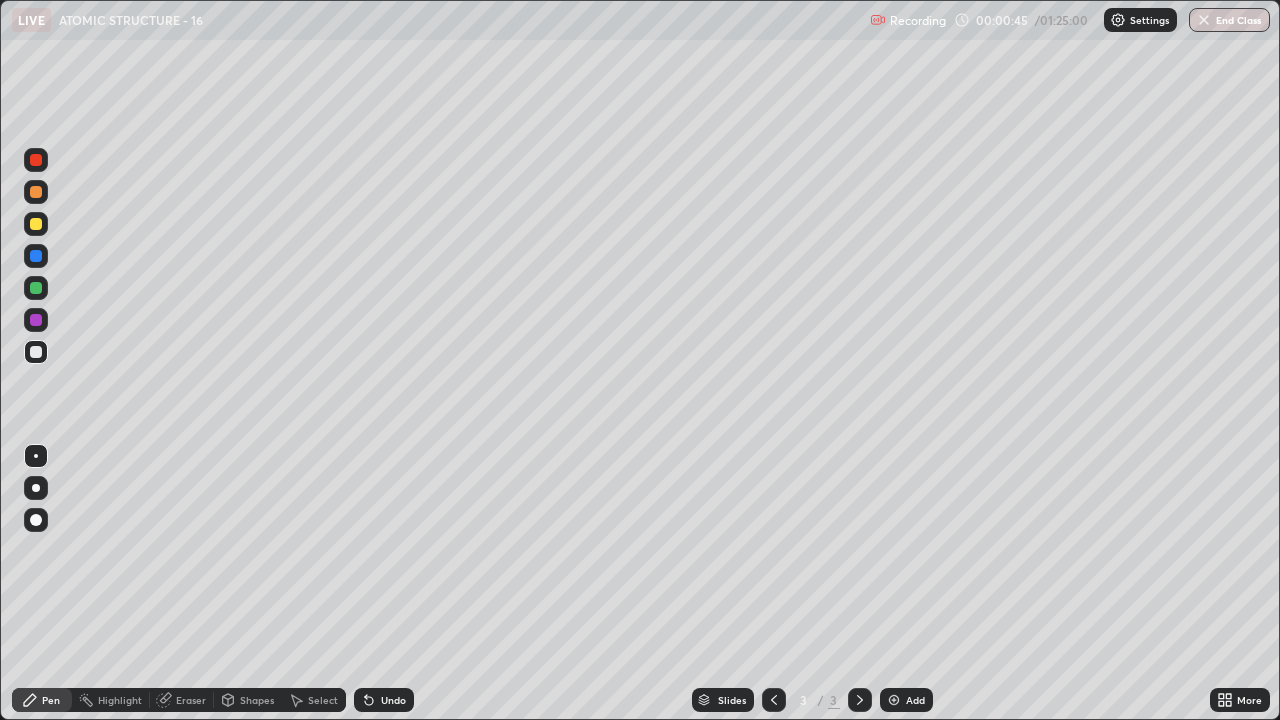 click at bounding box center [36, 224] 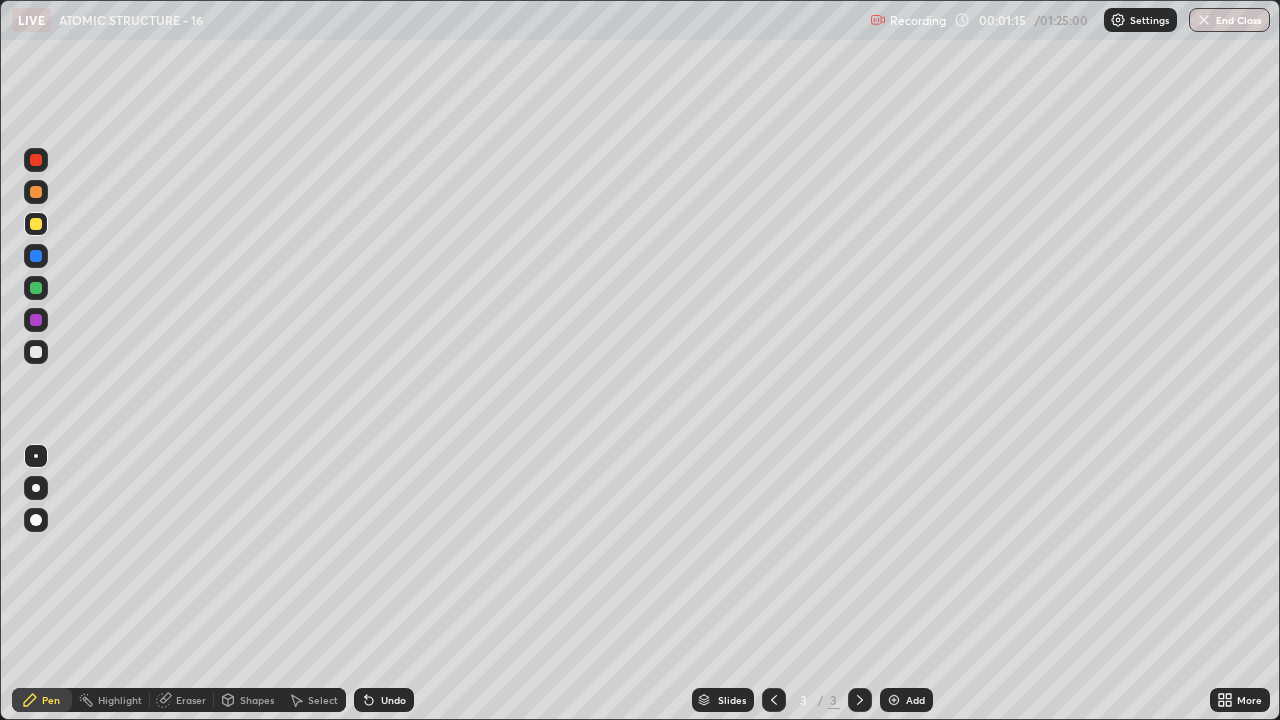 click on "Undo" at bounding box center [393, 700] 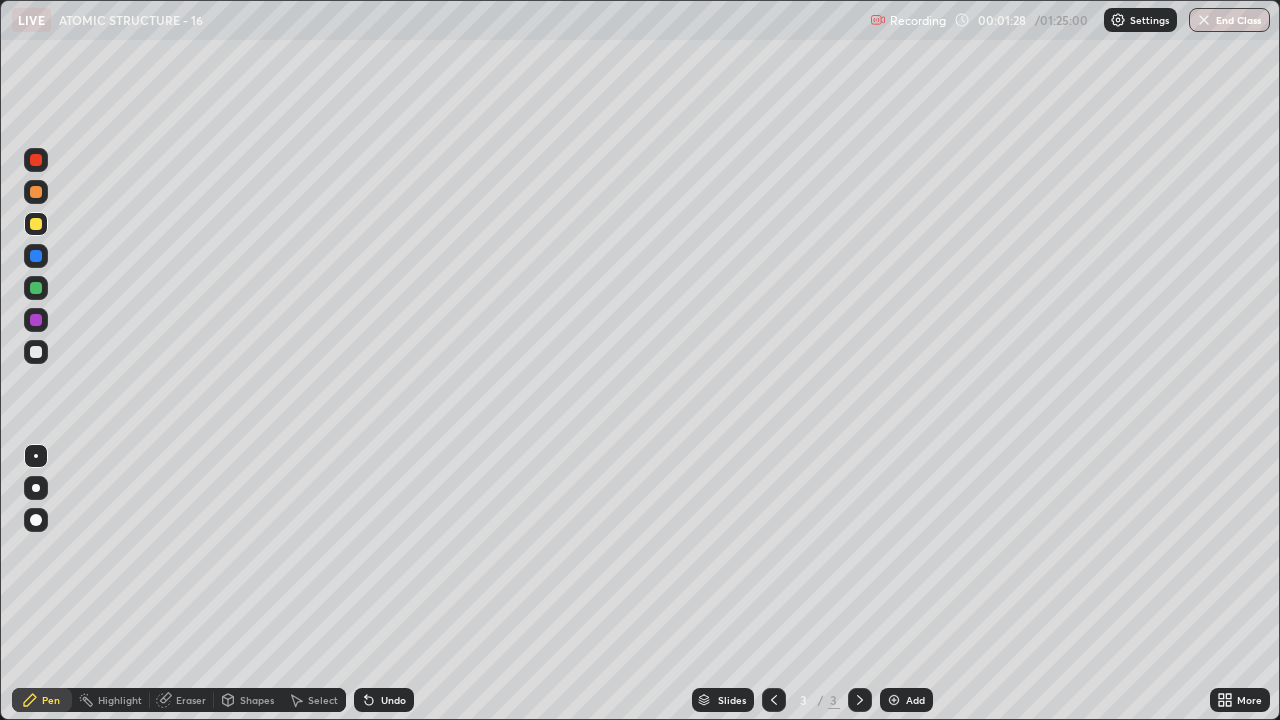 click at bounding box center [36, 352] 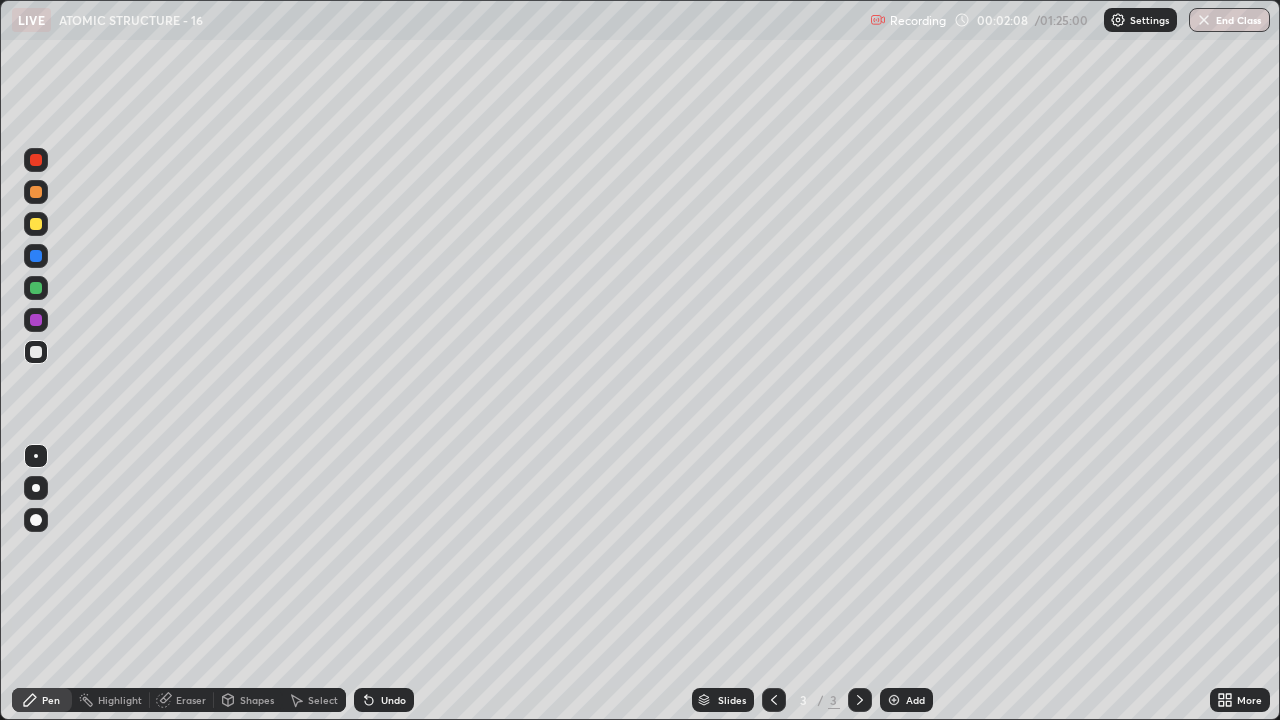 click on "Highlight" at bounding box center (120, 700) 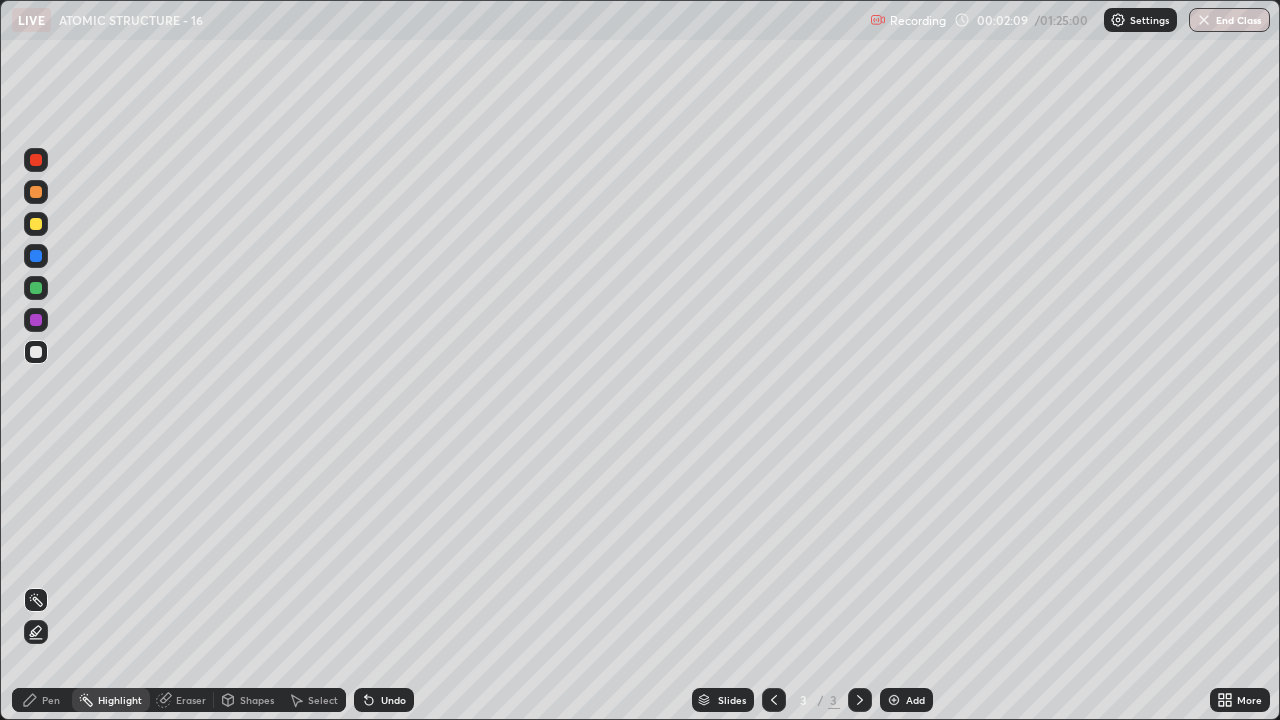 click at bounding box center [36, 320] 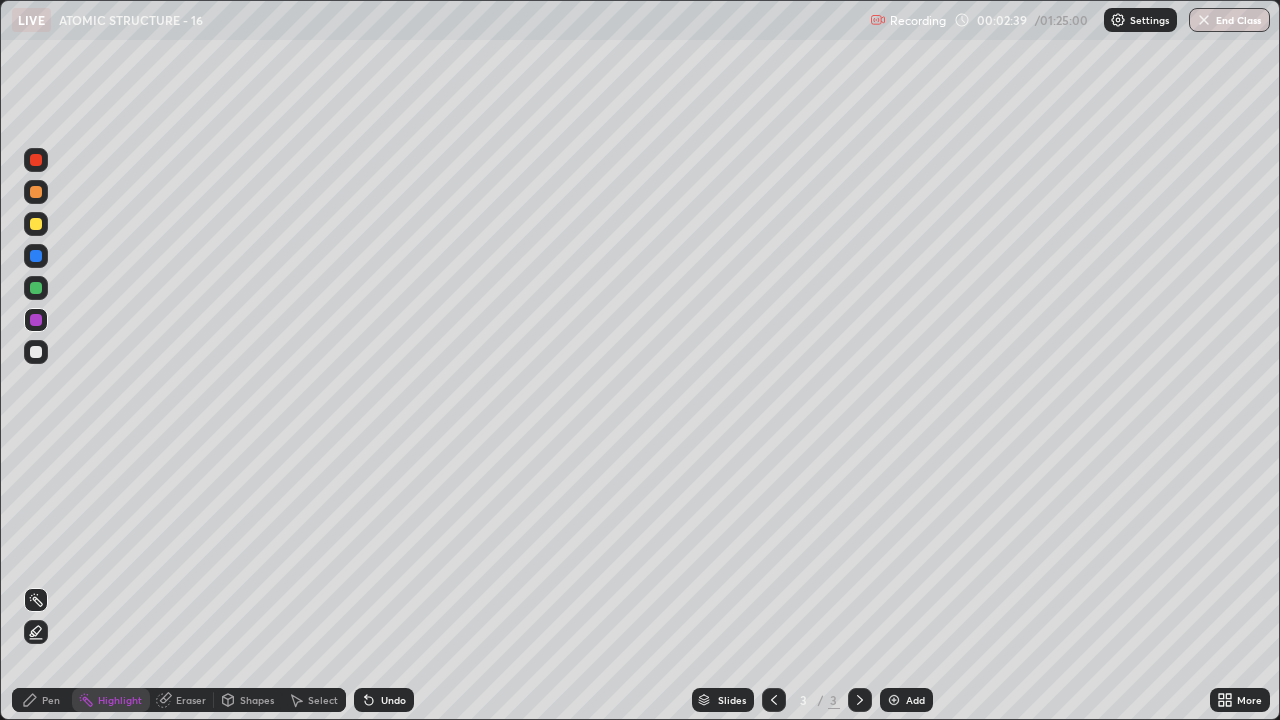 click at bounding box center [36, 352] 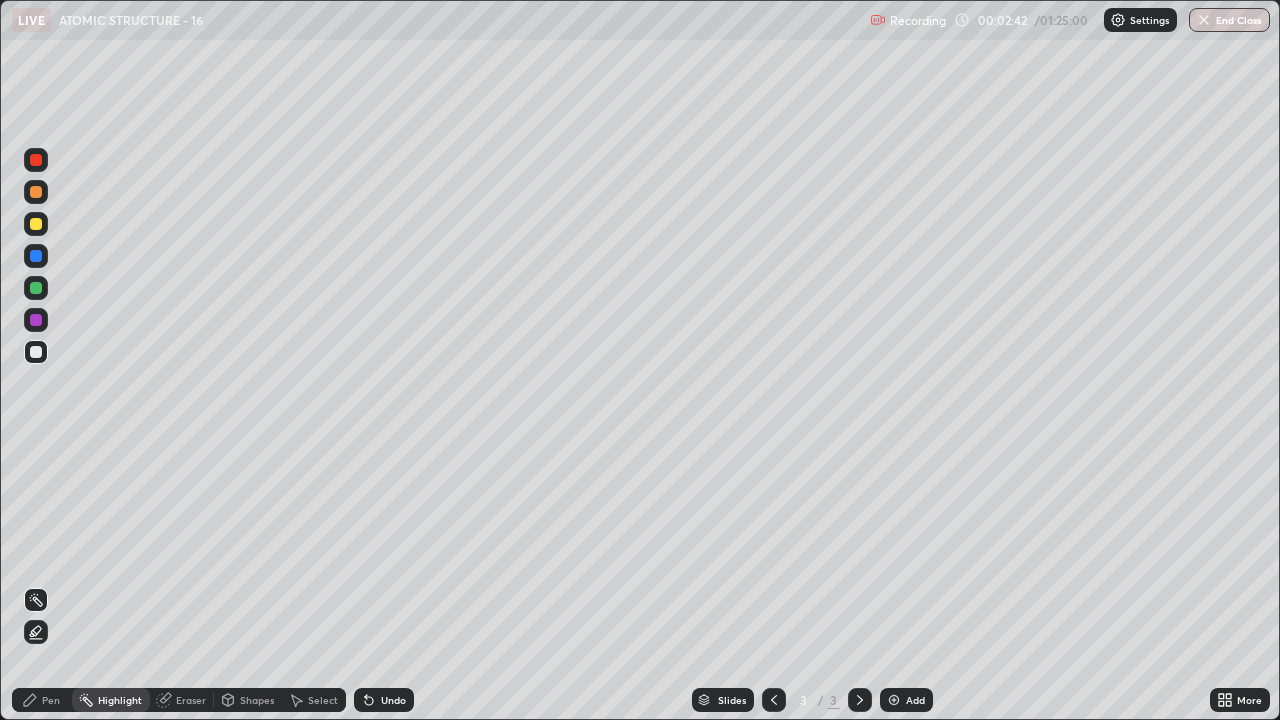 click on "Pen" at bounding box center [51, 700] 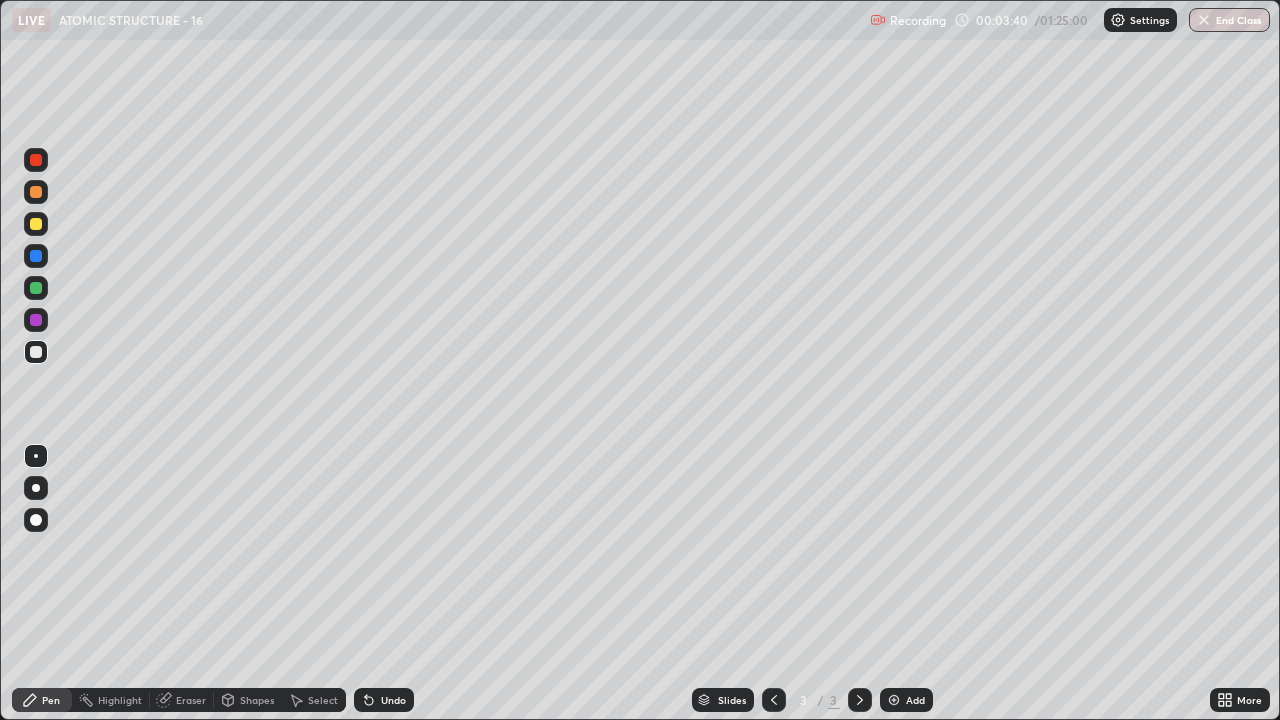 click on "Undo" at bounding box center [393, 700] 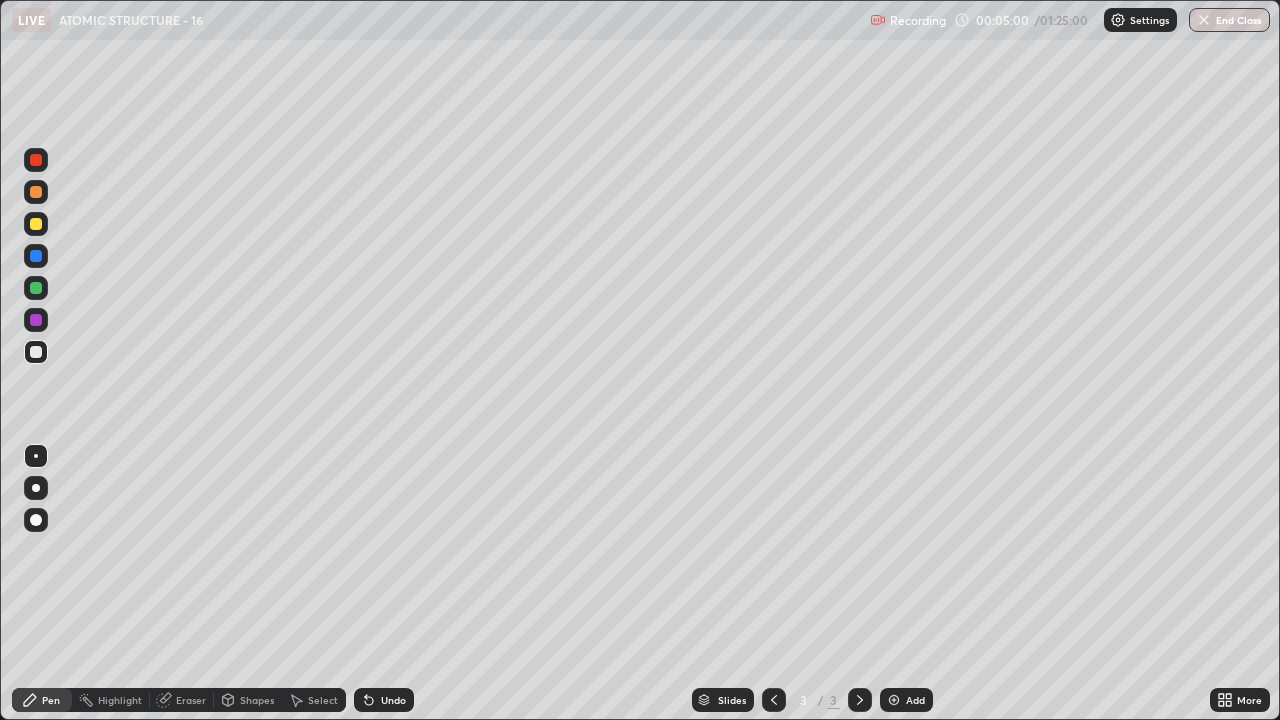 click at bounding box center [36, 320] 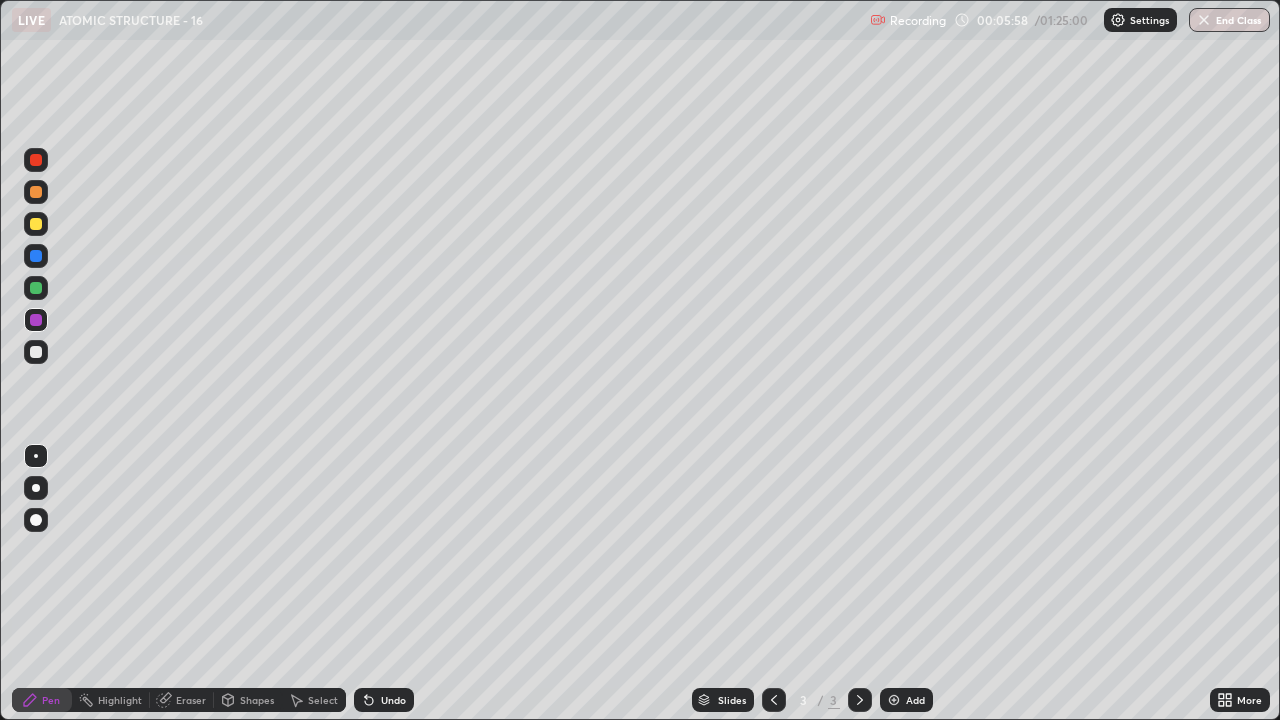 click on "Select" at bounding box center (323, 700) 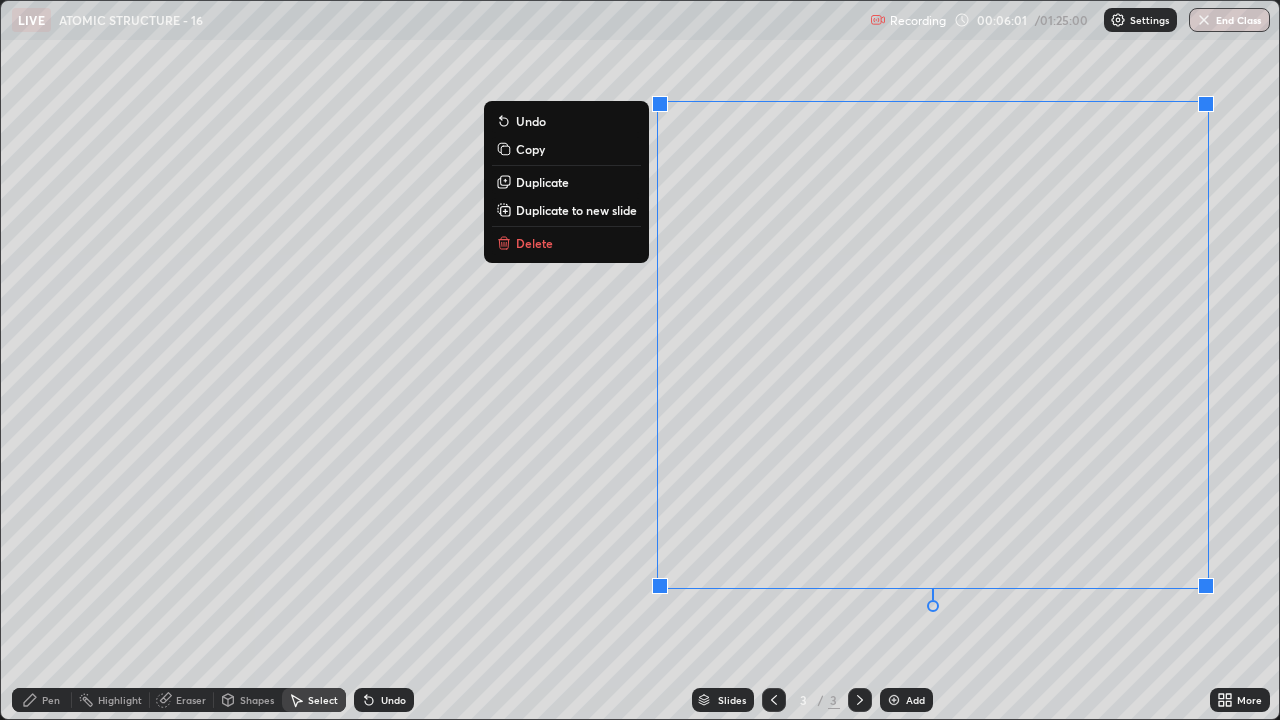 click on "Duplicate to new slide" at bounding box center (576, 210) 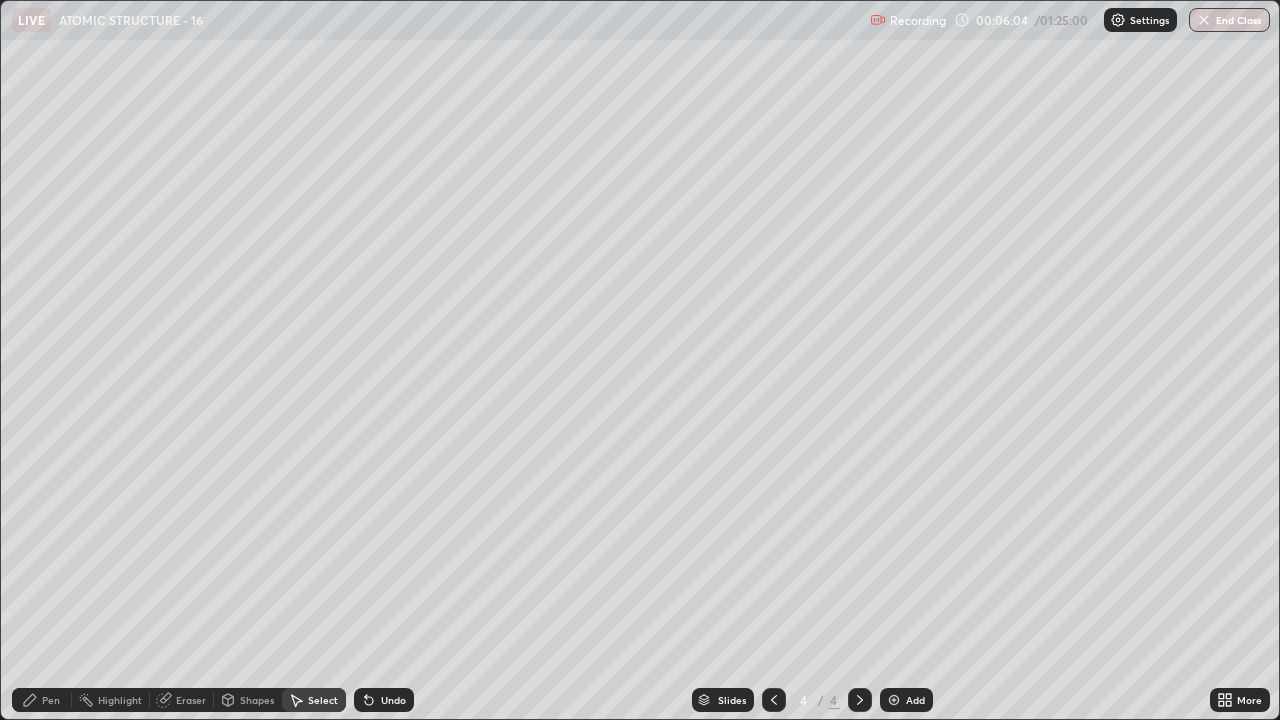 click 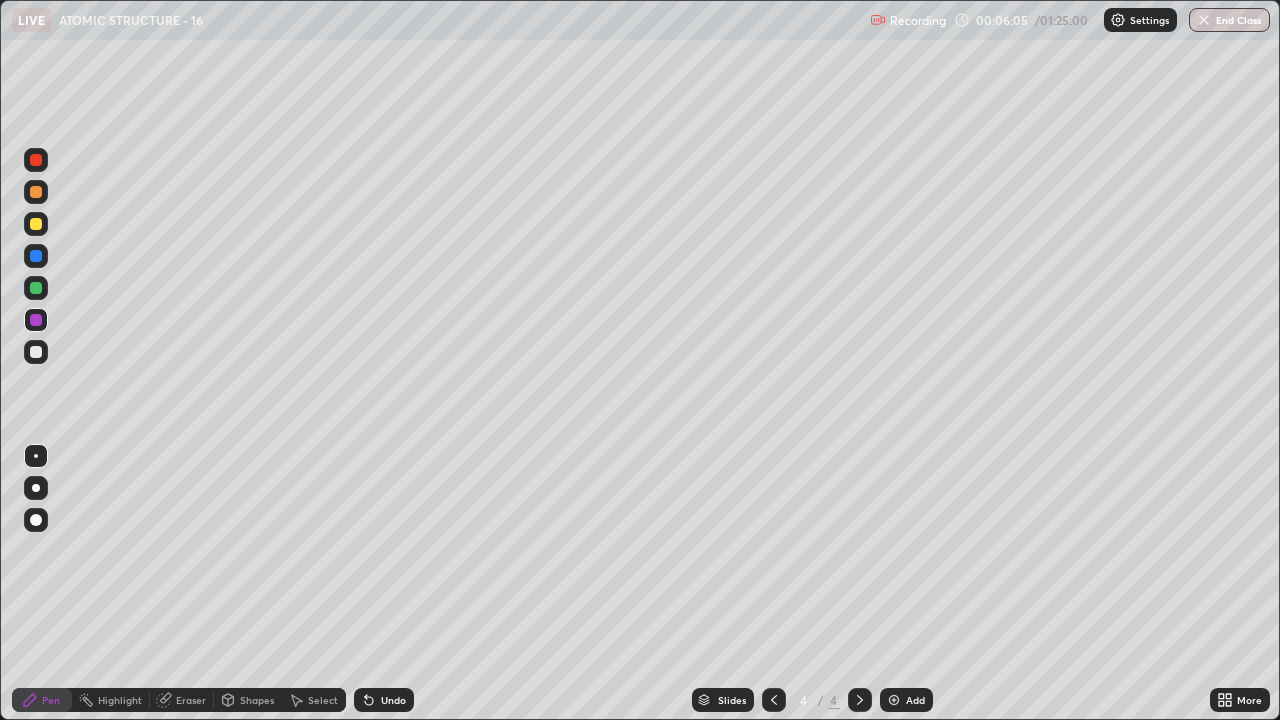 click at bounding box center (36, 352) 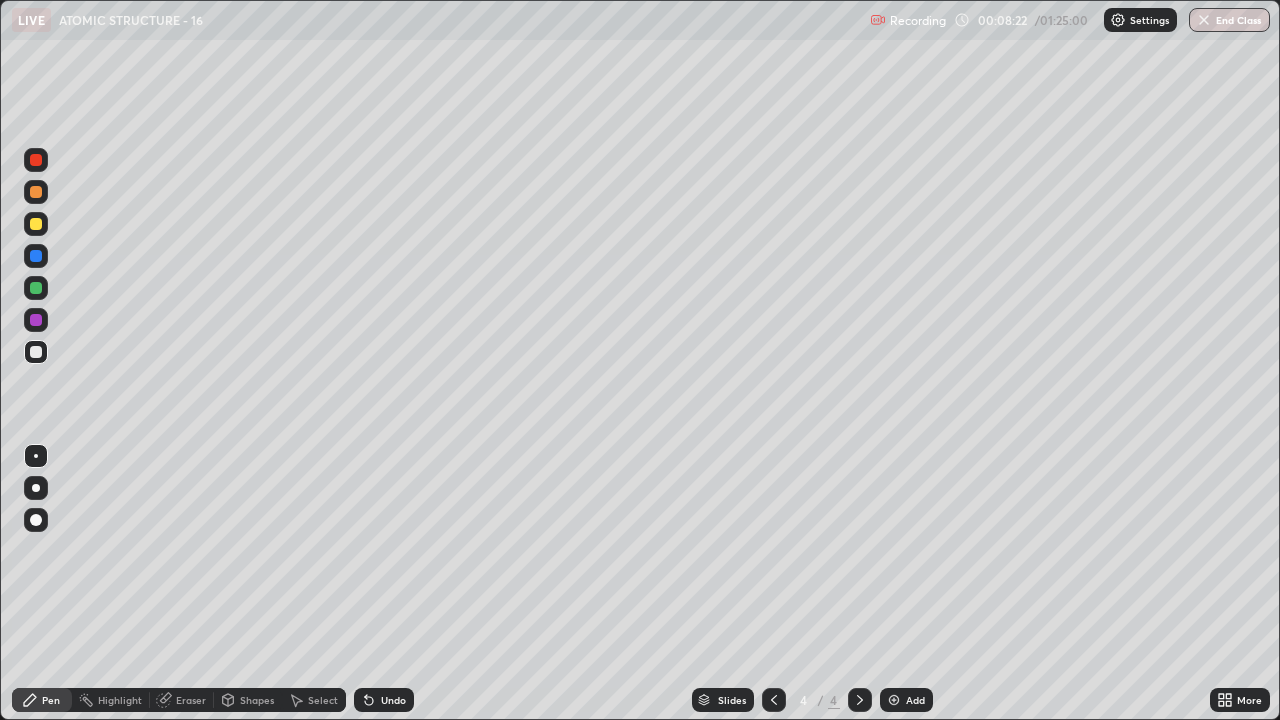 click at bounding box center (36, 288) 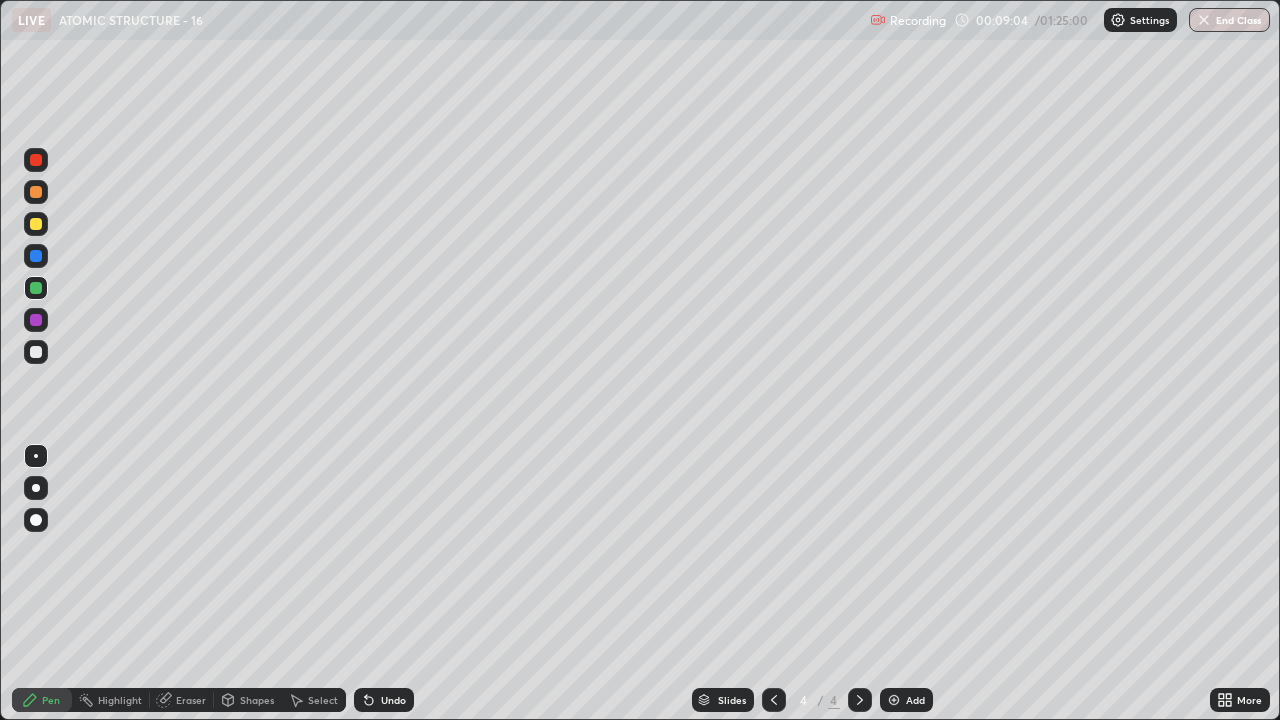 click at bounding box center (36, 256) 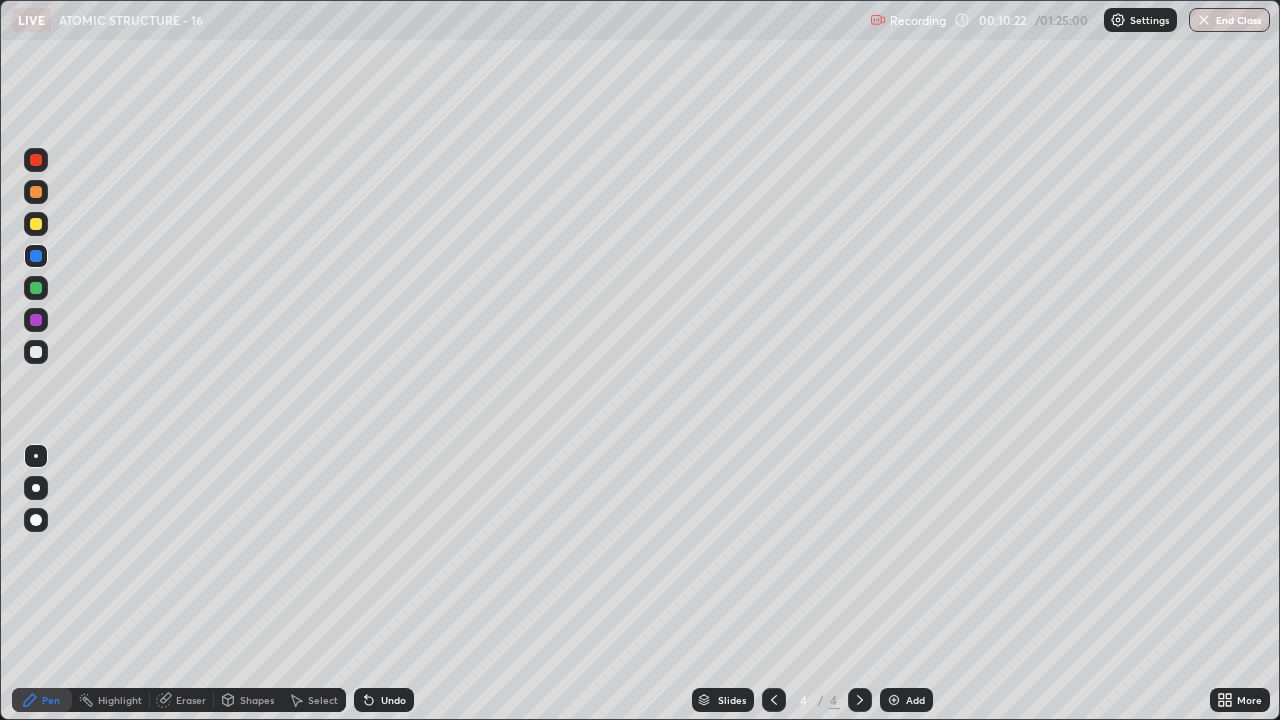 click on "Select" at bounding box center (323, 700) 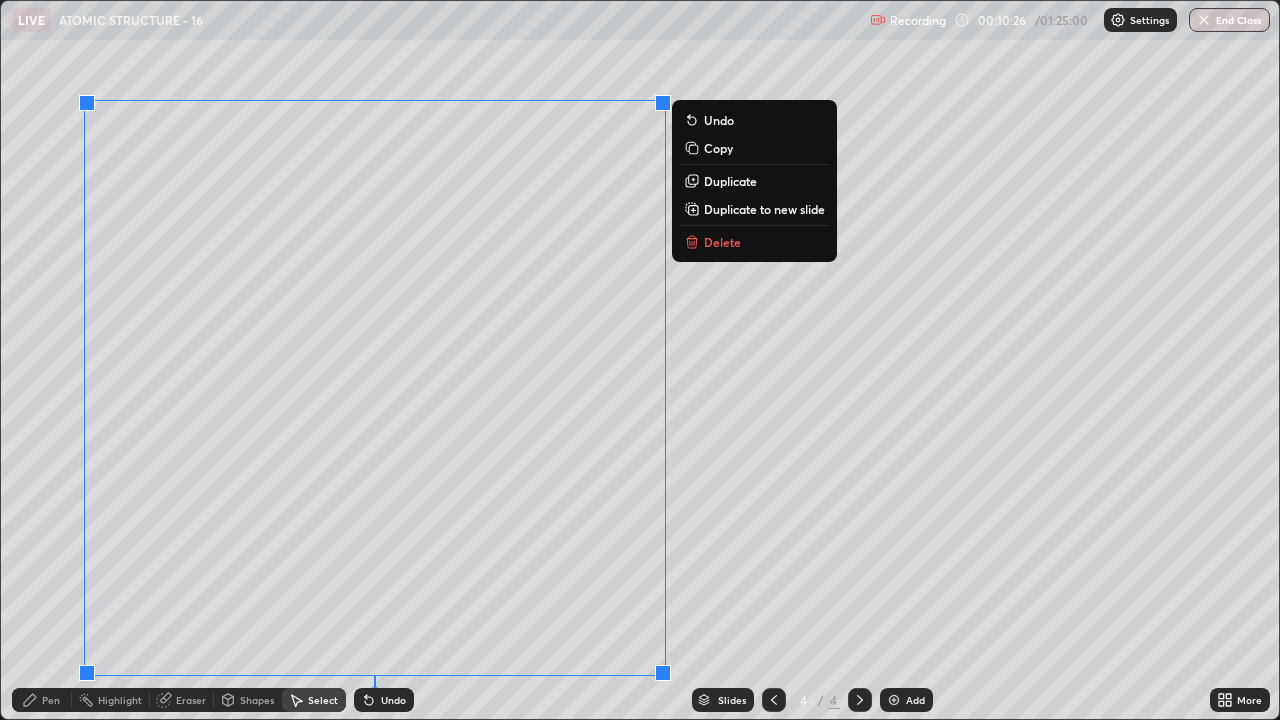 click on "Duplicate to new slide" at bounding box center [764, 209] 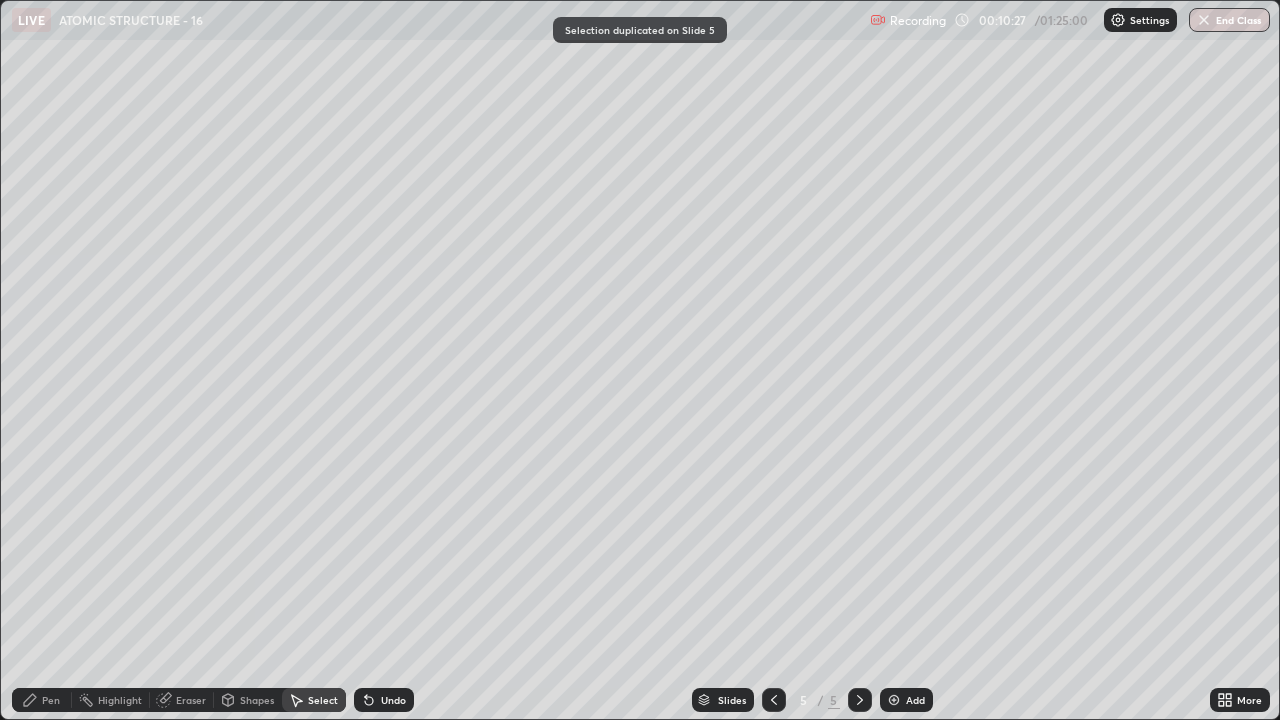 click on "Pen" at bounding box center (51, 700) 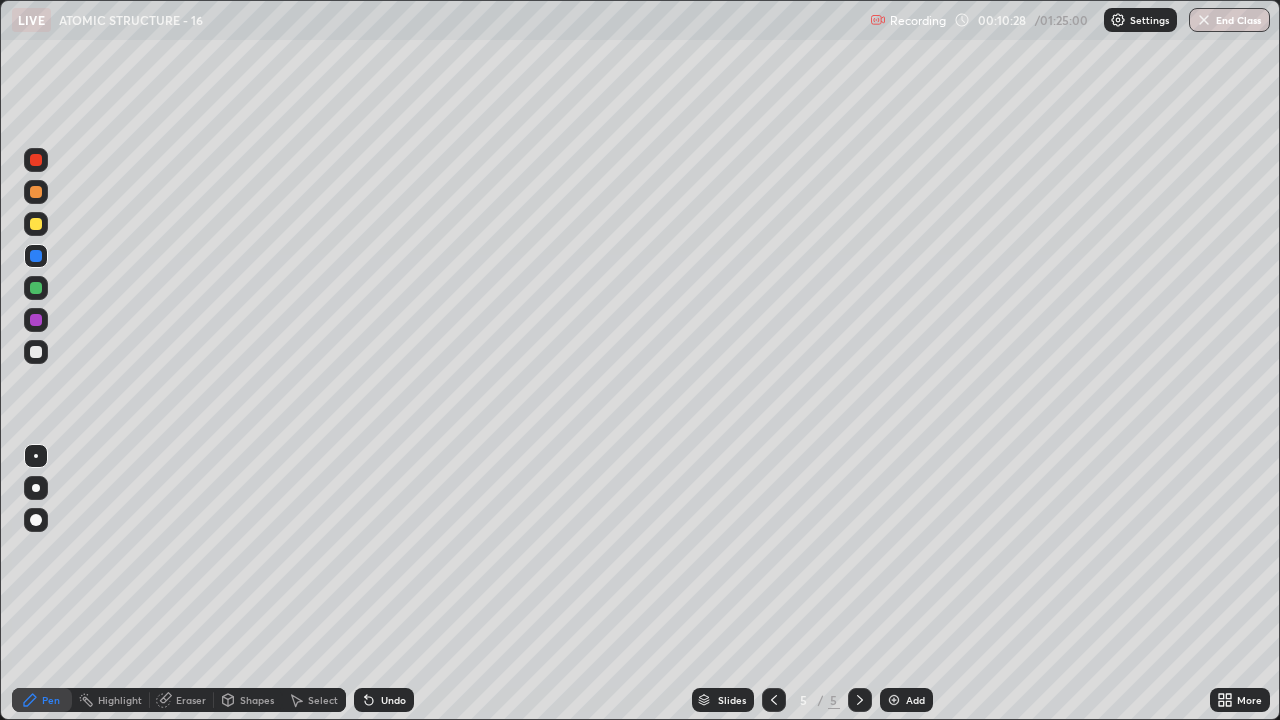 click at bounding box center (36, 352) 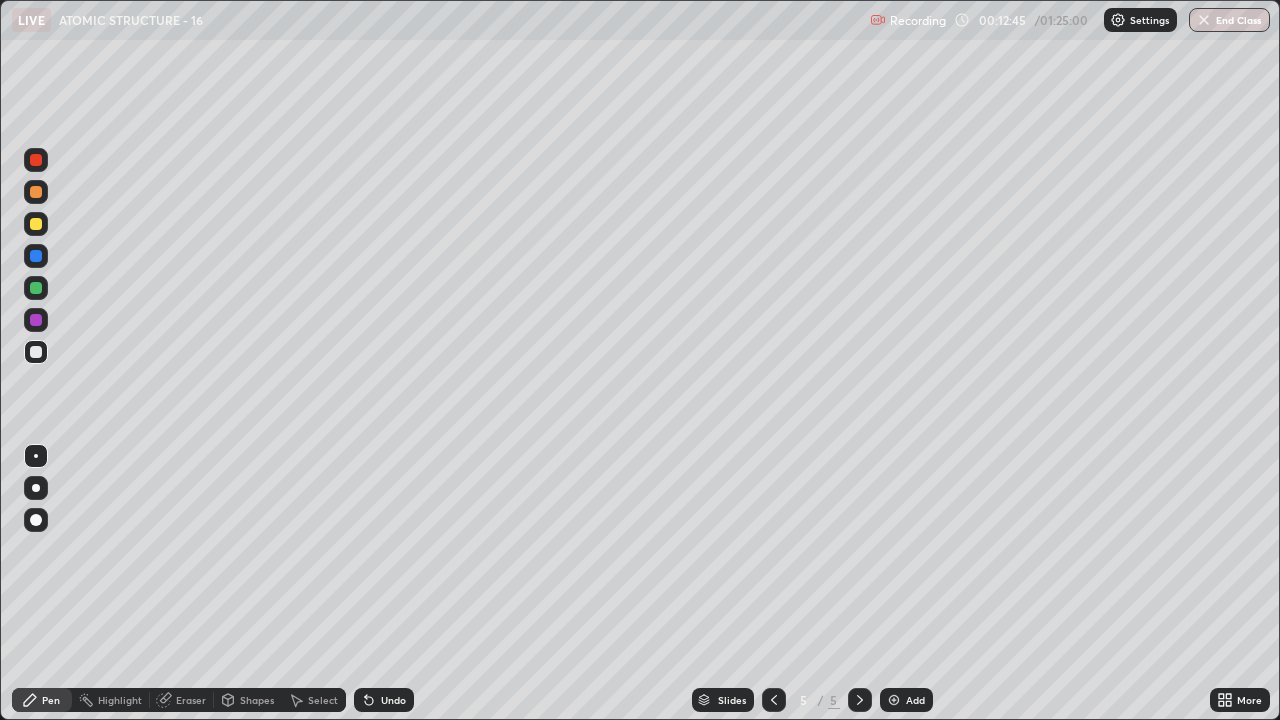 click on "Add" at bounding box center [906, 700] 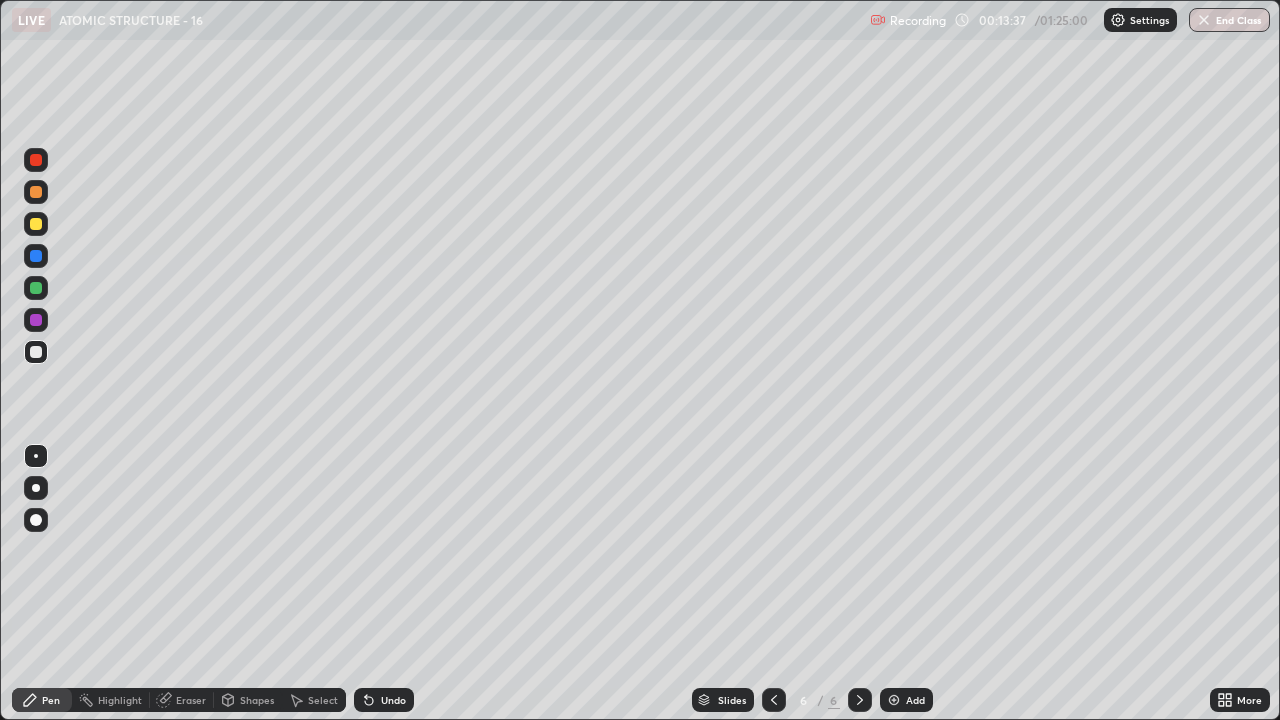 click at bounding box center [36, 288] 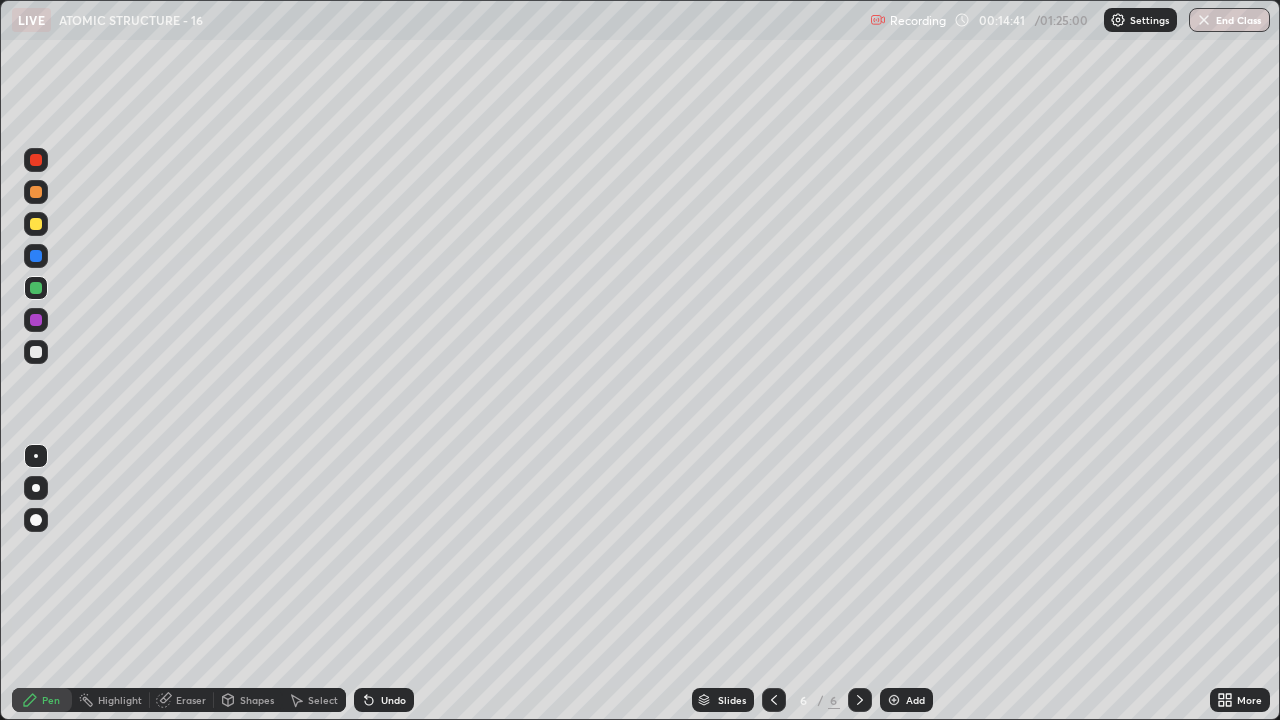 click at bounding box center (36, 320) 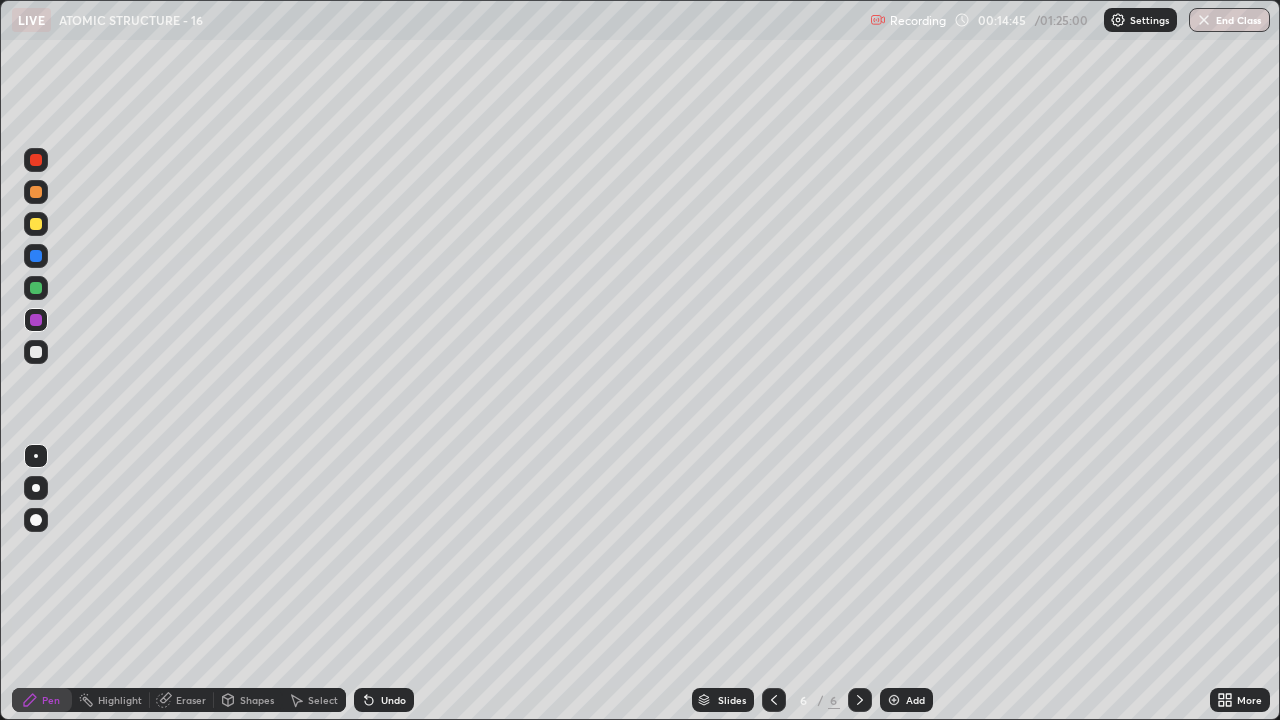 click on "Undo" at bounding box center [384, 700] 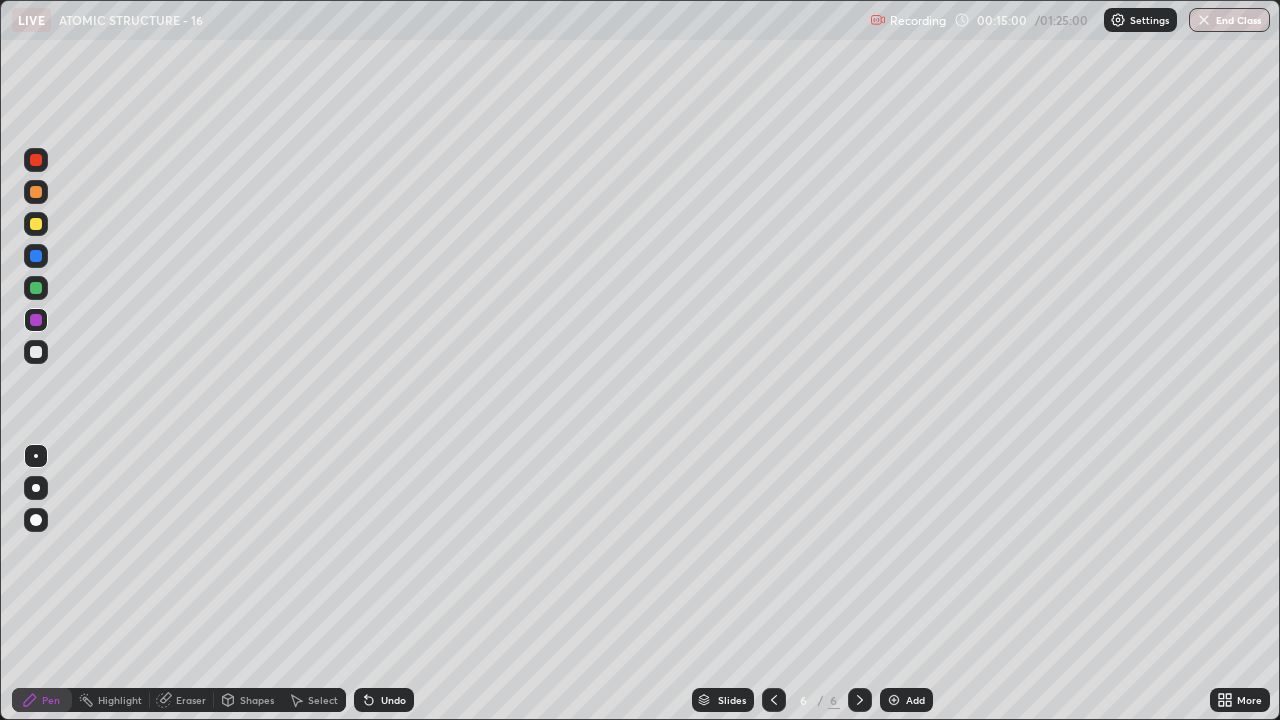 click at bounding box center (36, 352) 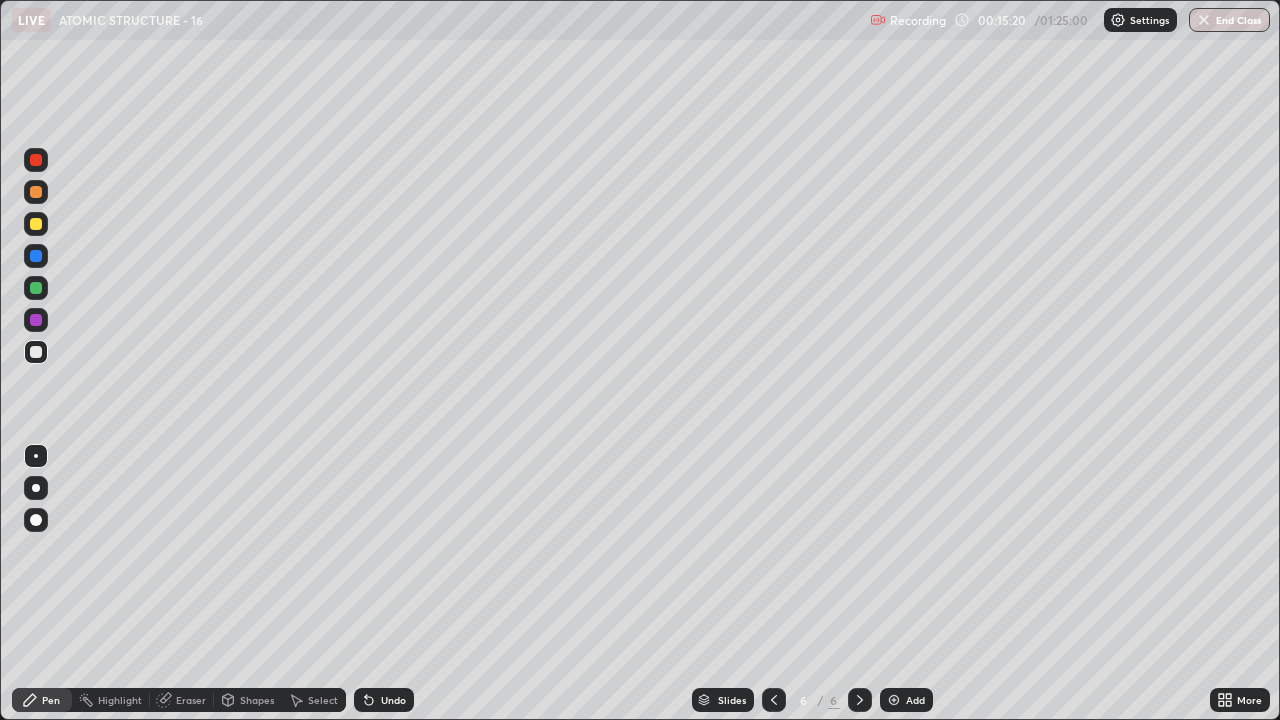click at bounding box center (36, 288) 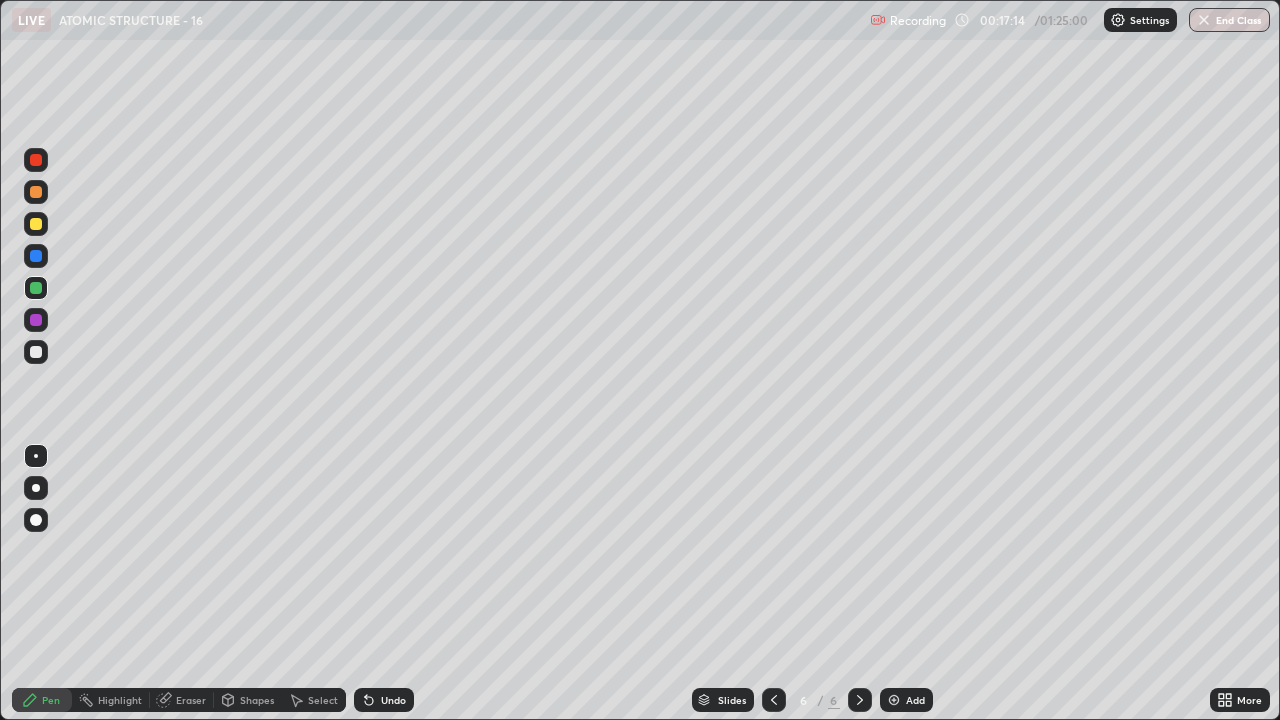 click at bounding box center [36, 352] 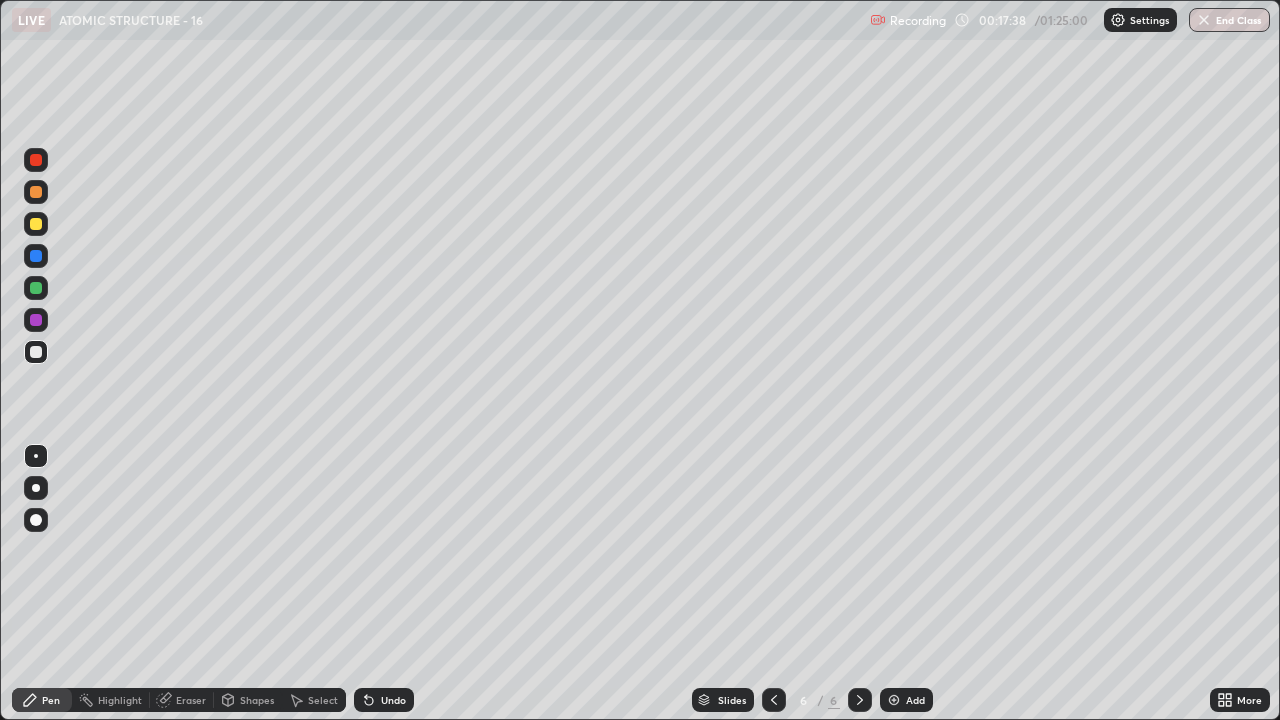 click at bounding box center [36, 288] 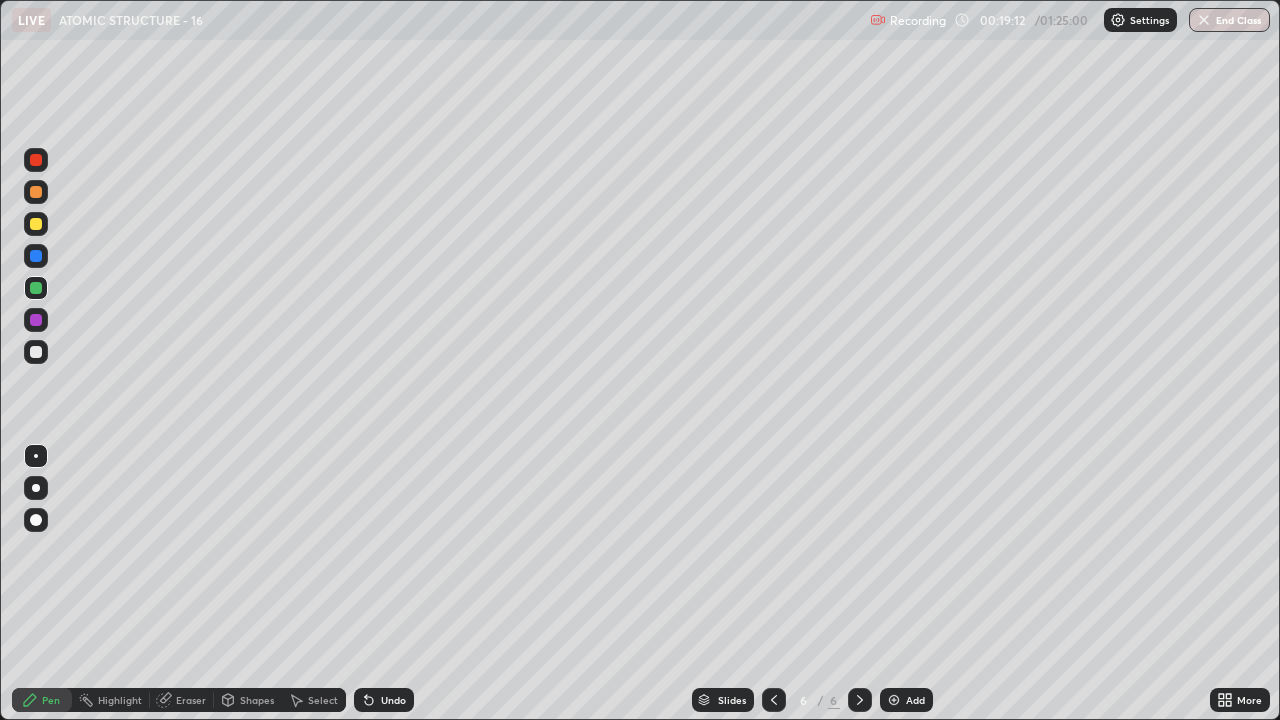 click on "Add" at bounding box center [915, 700] 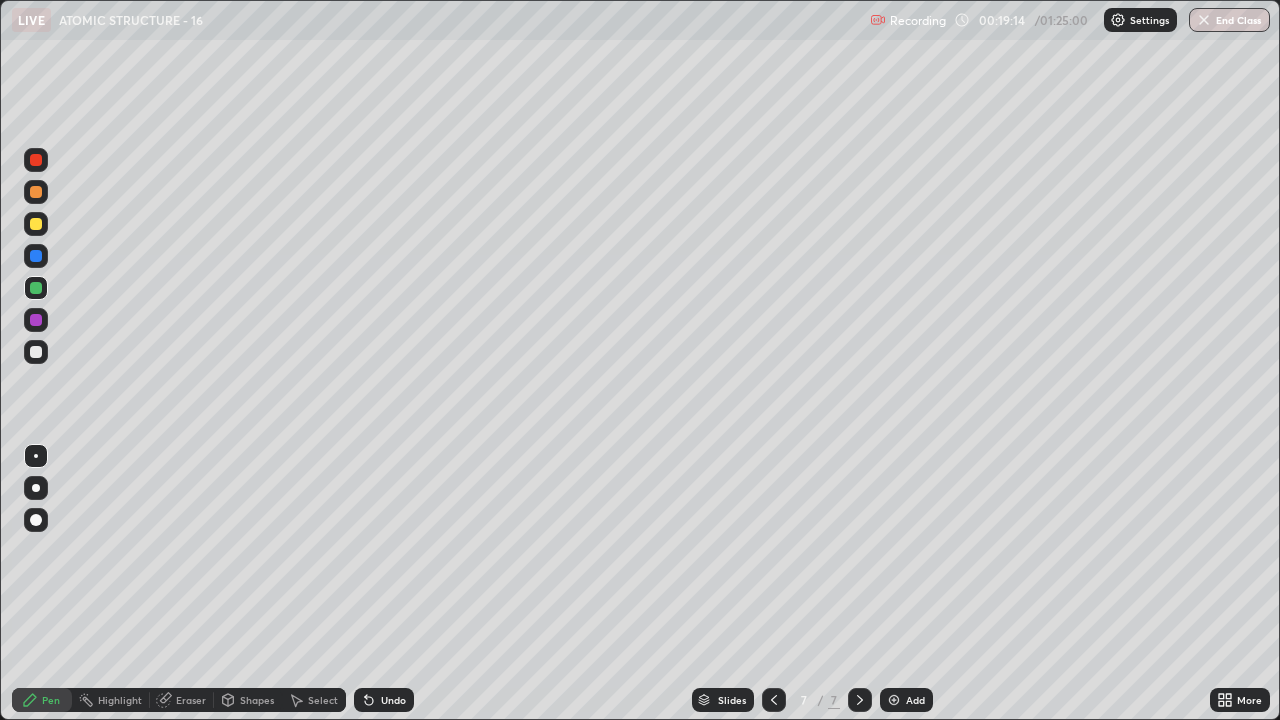 click at bounding box center (36, 352) 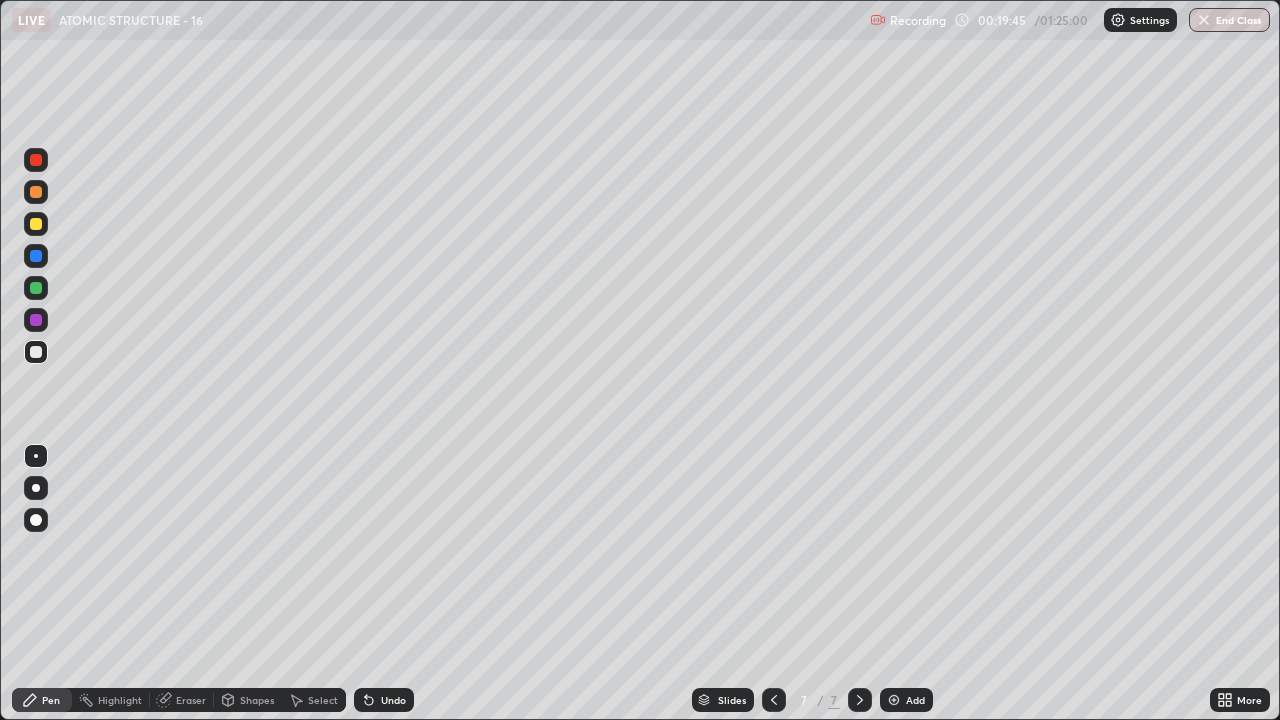 click at bounding box center (36, 288) 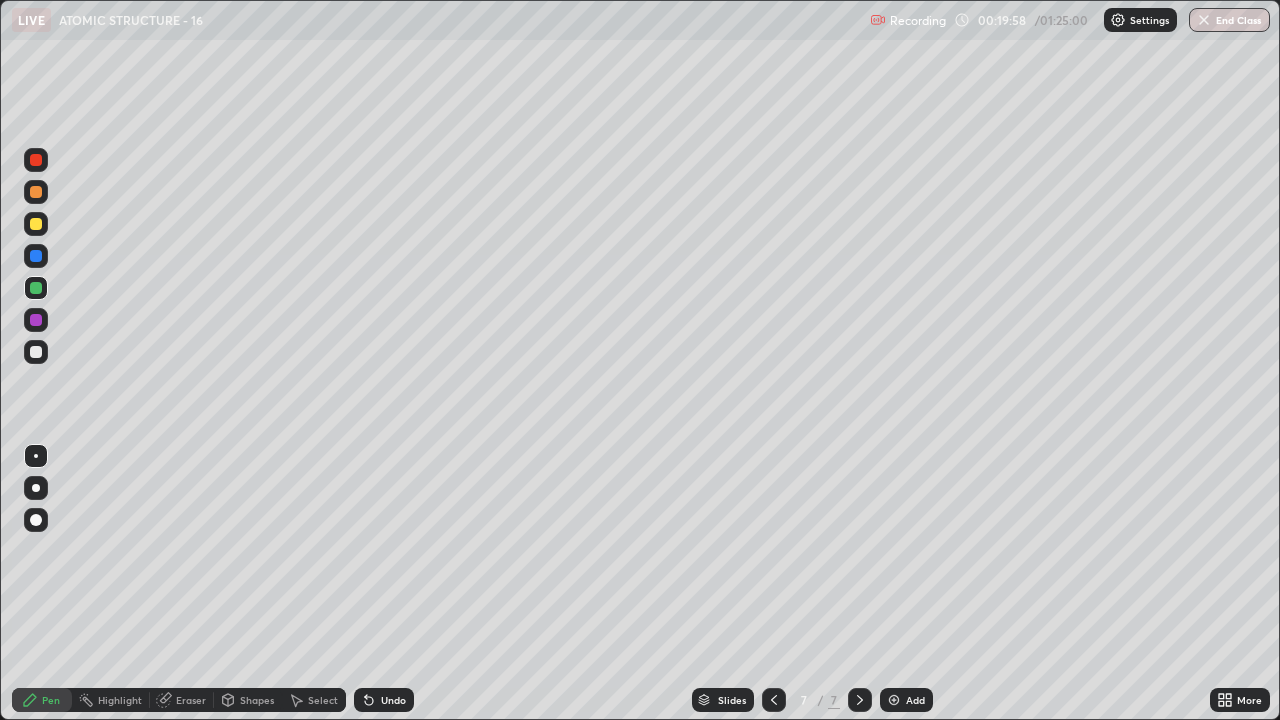 click at bounding box center (36, 352) 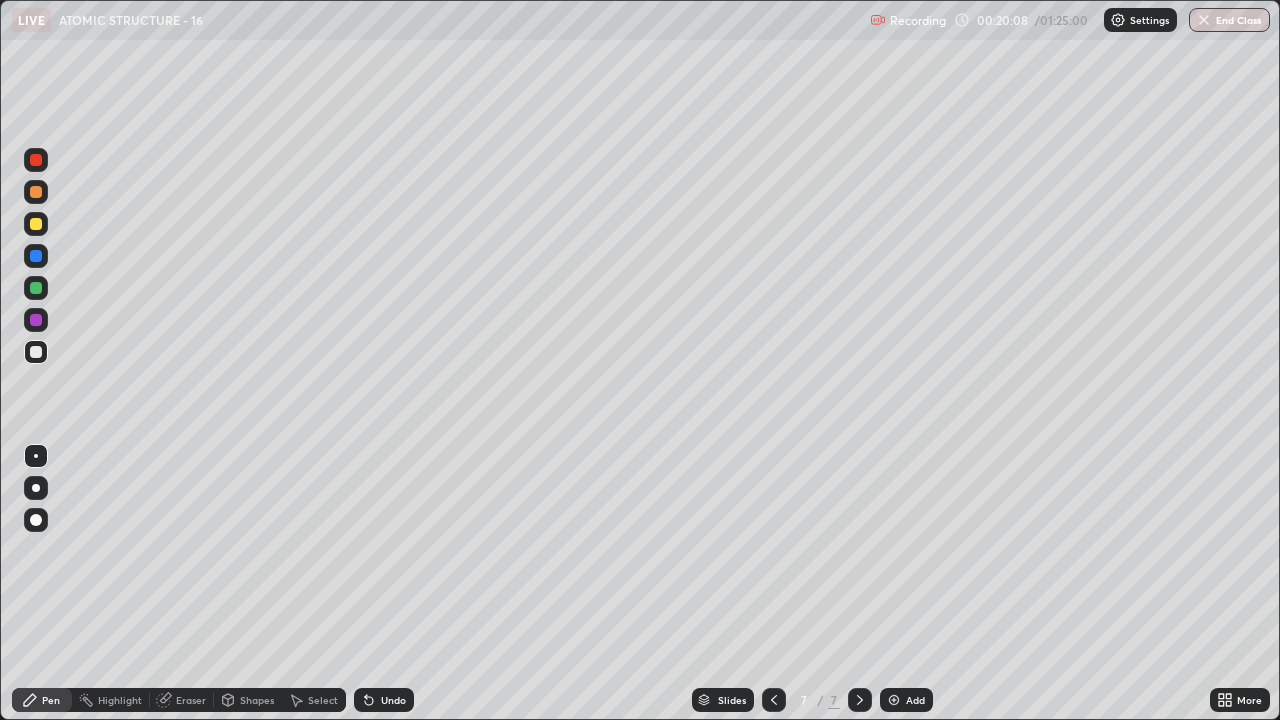 click 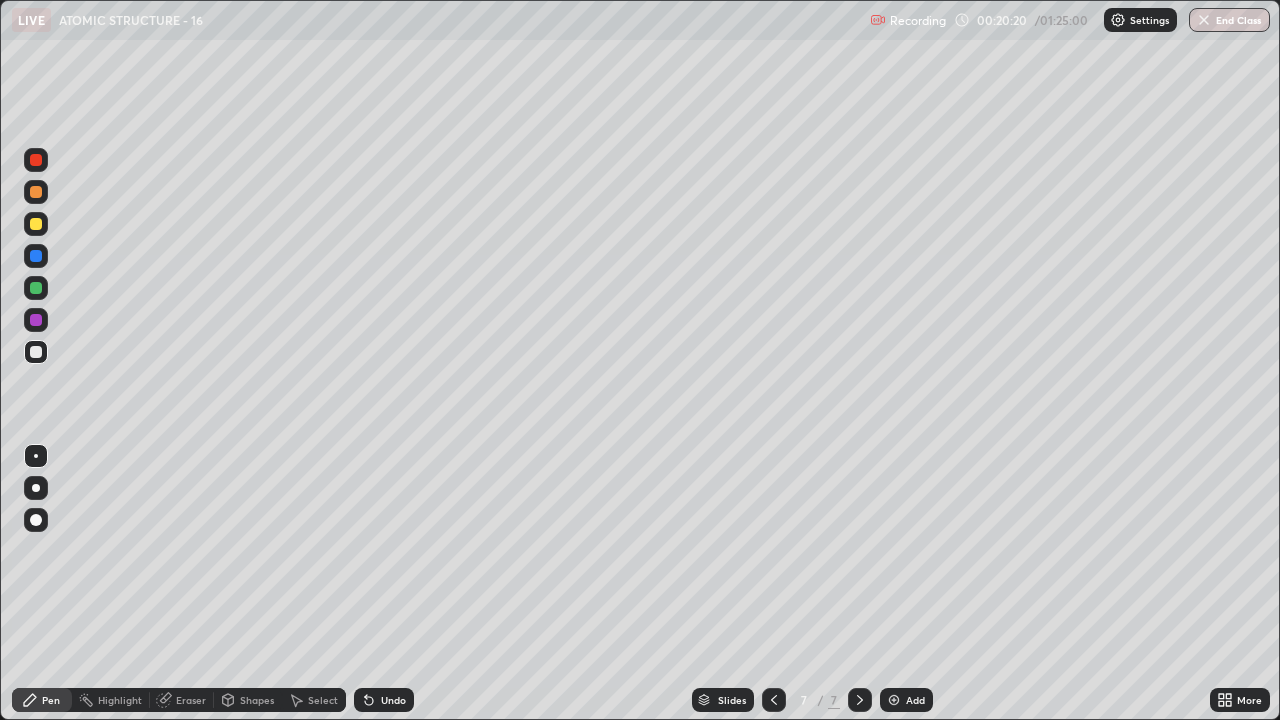 click at bounding box center [36, 320] 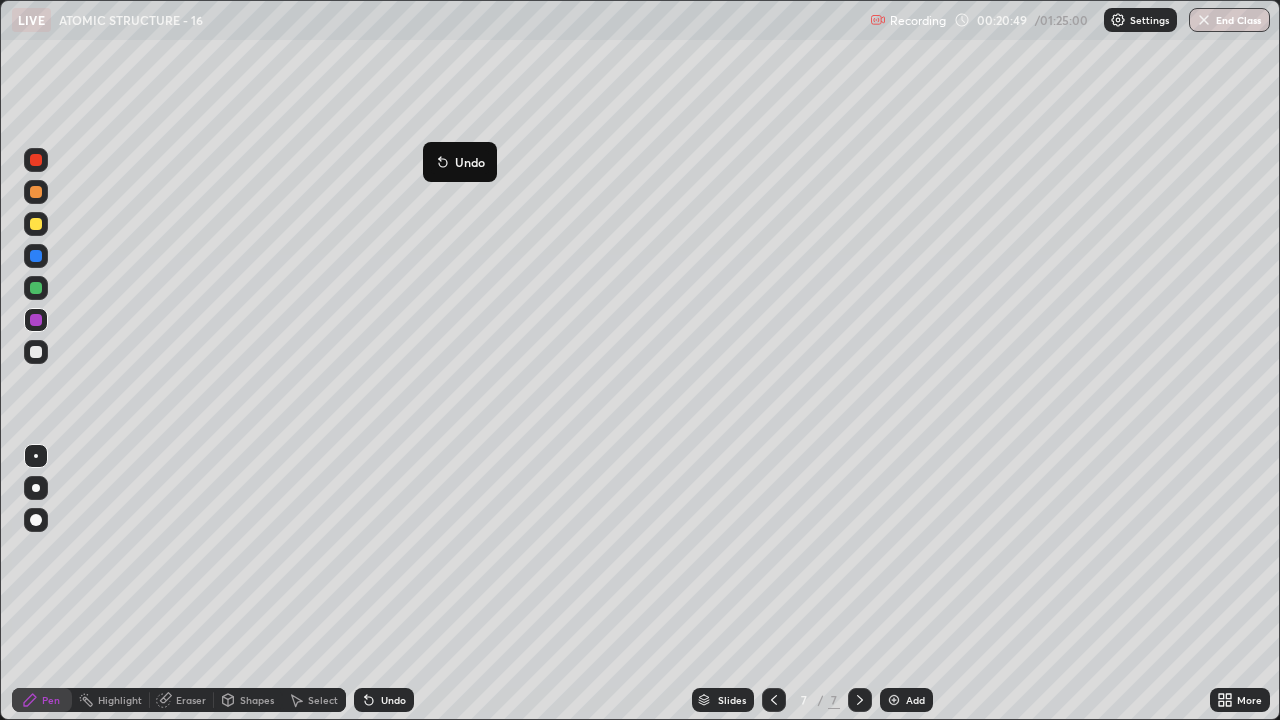 click on "Undo" at bounding box center (460, 162) 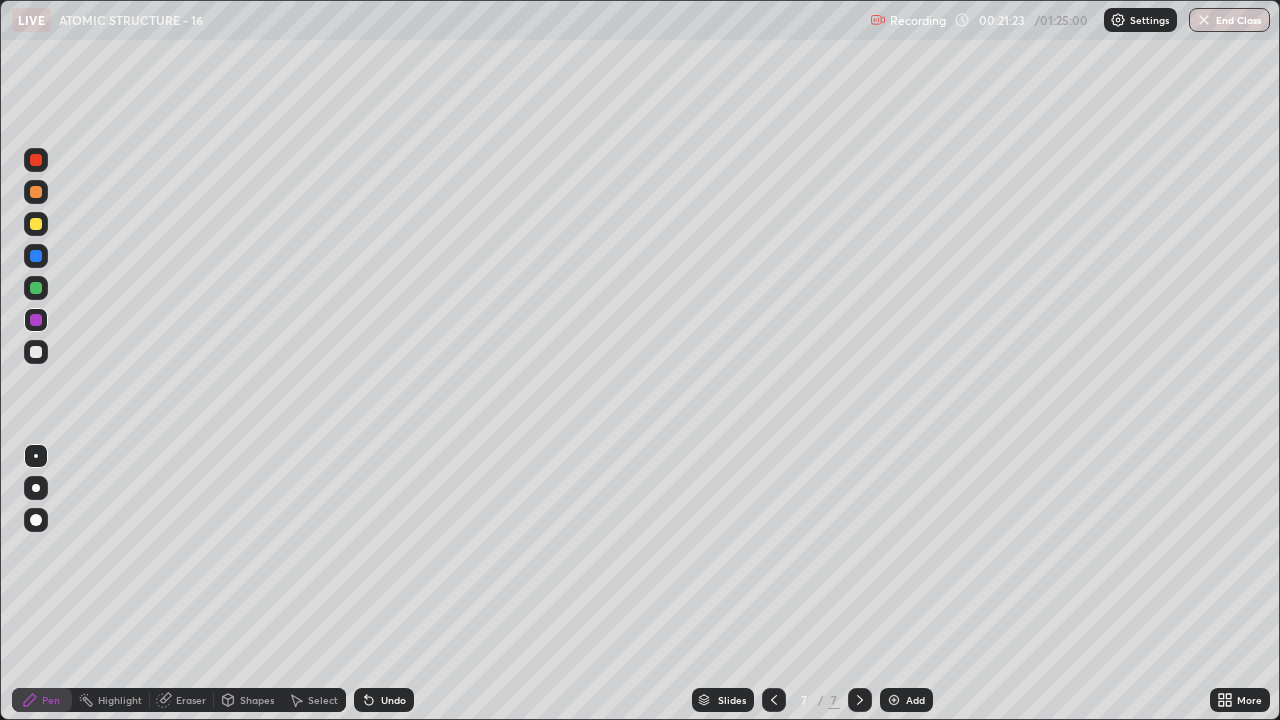 click at bounding box center [36, 352] 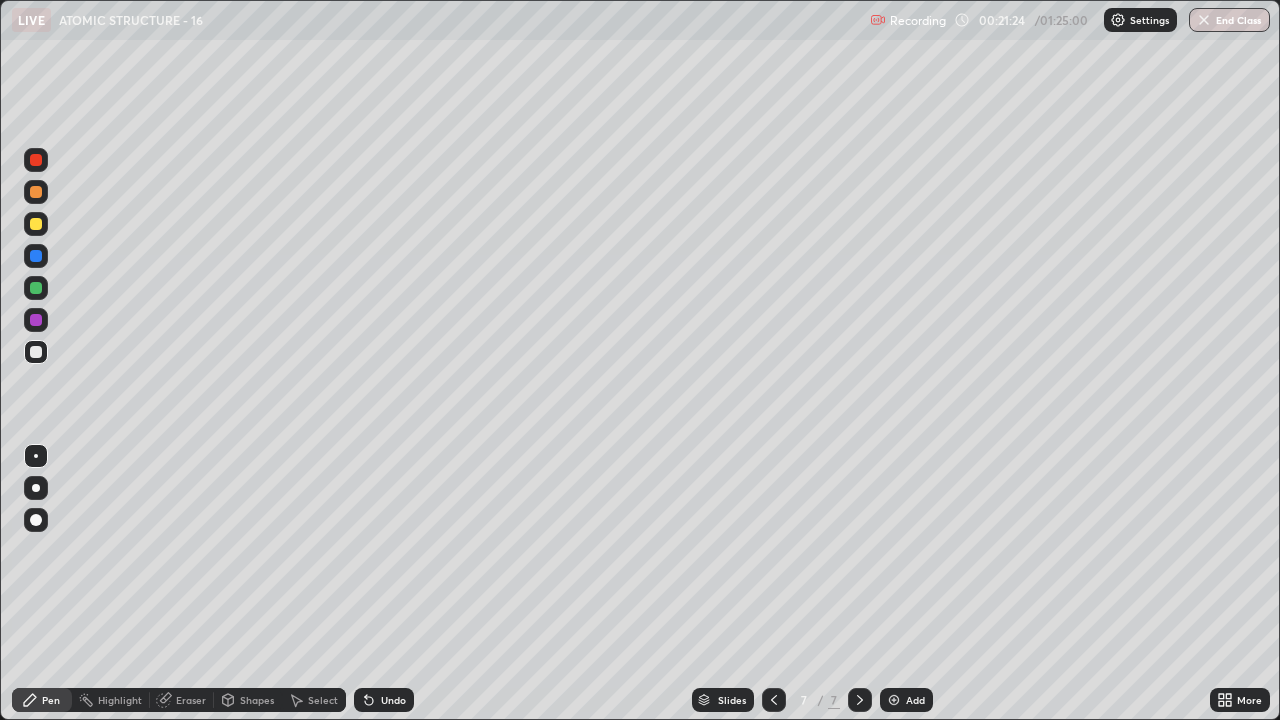 click at bounding box center [36, 224] 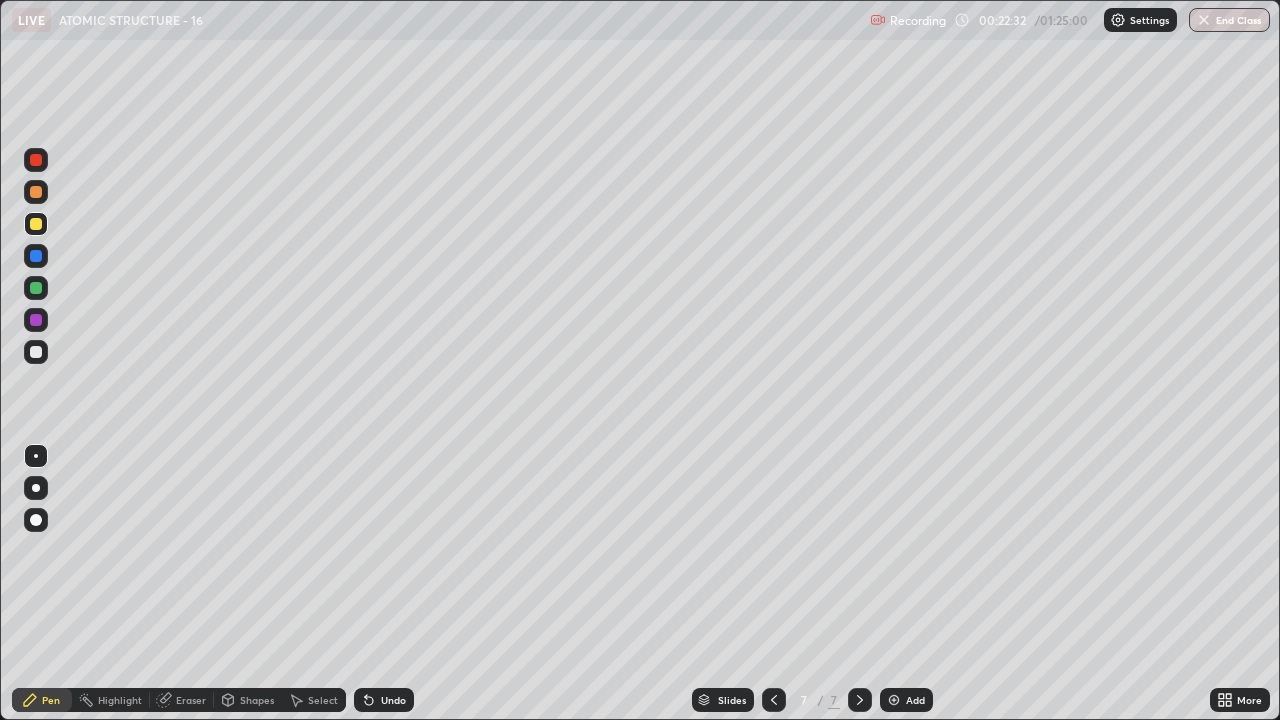 click at bounding box center (894, 700) 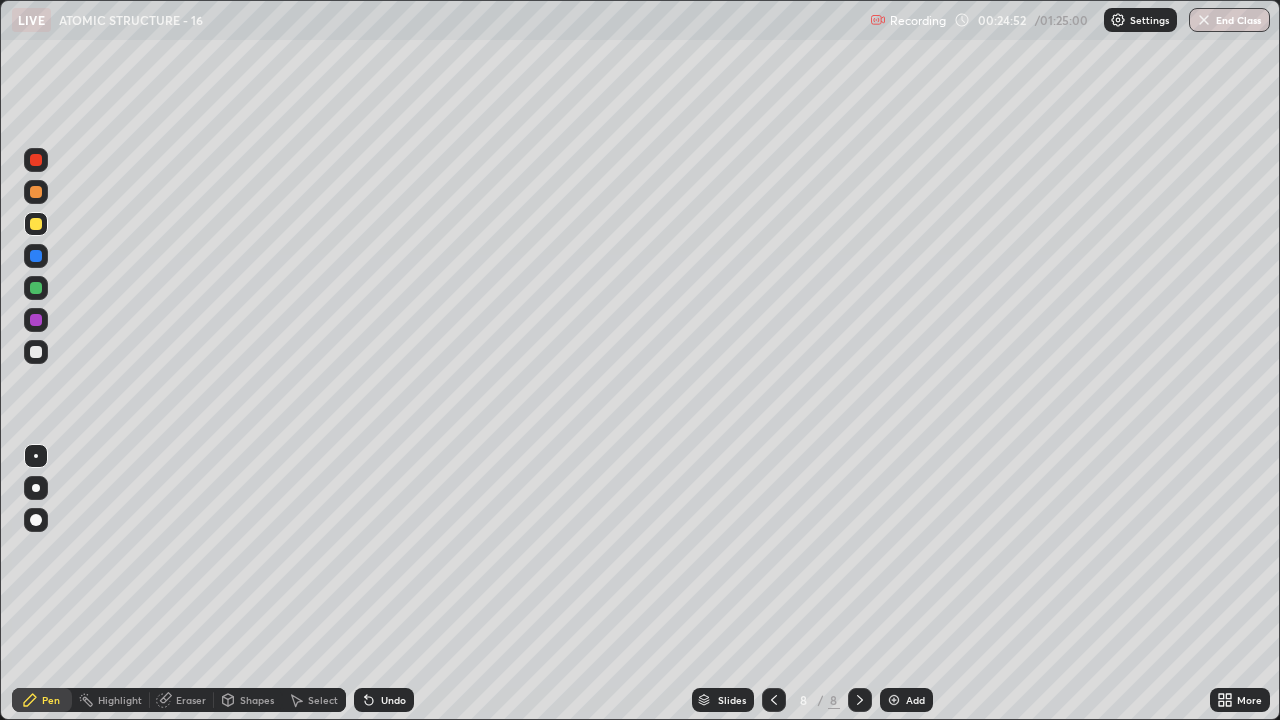 click at bounding box center [36, 224] 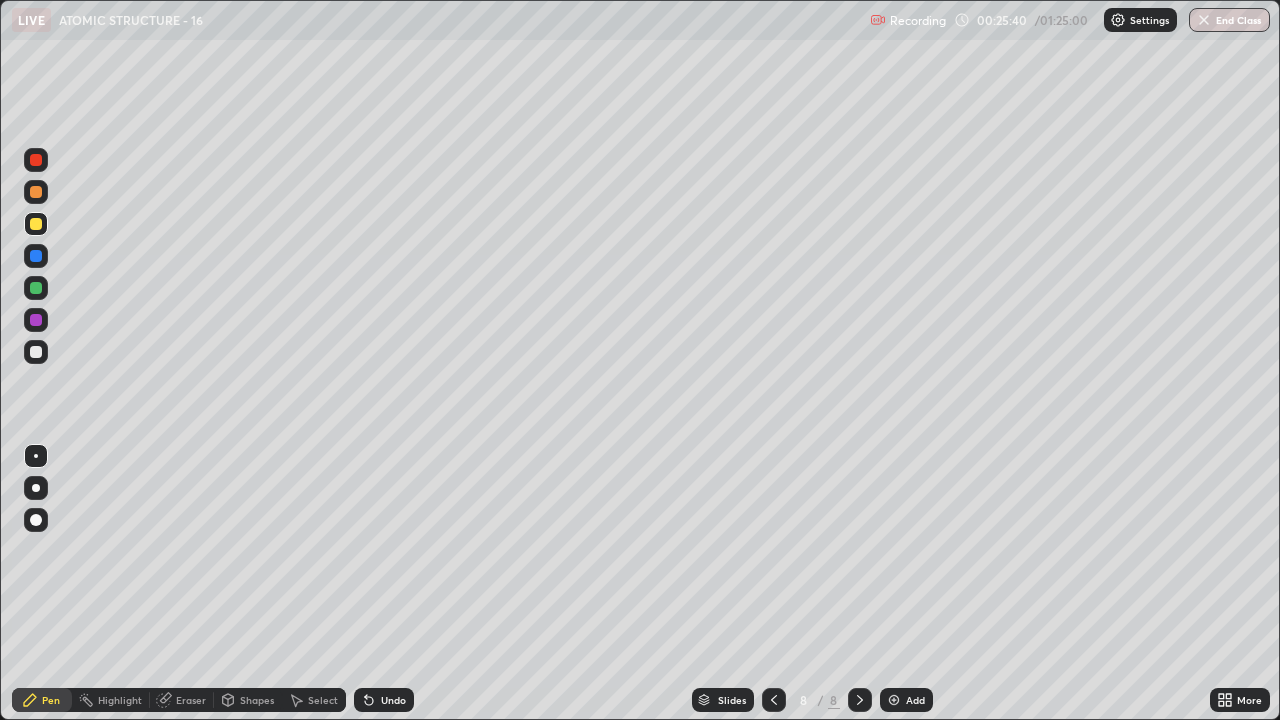 click at bounding box center (36, 352) 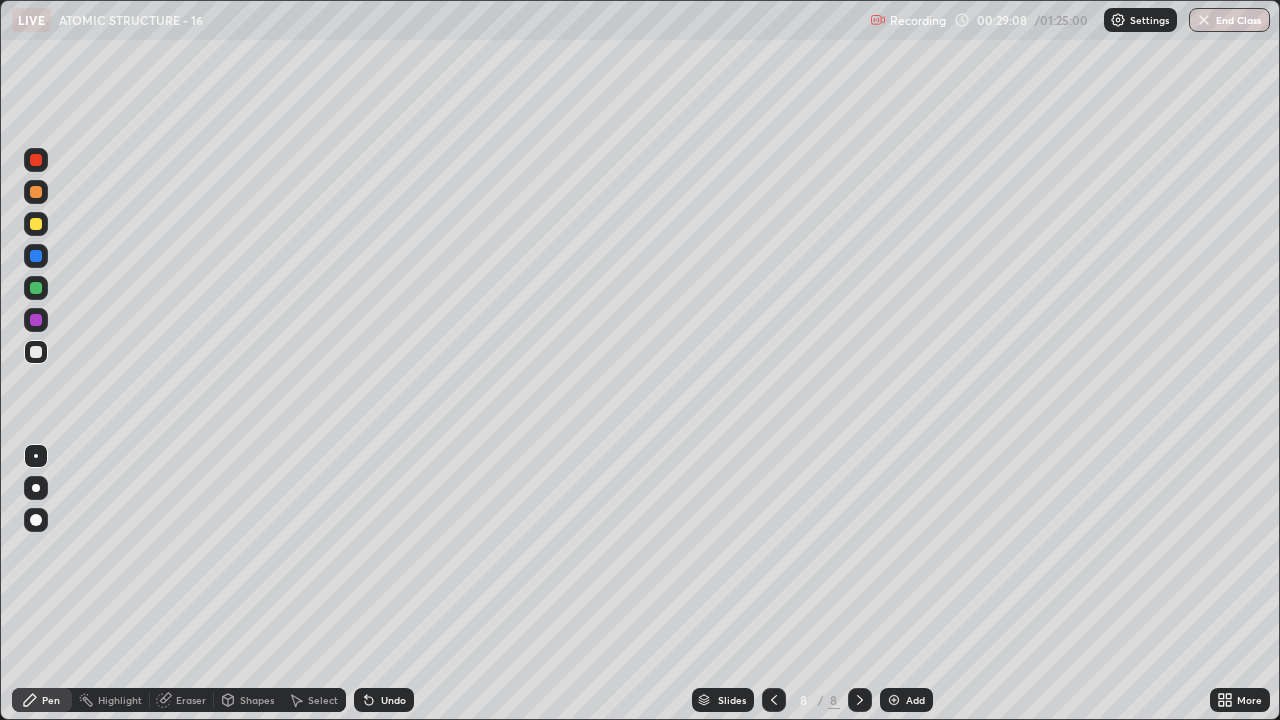 click at bounding box center [36, 288] 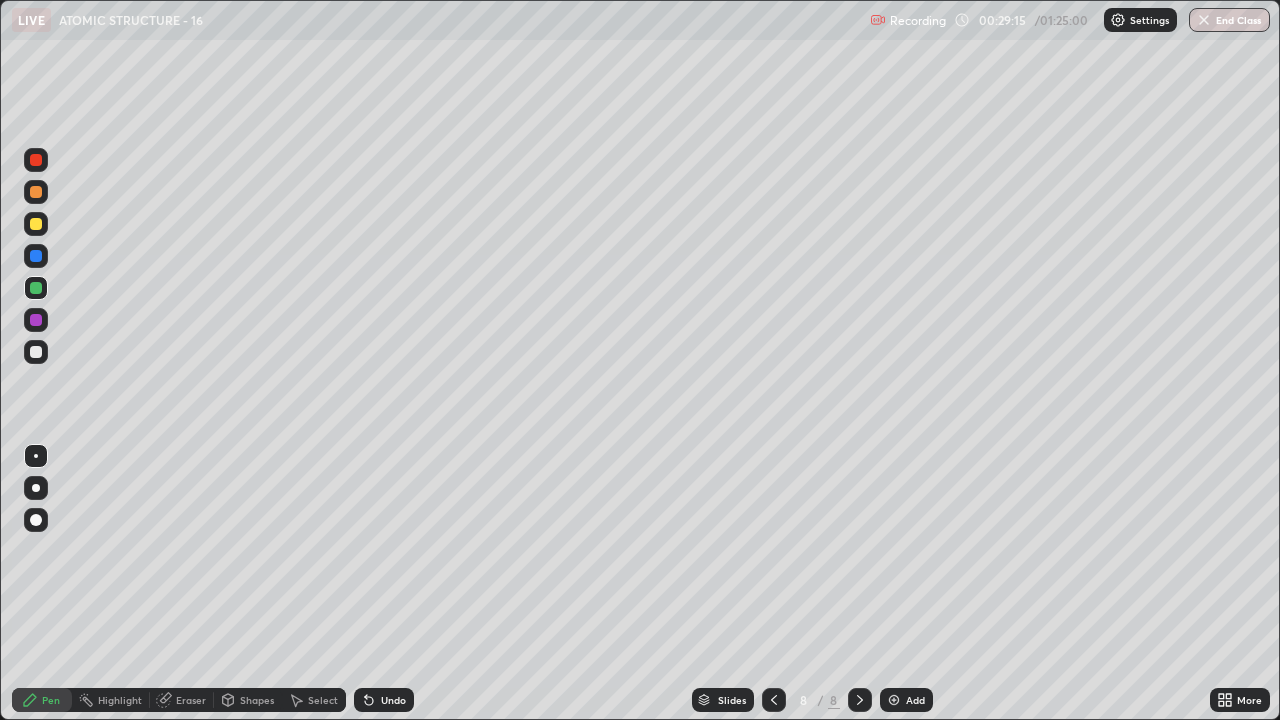 click 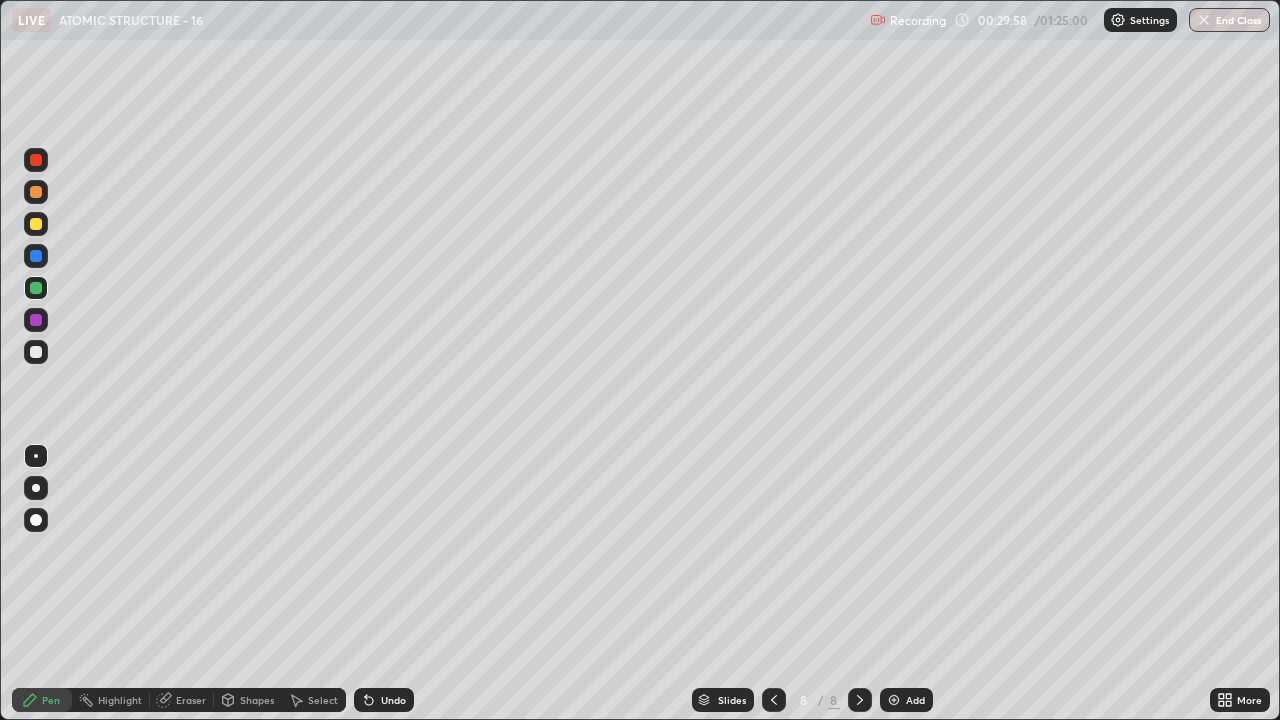 click at bounding box center (36, 352) 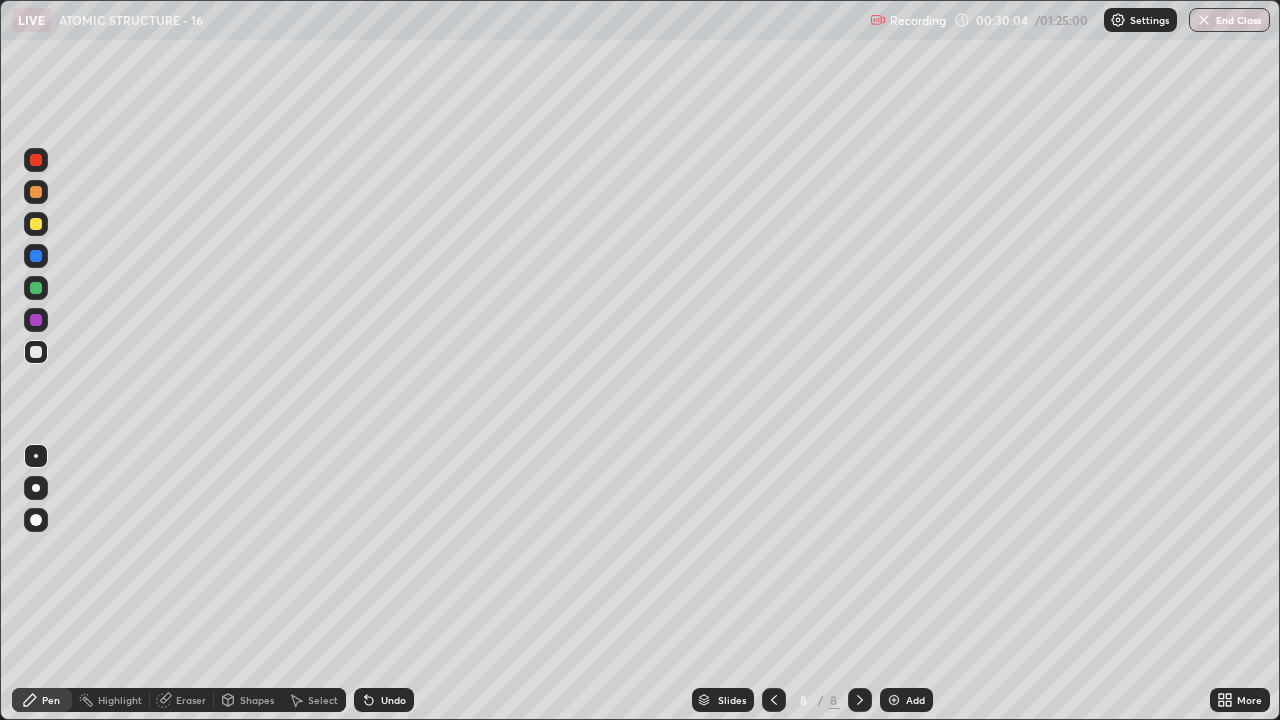 click on "Undo" at bounding box center [393, 700] 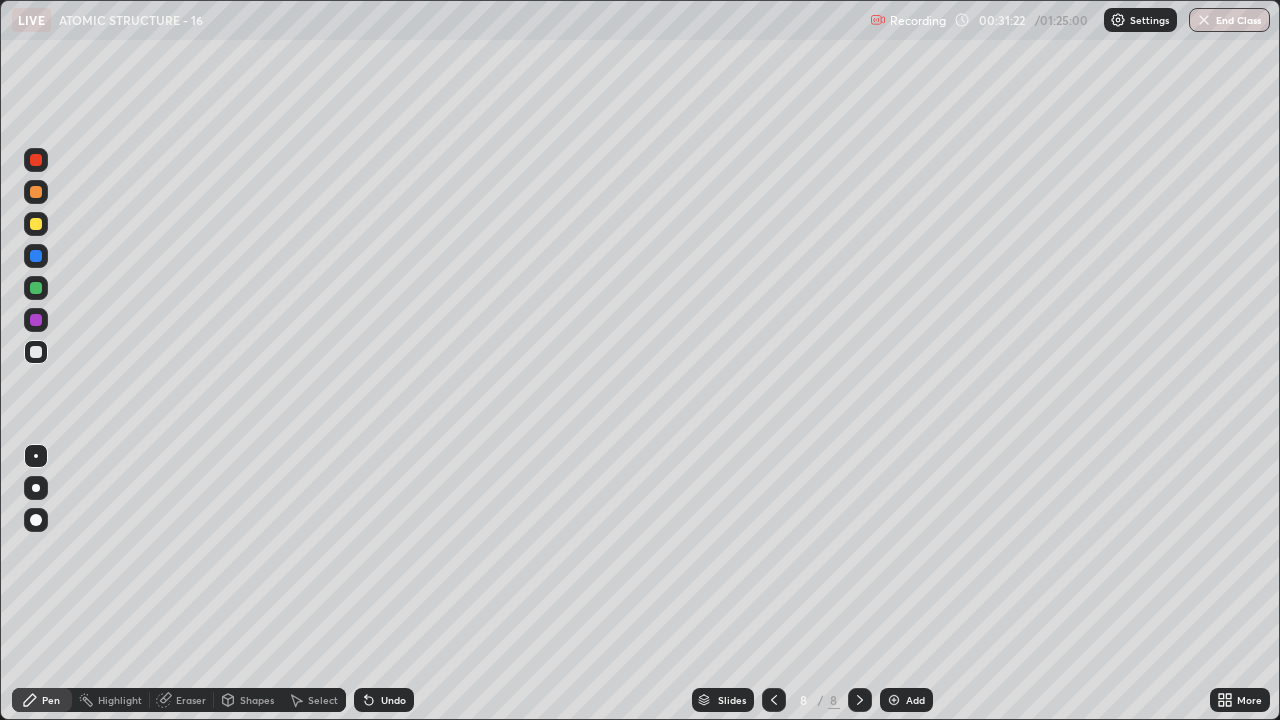 click at bounding box center [36, 288] 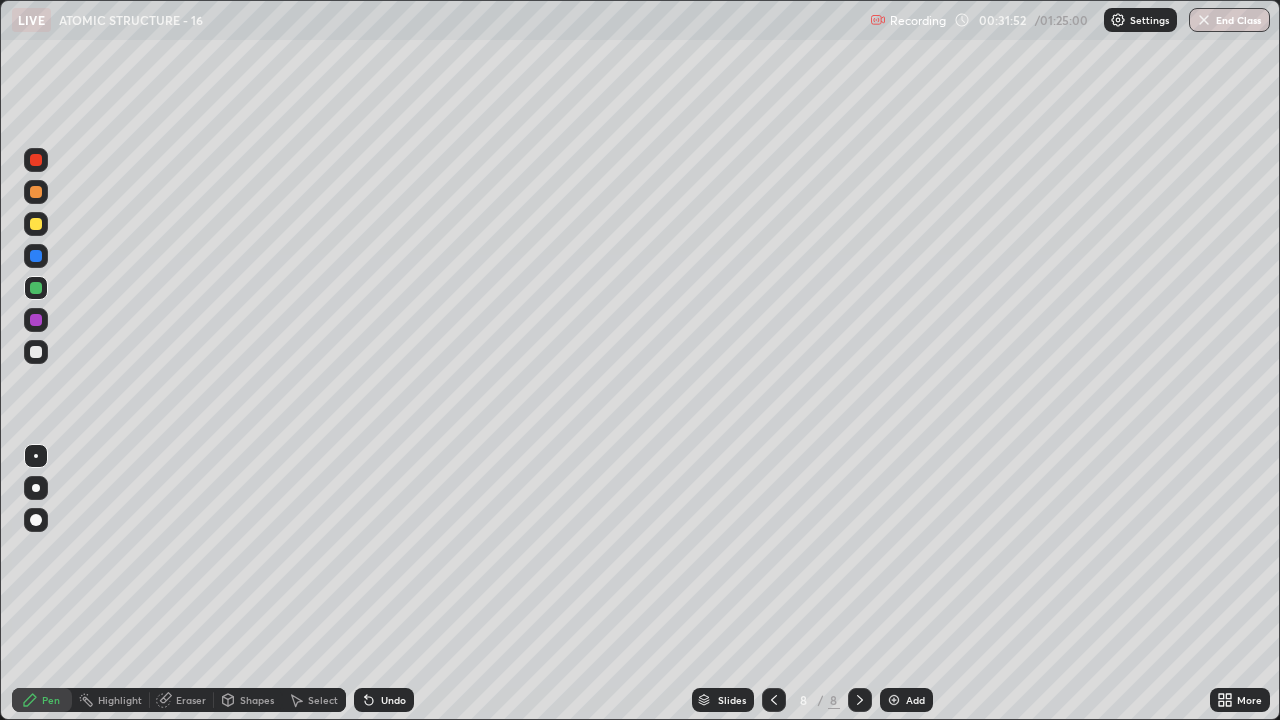 click at bounding box center (36, 320) 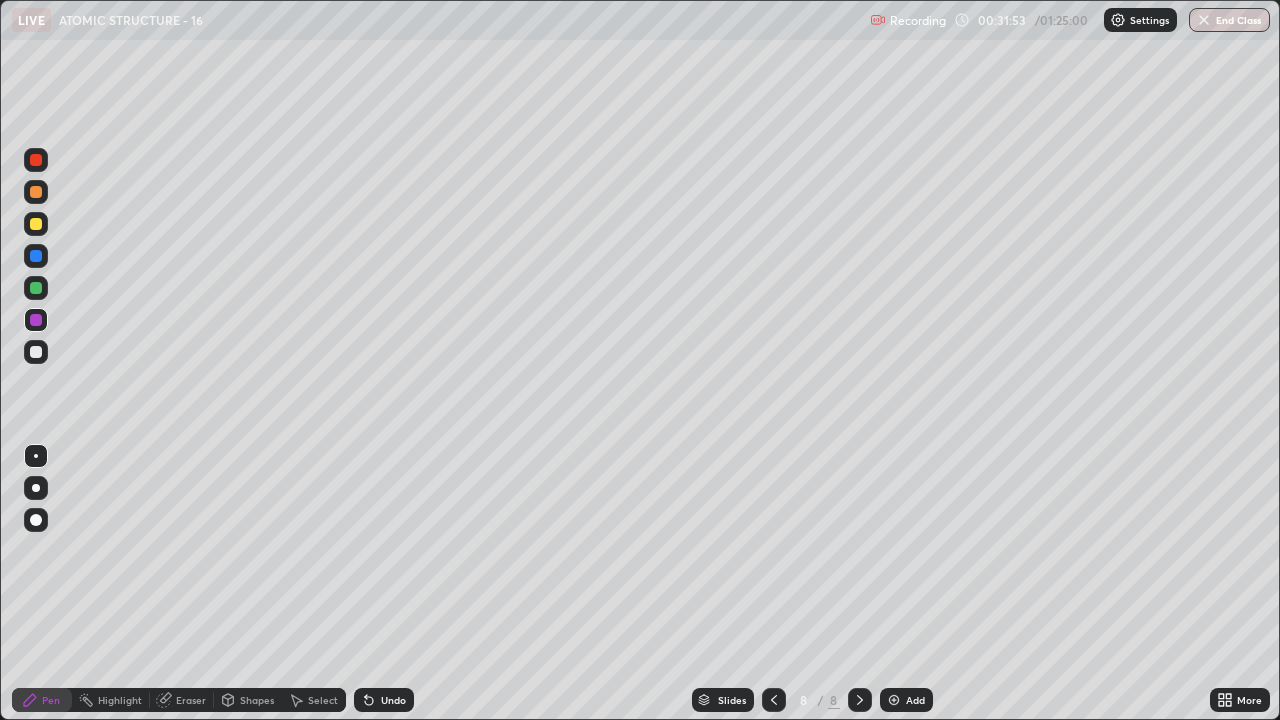 click at bounding box center (36, 288) 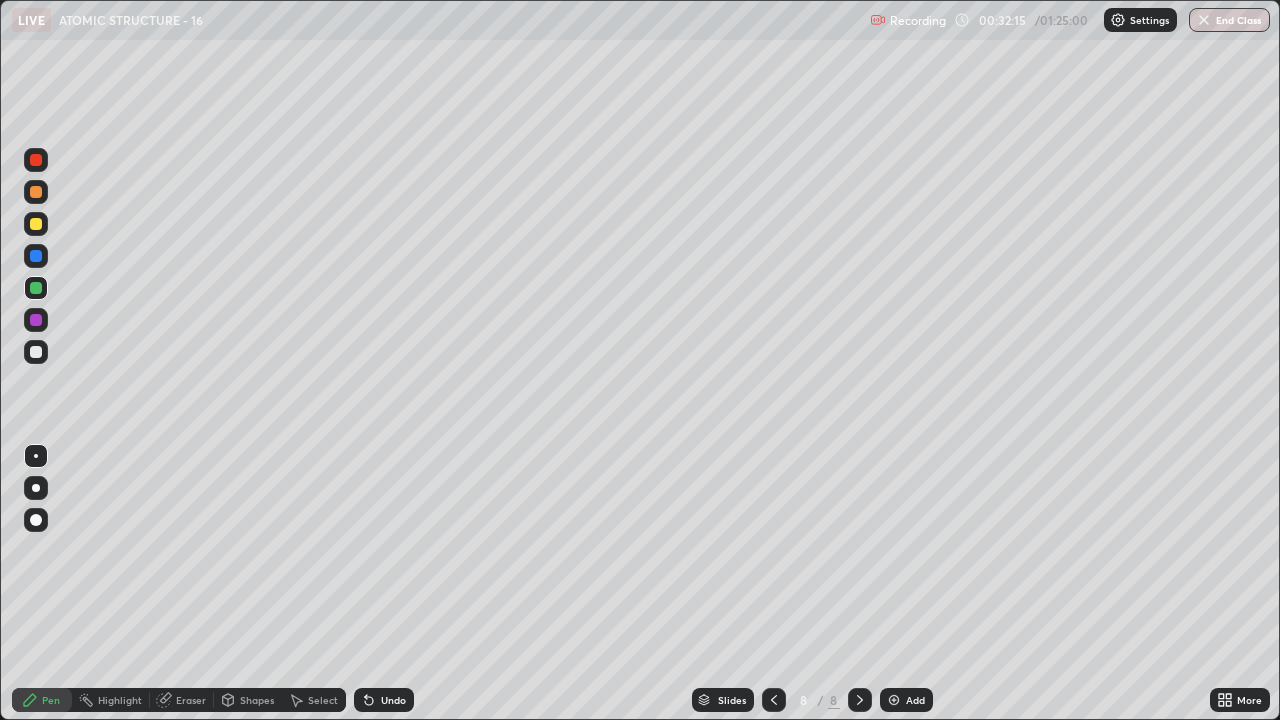 click at bounding box center (36, 320) 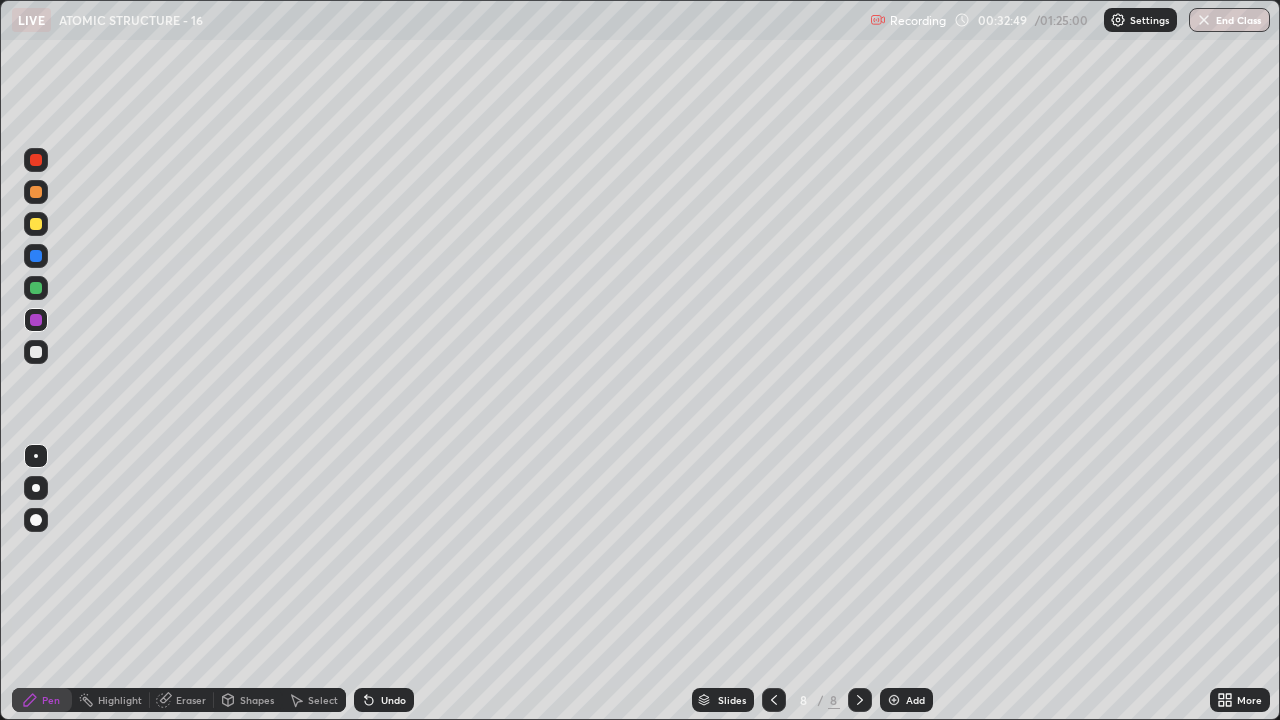 click at bounding box center (36, 288) 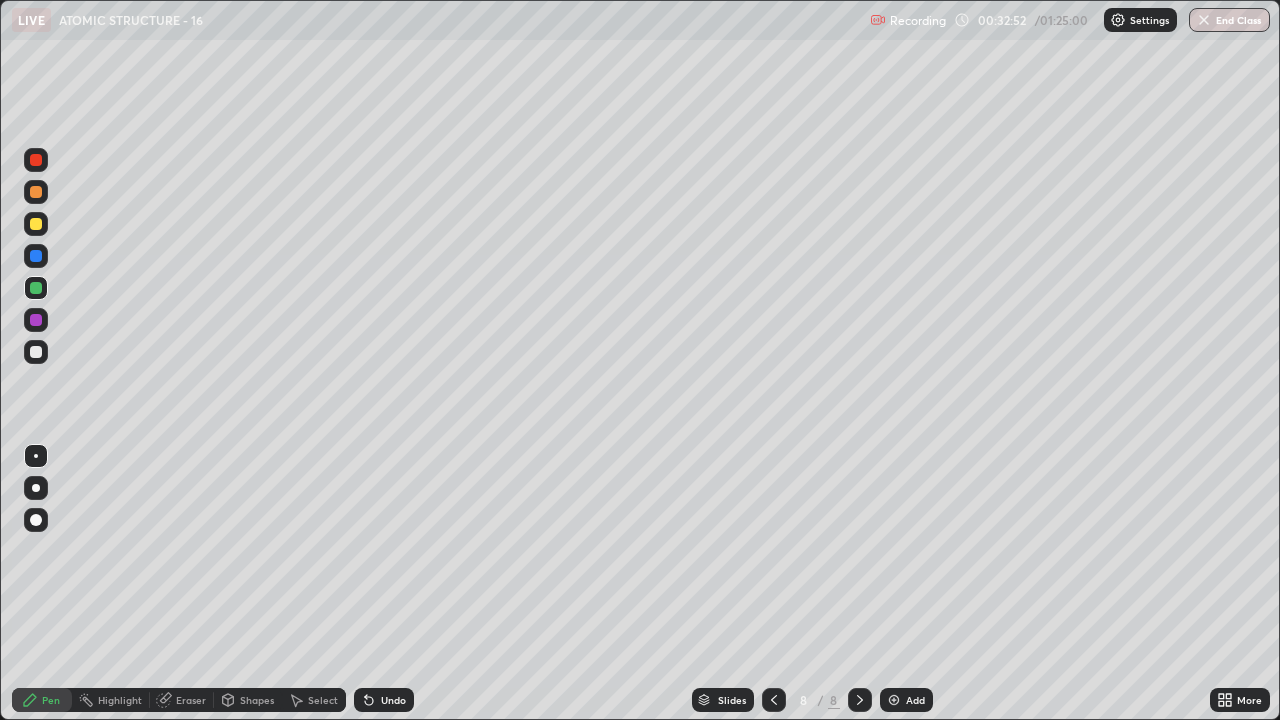 click at bounding box center (36, 320) 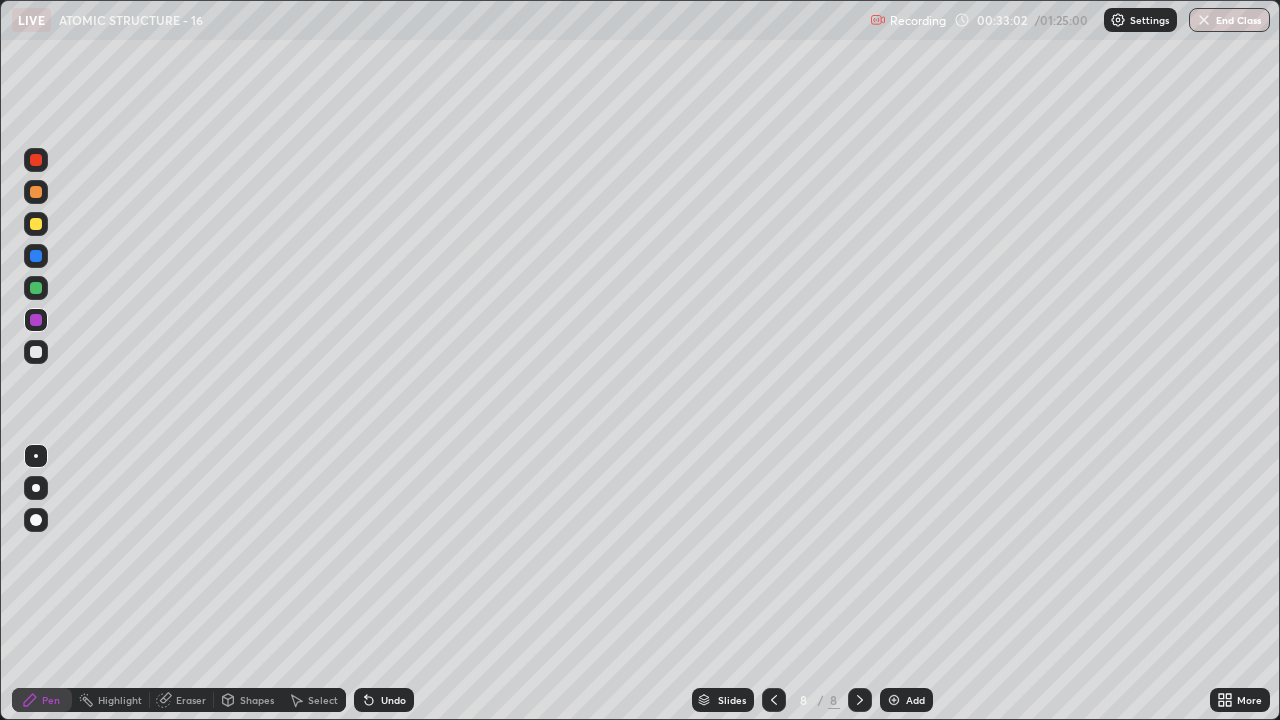click at bounding box center [36, 352] 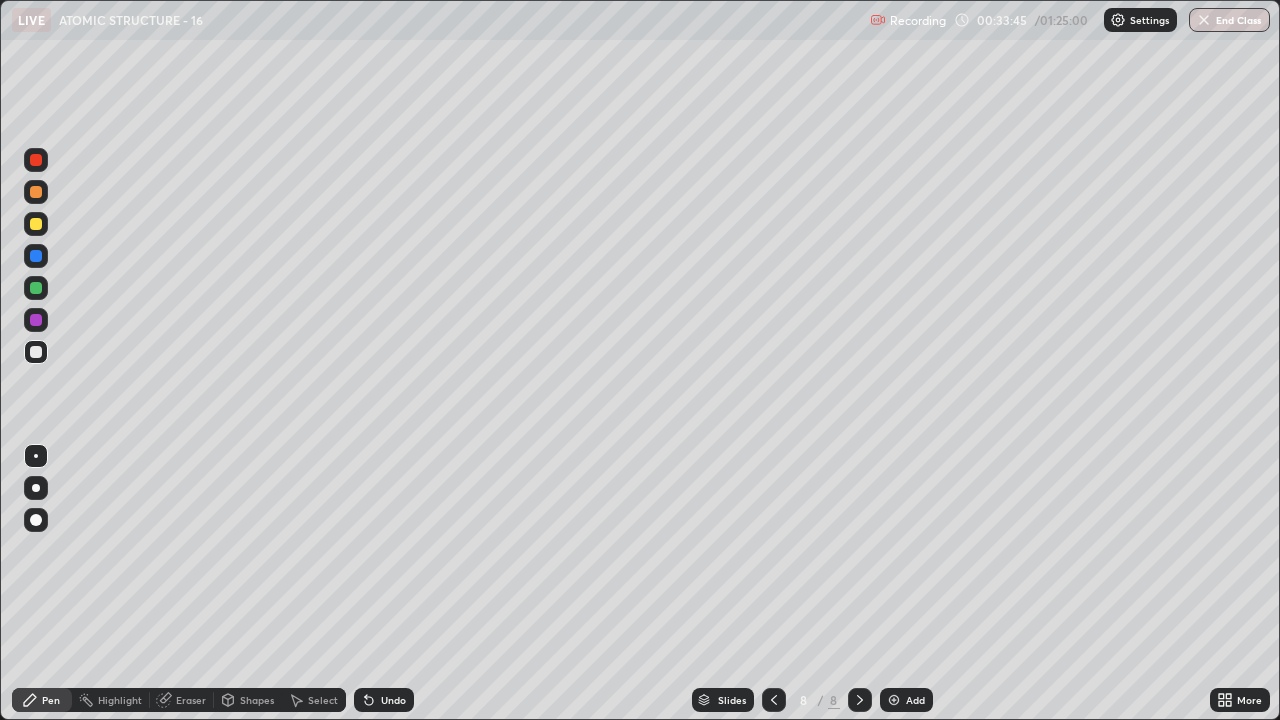 click at bounding box center (36, 288) 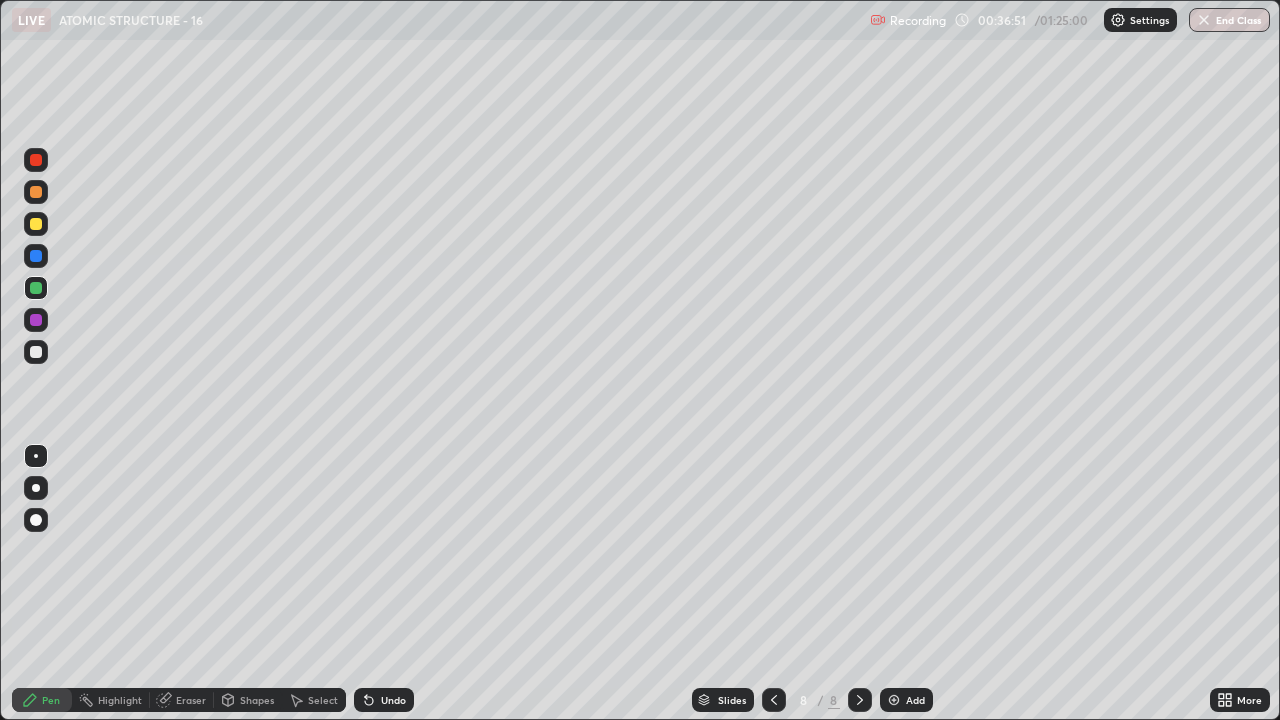 click at bounding box center [36, 224] 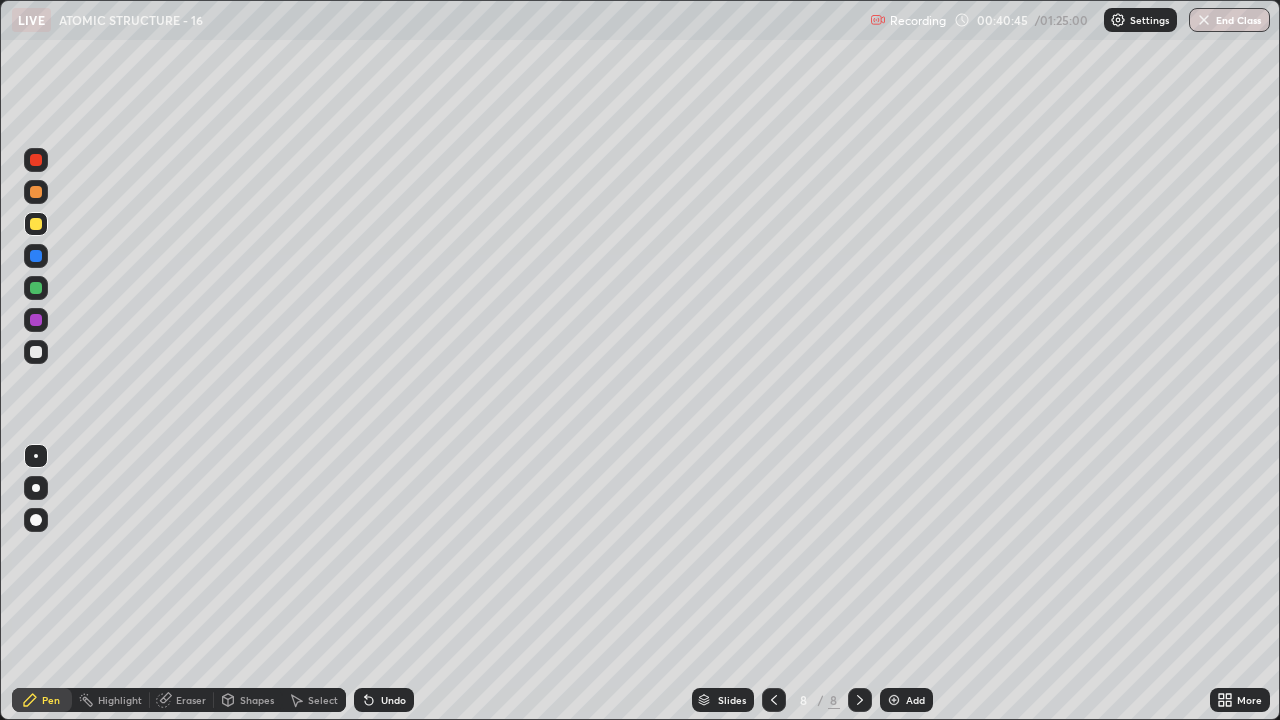 click at bounding box center [894, 700] 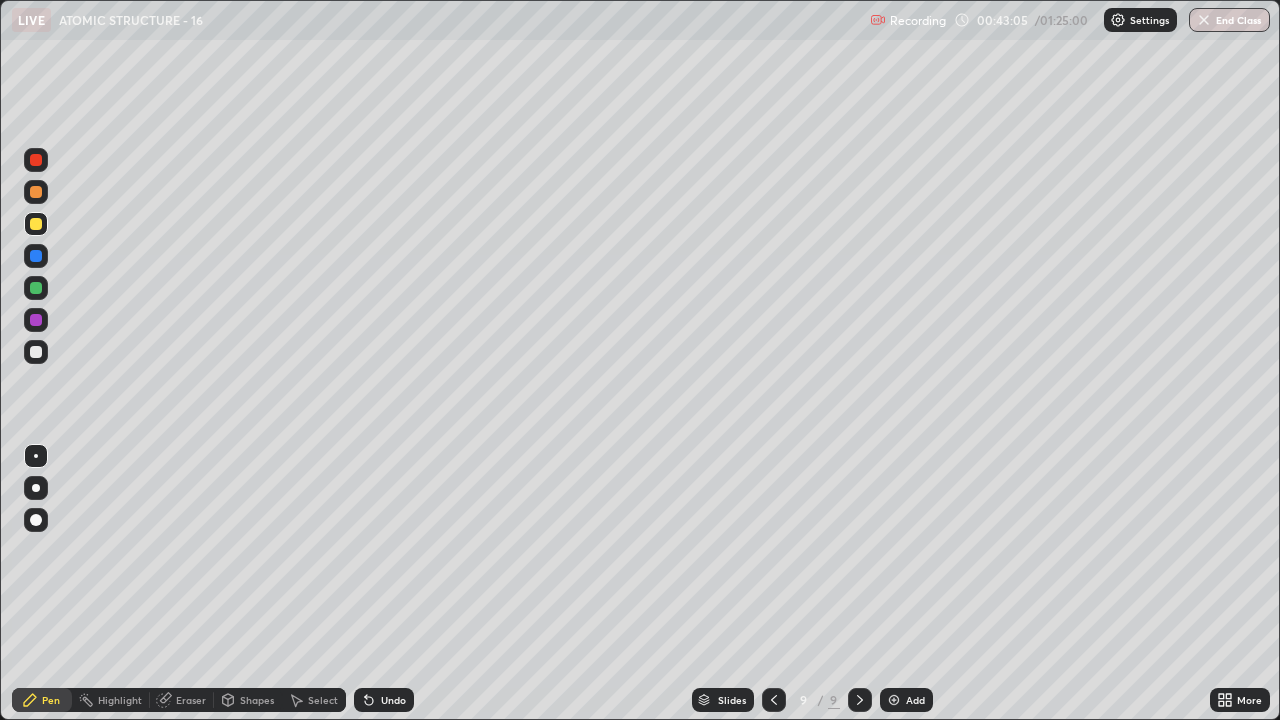 click at bounding box center (36, 352) 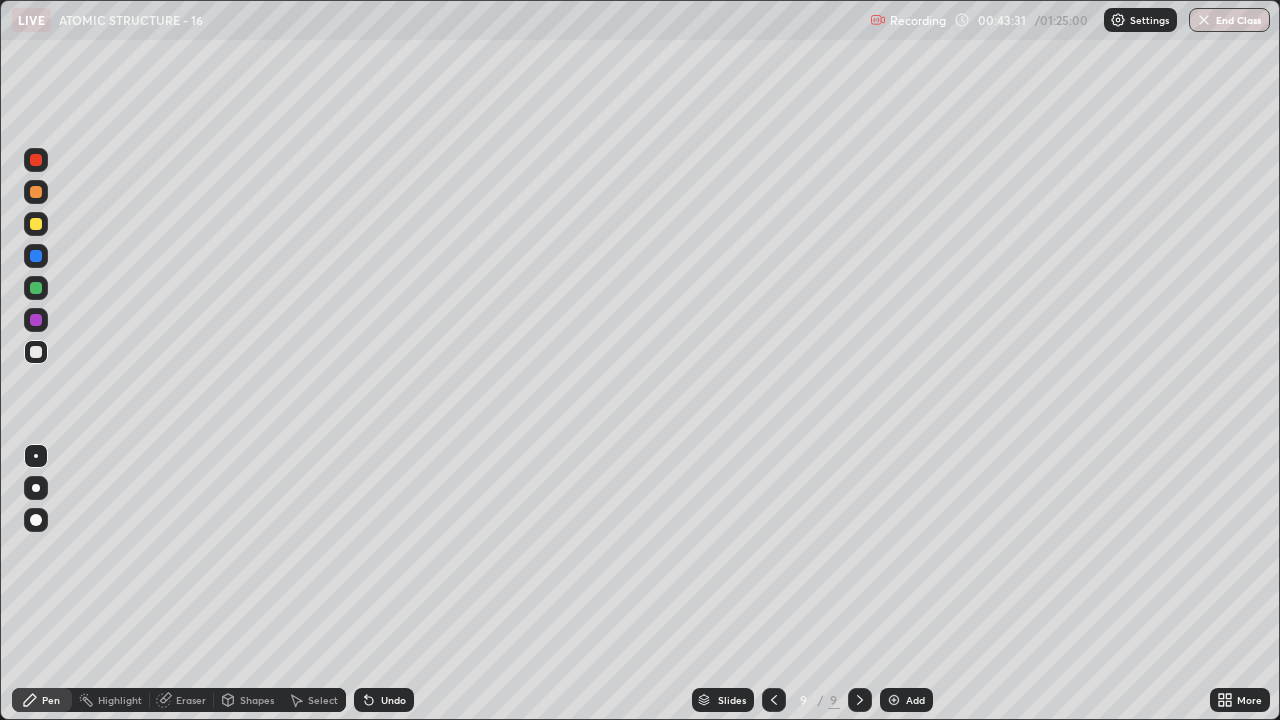 click at bounding box center (36, 288) 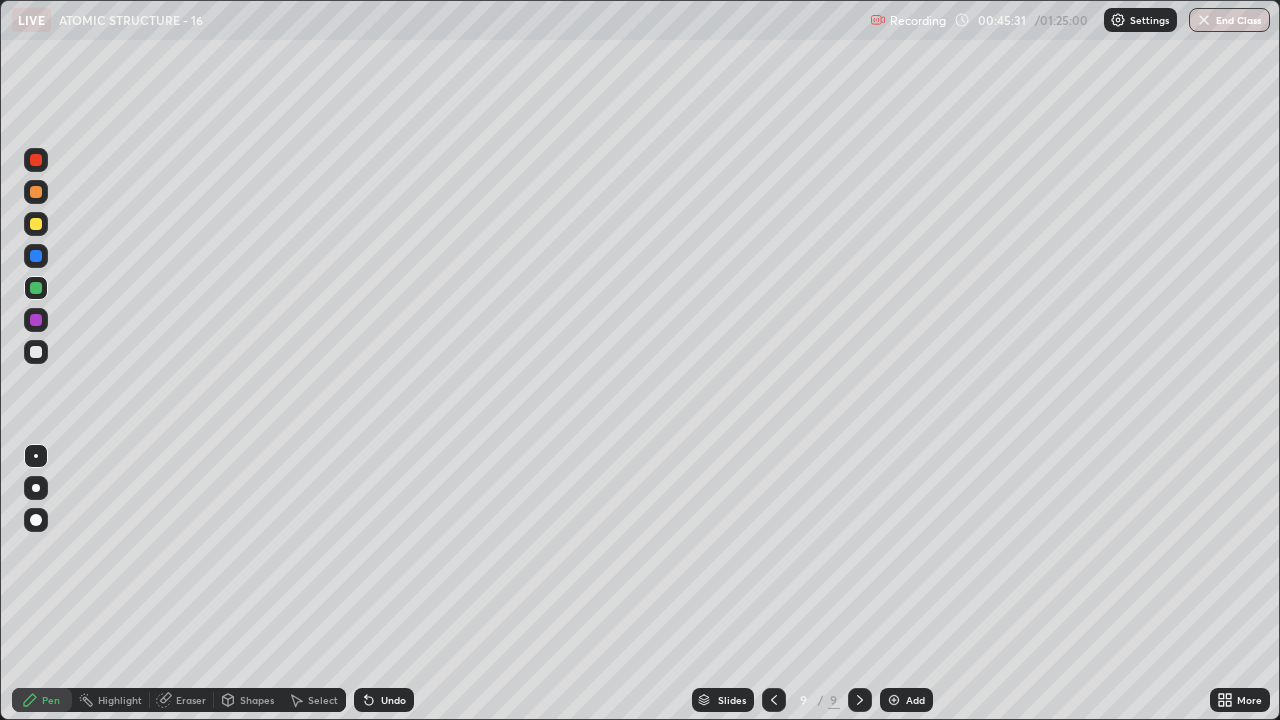 click at bounding box center (36, 352) 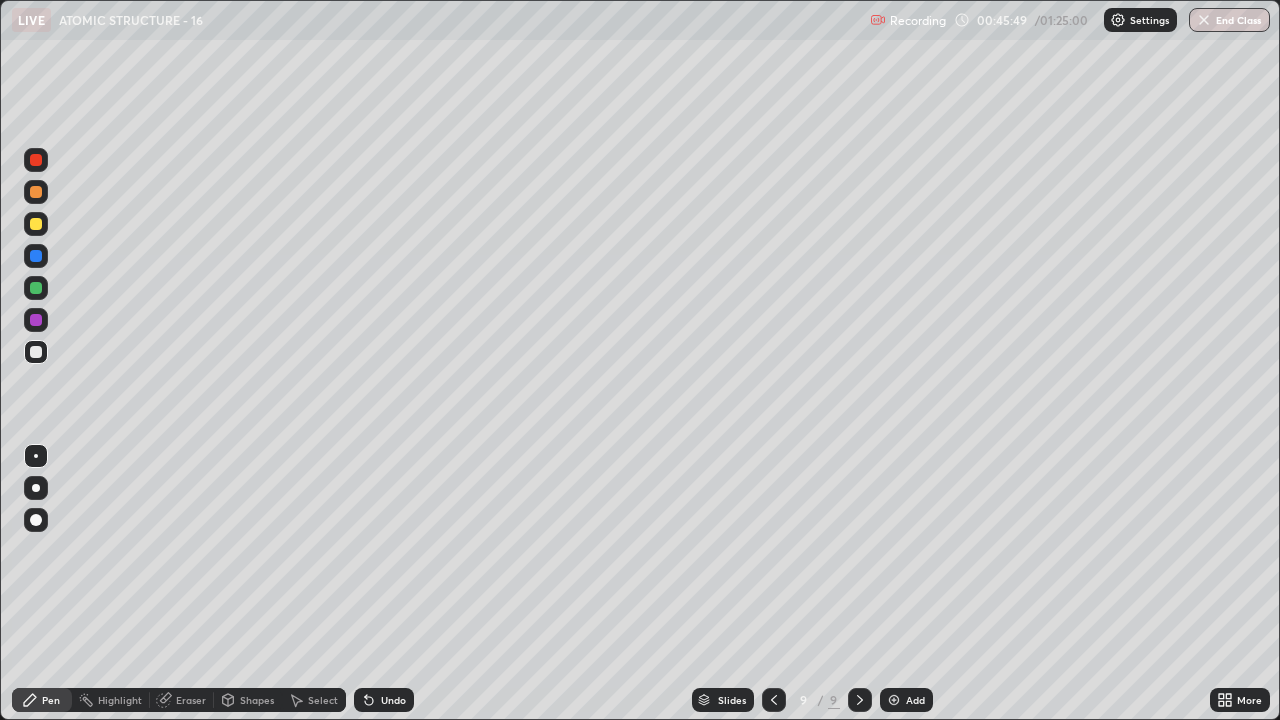 click on "Undo" at bounding box center (384, 700) 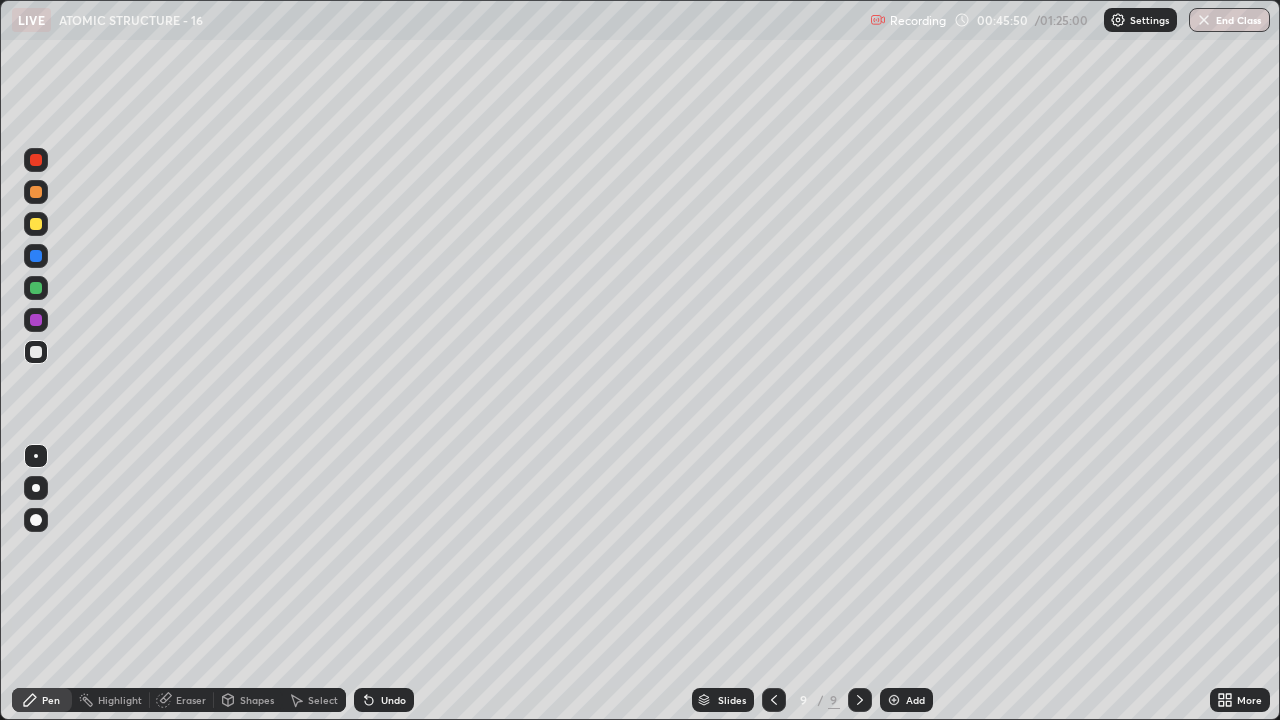 click on "Undo" at bounding box center [384, 700] 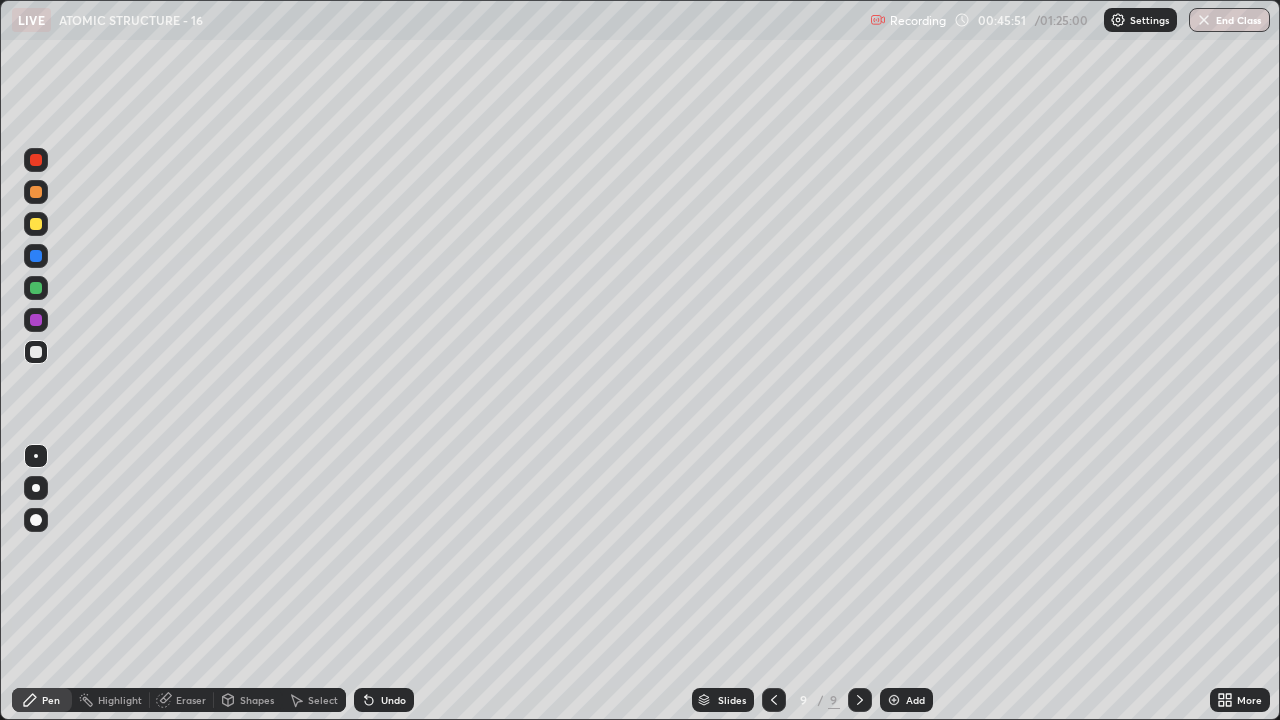 click on "Undo" at bounding box center [393, 700] 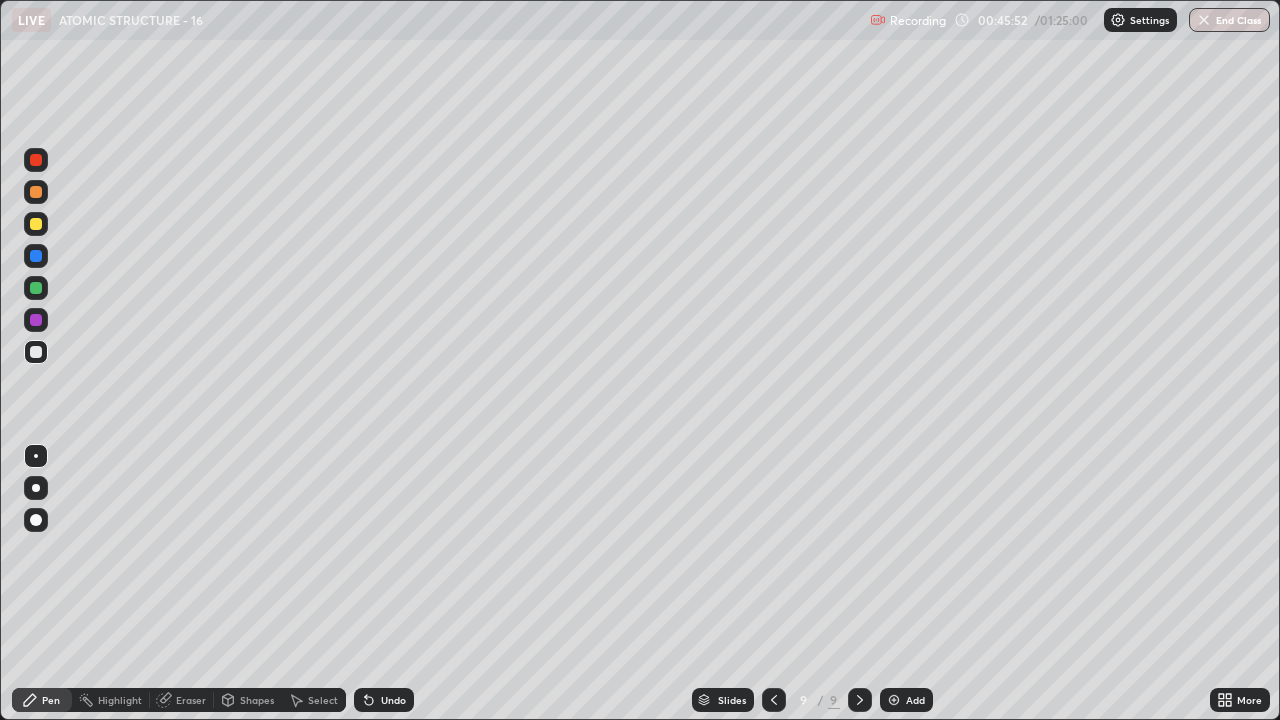 click on "Undo" at bounding box center [393, 700] 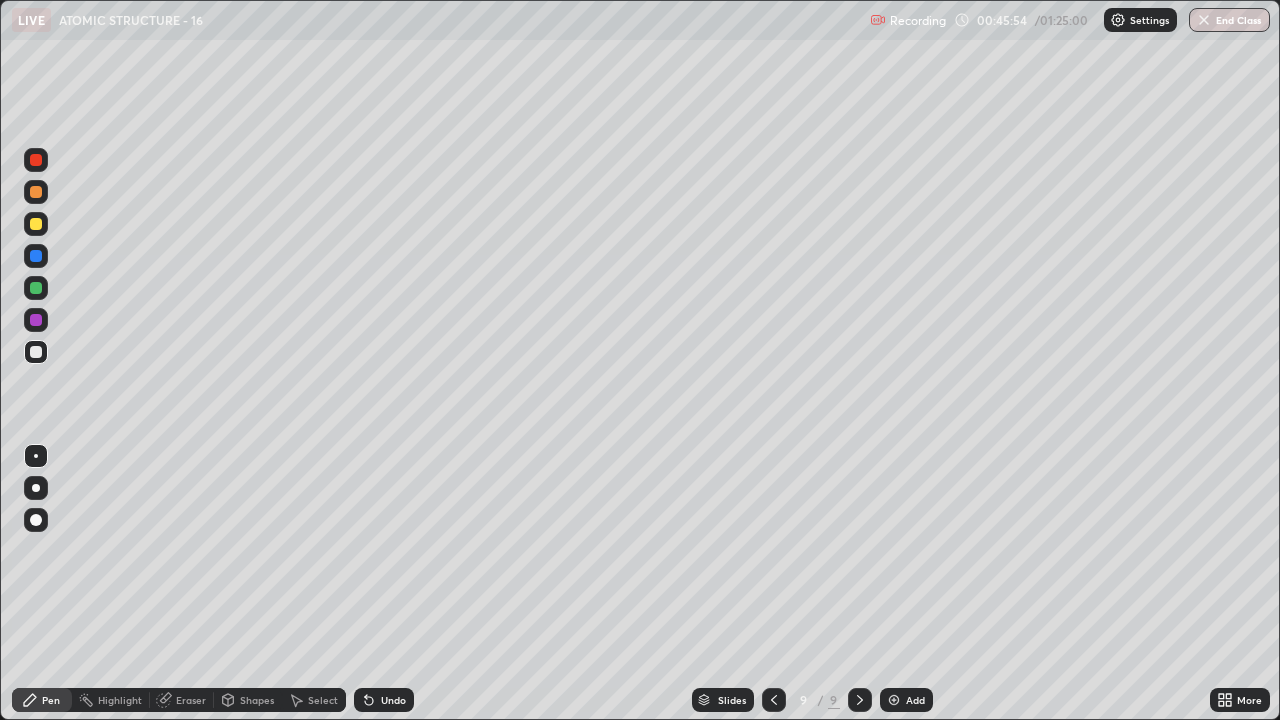 click on "Undo" at bounding box center (384, 700) 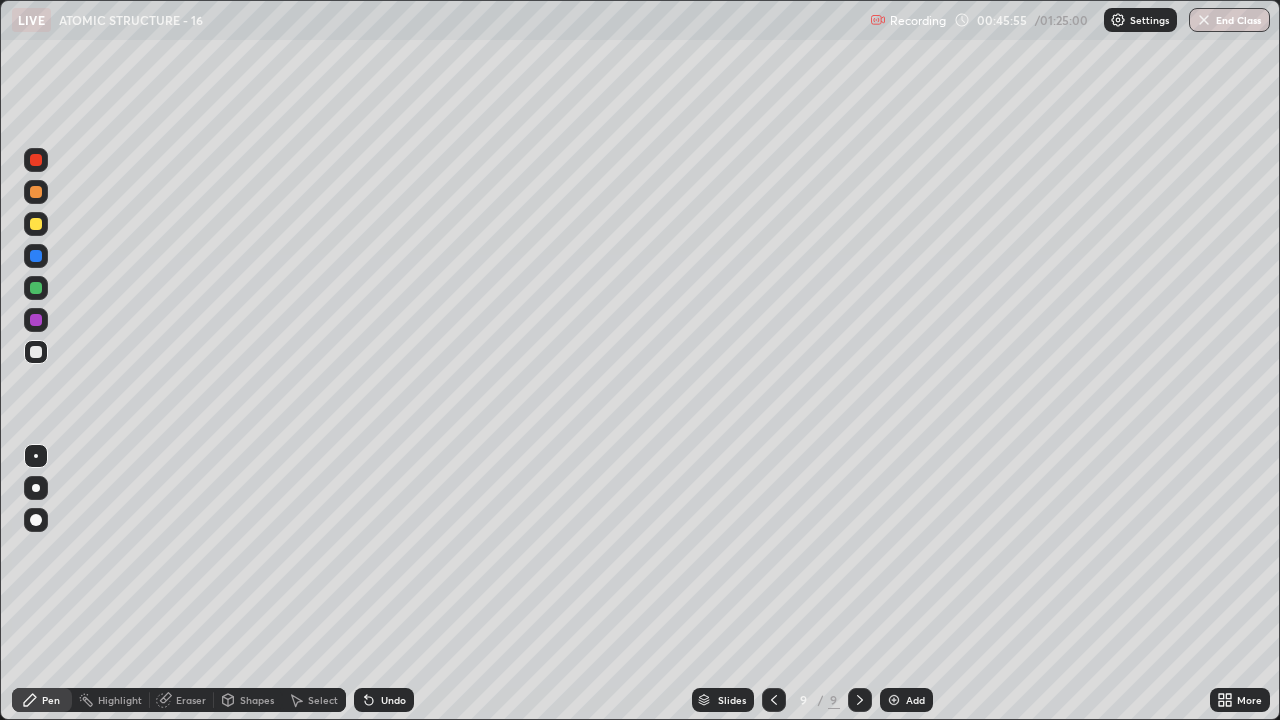click on "Undo" at bounding box center [393, 700] 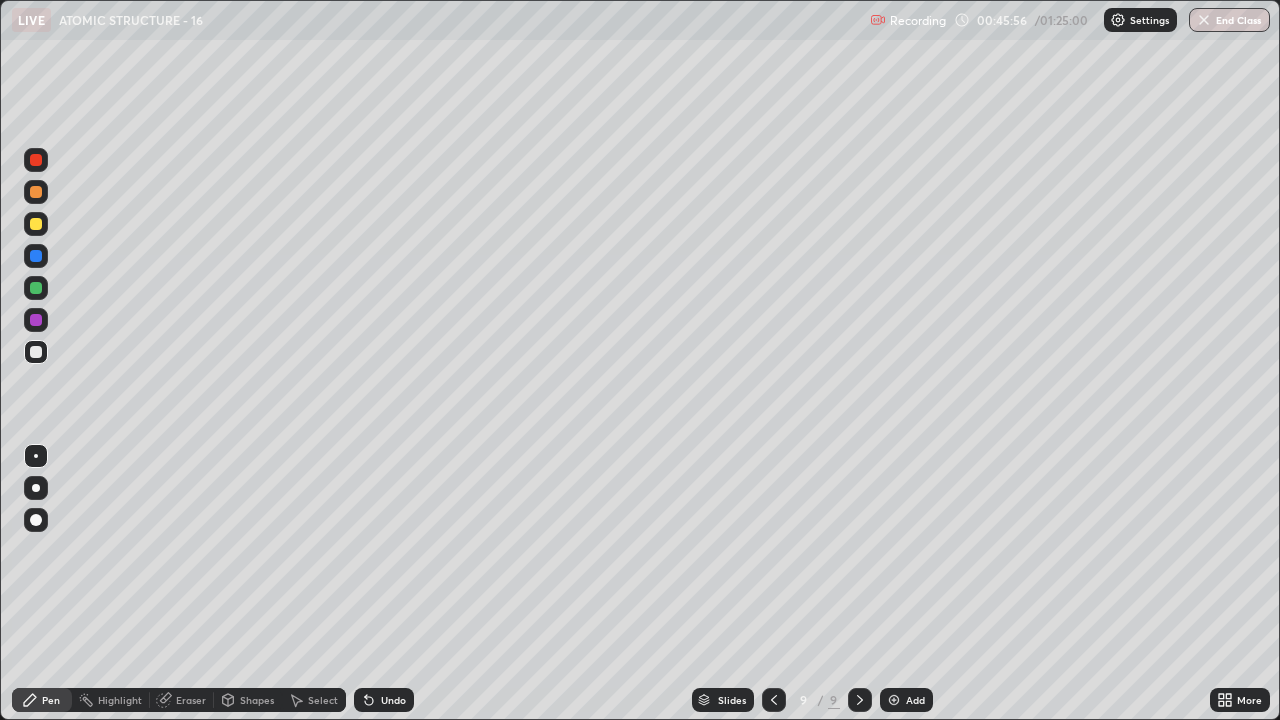 click on "Undo" at bounding box center [393, 700] 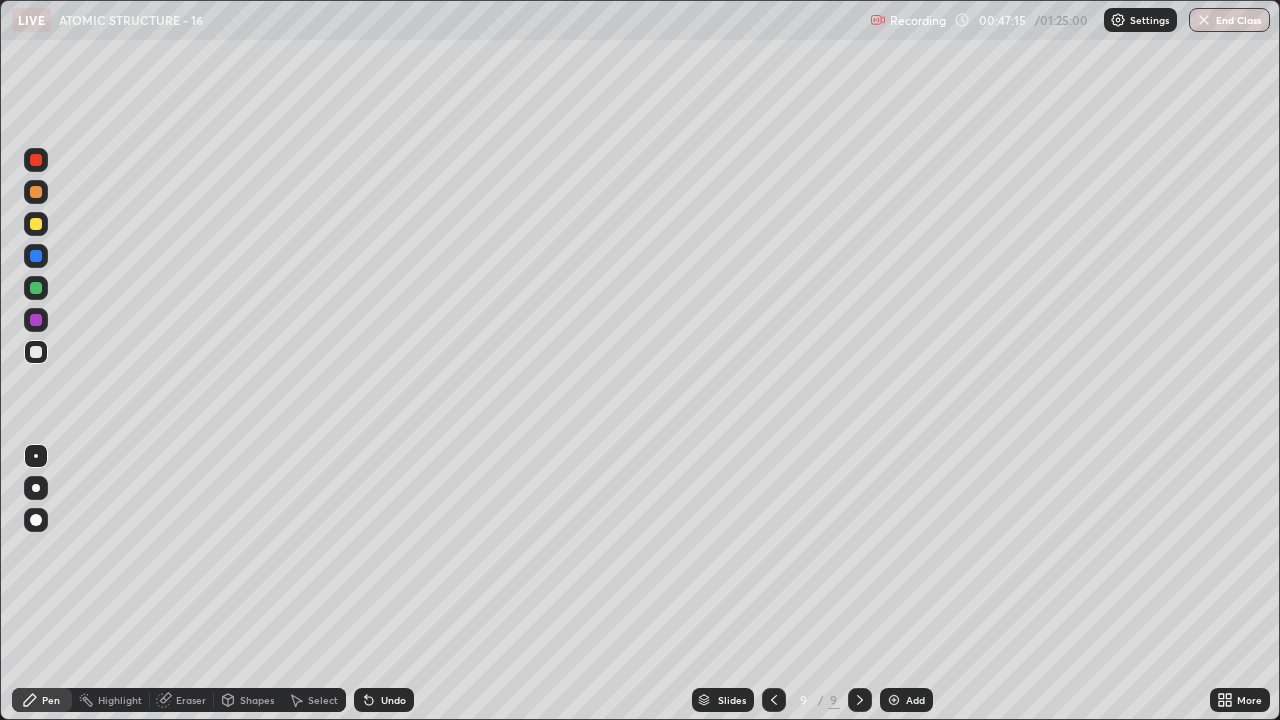 click at bounding box center [36, 288] 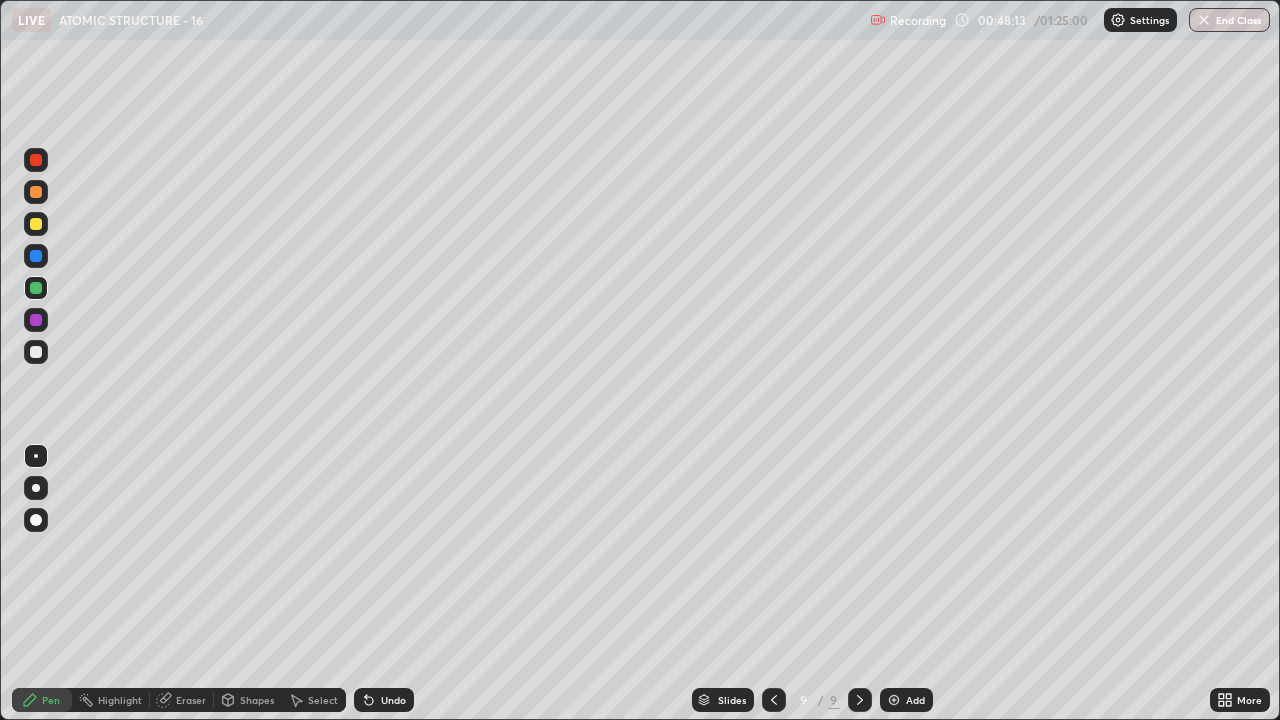 click on "Undo" at bounding box center (384, 700) 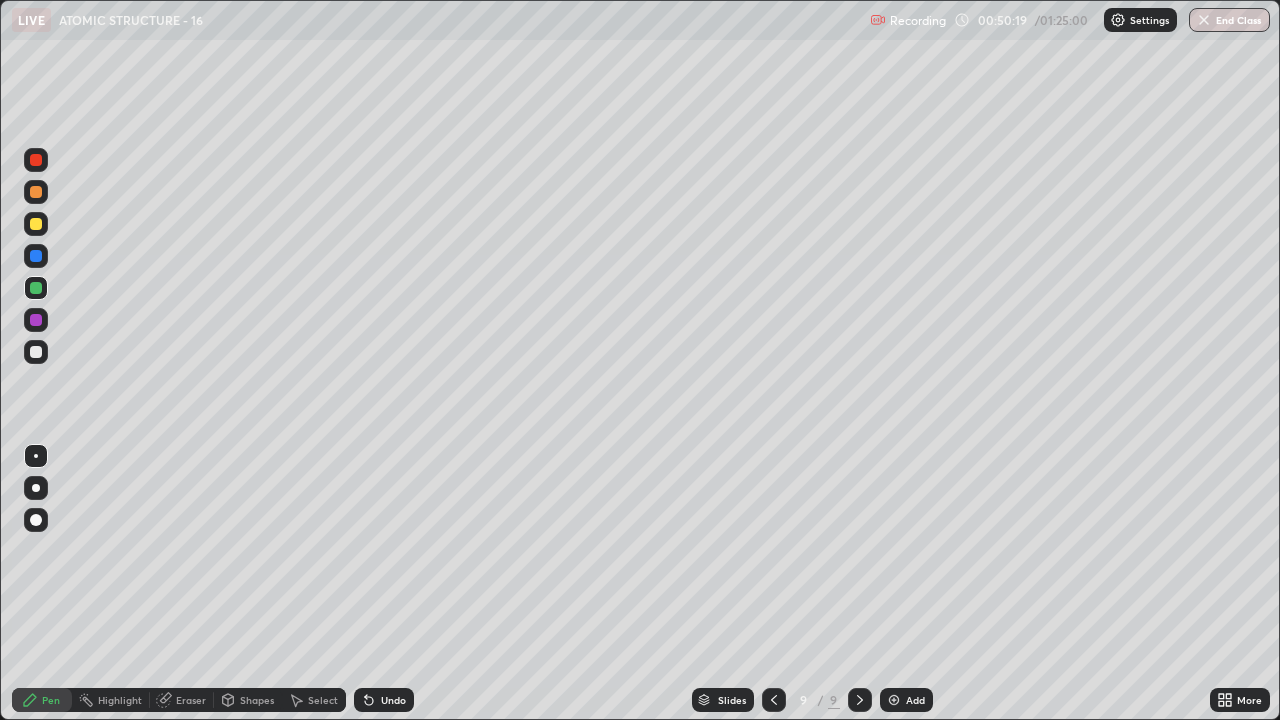 click at bounding box center [36, 320] 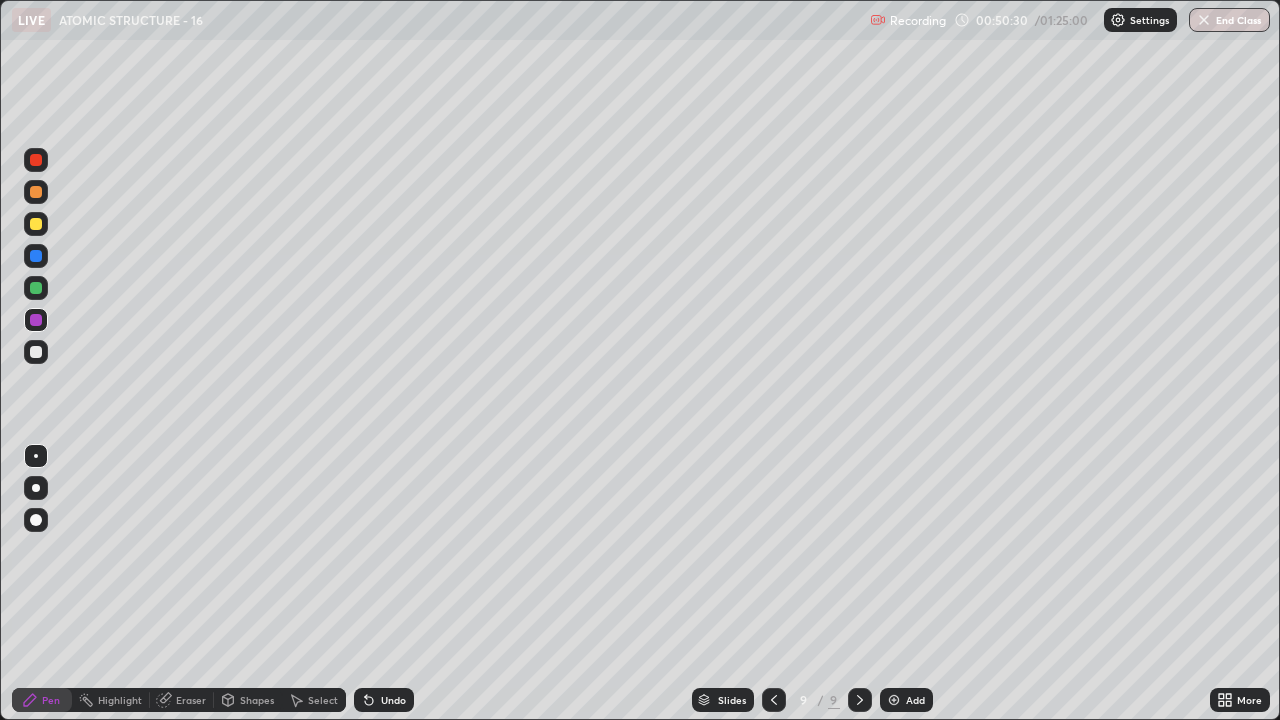 click at bounding box center (36, 288) 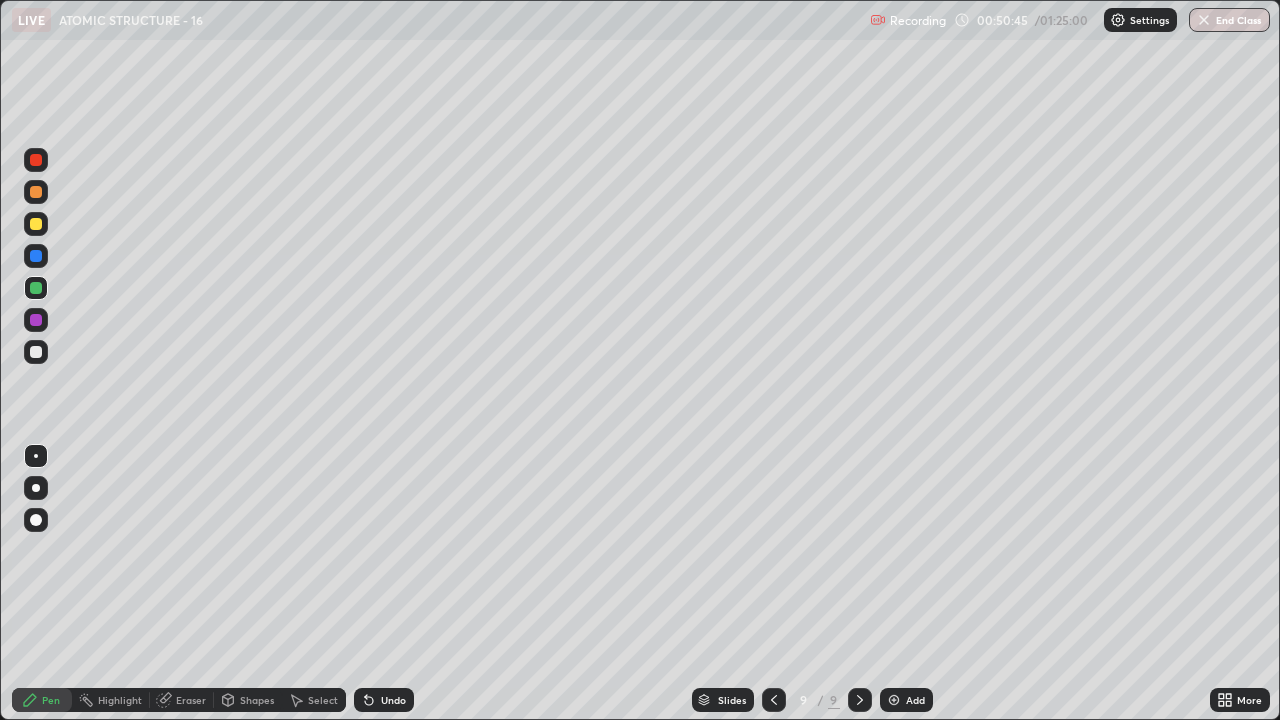 click at bounding box center (36, 320) 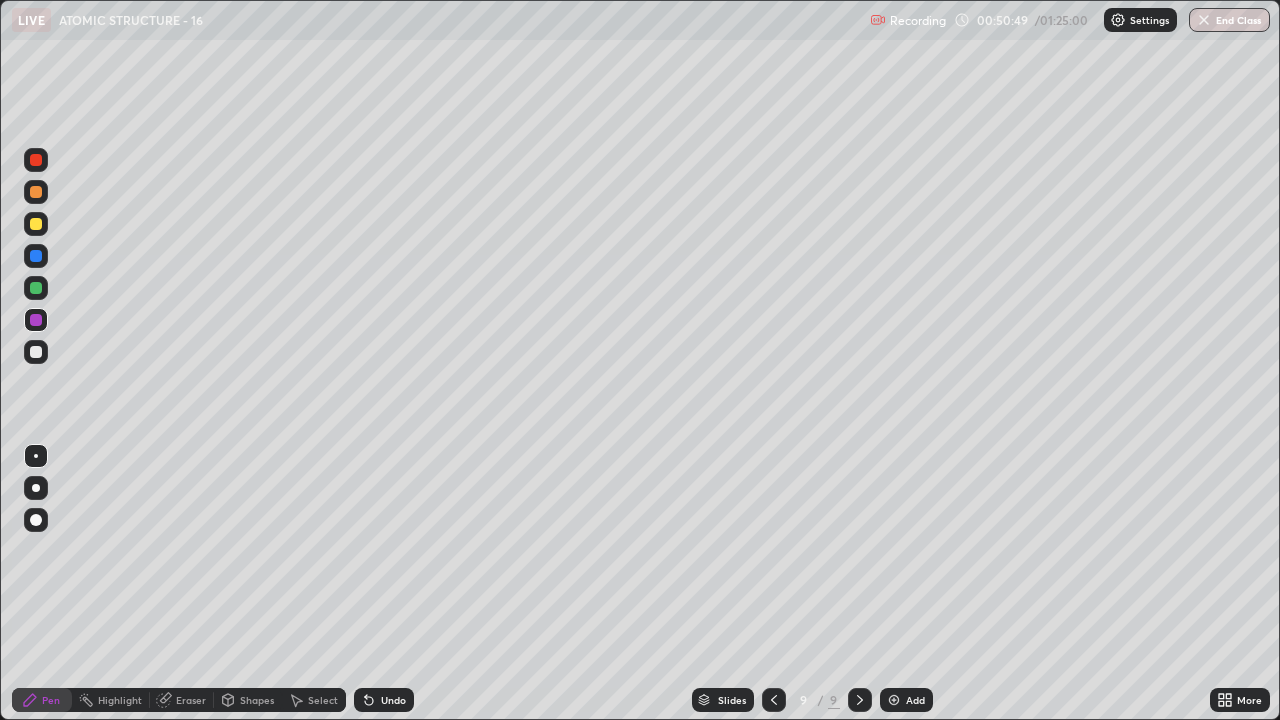 click at bounding box center (36, 288) 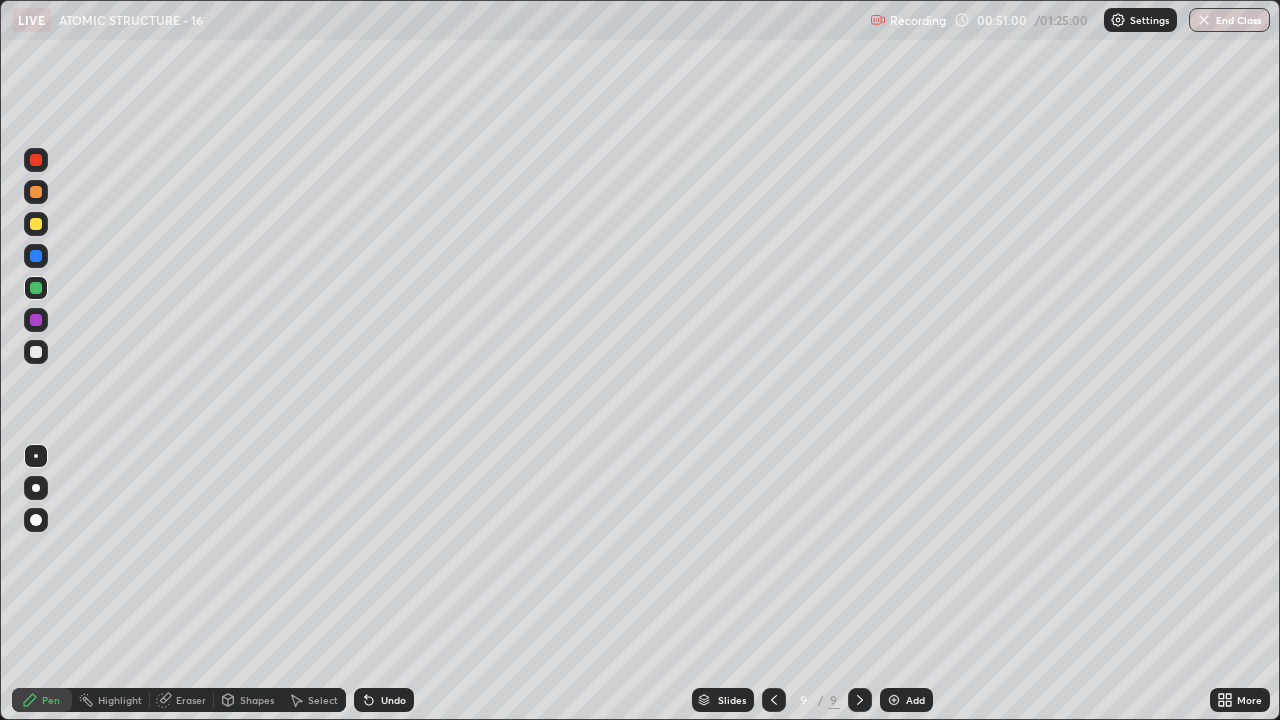 click at bounding box center [36, 320] 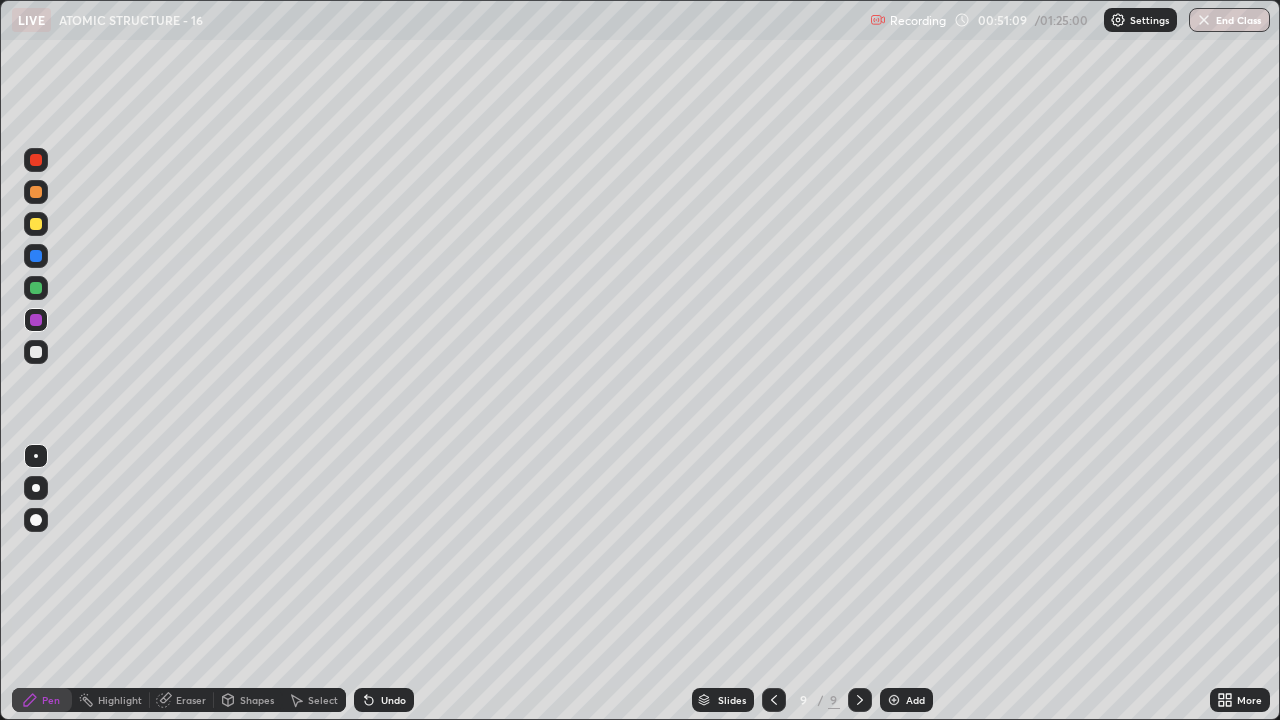 click at bounding box center (36, 288) 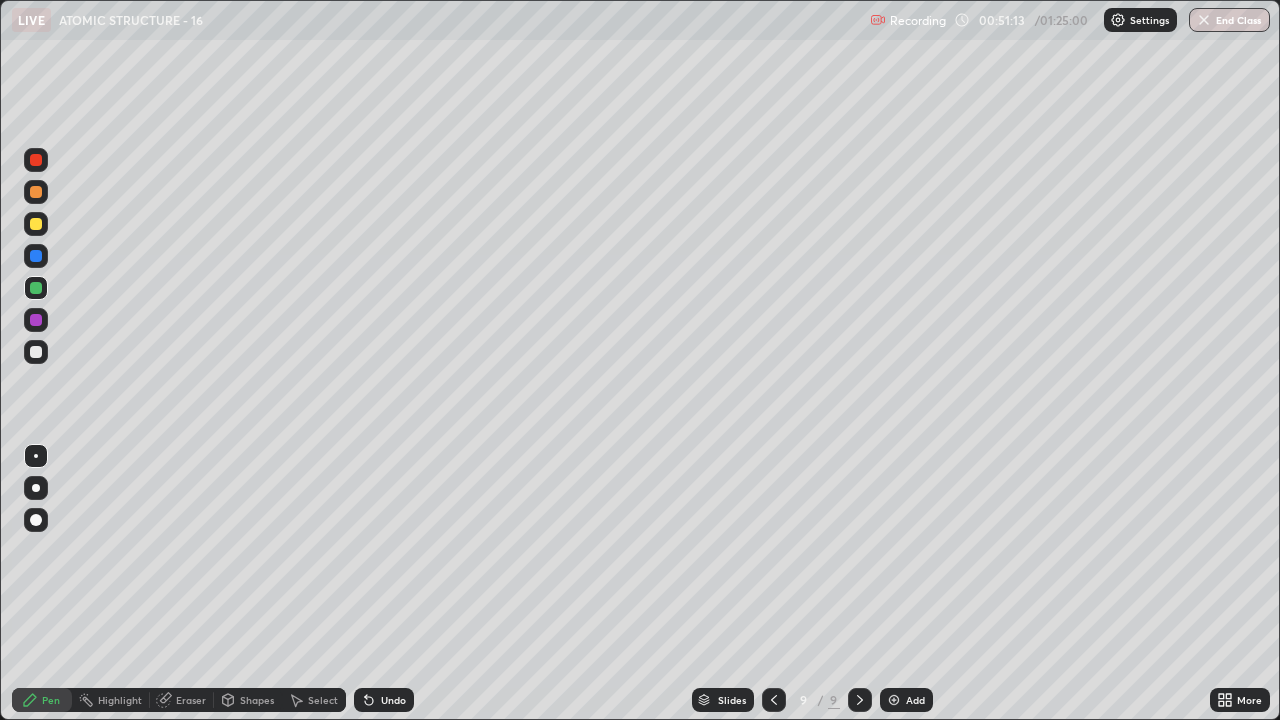 click at bounding box center (36, 320) 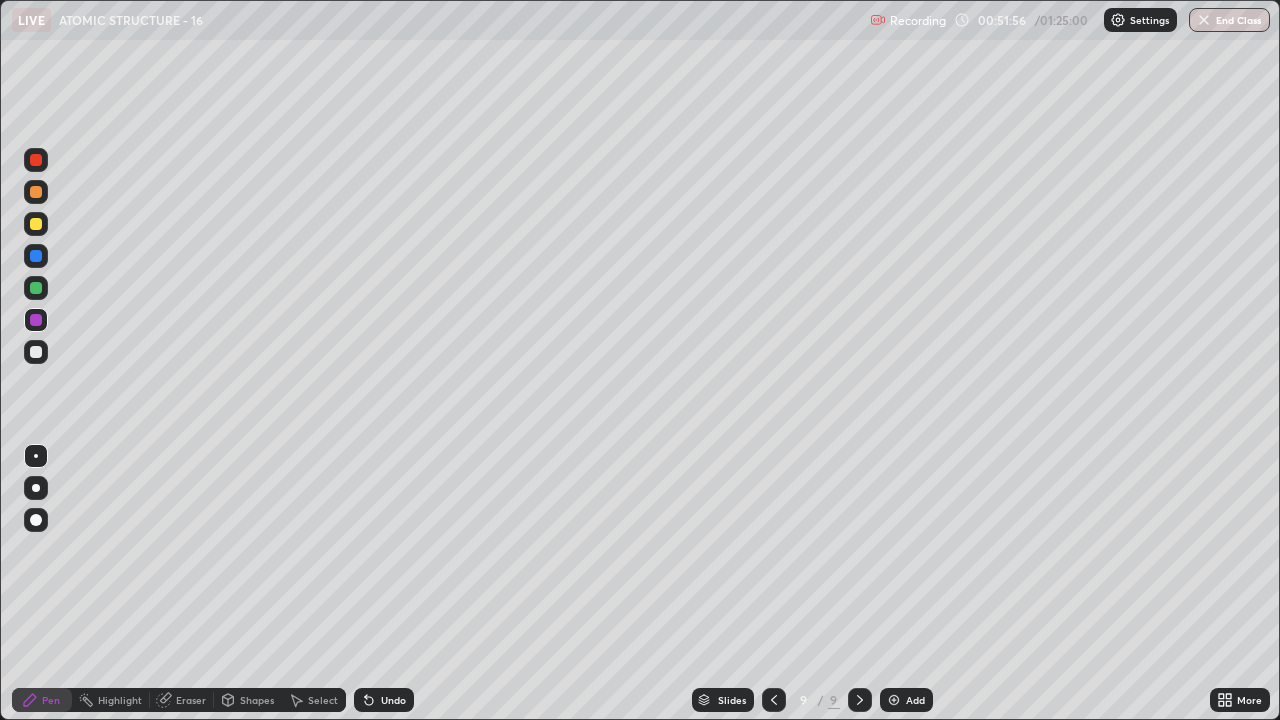click at bounding box center [36, 224] 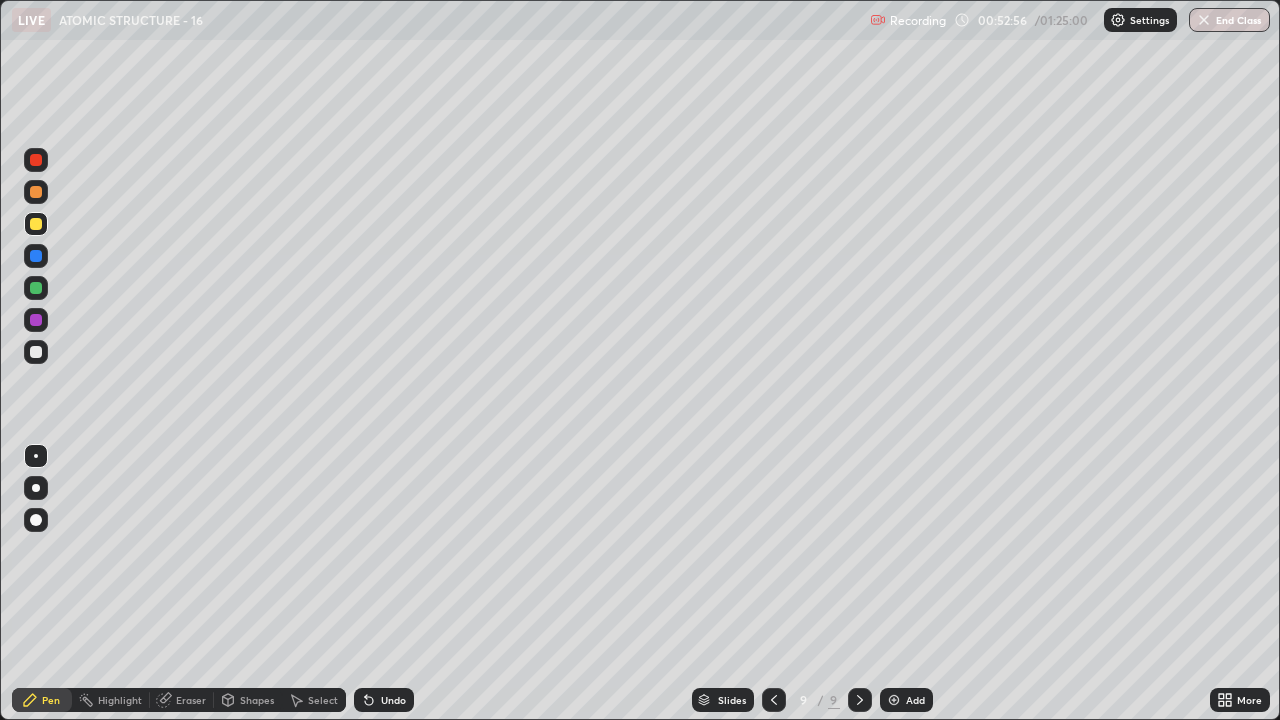 click at bounding box center (36, 352) 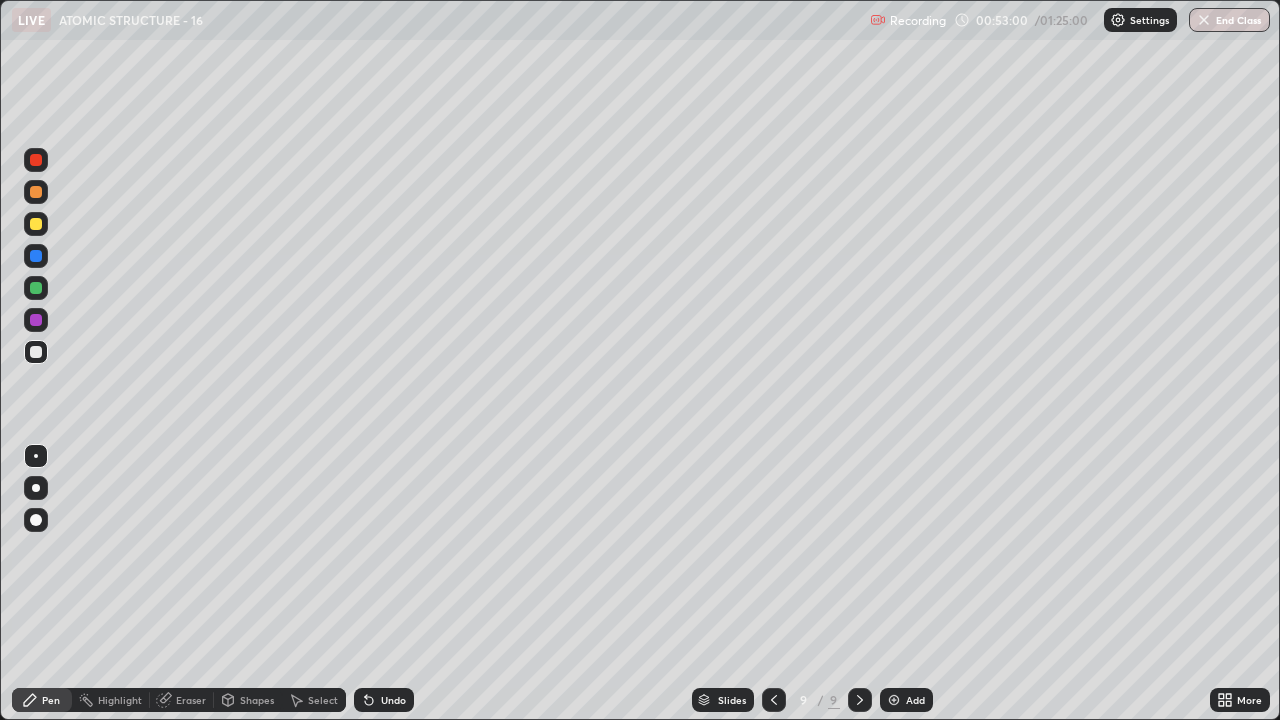 click on "Eraser" at bounding box center [182, 700] 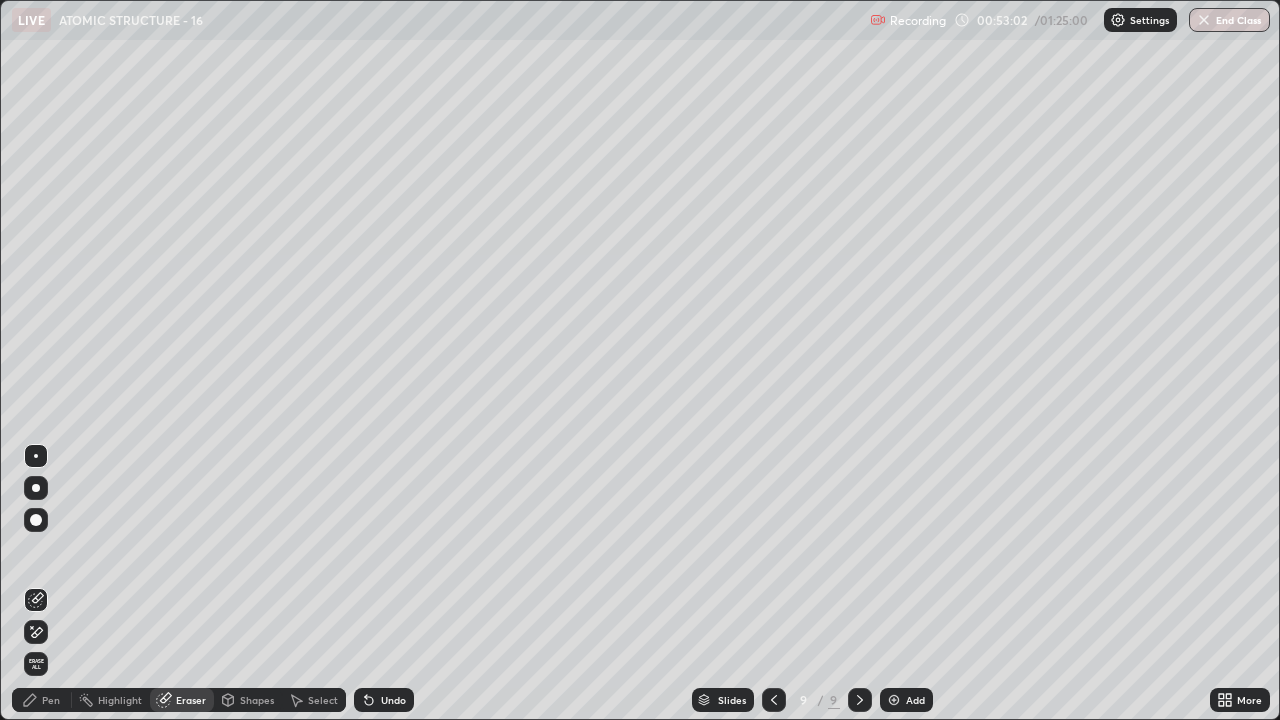 click on "Pen" at bounding box center [51, 700] 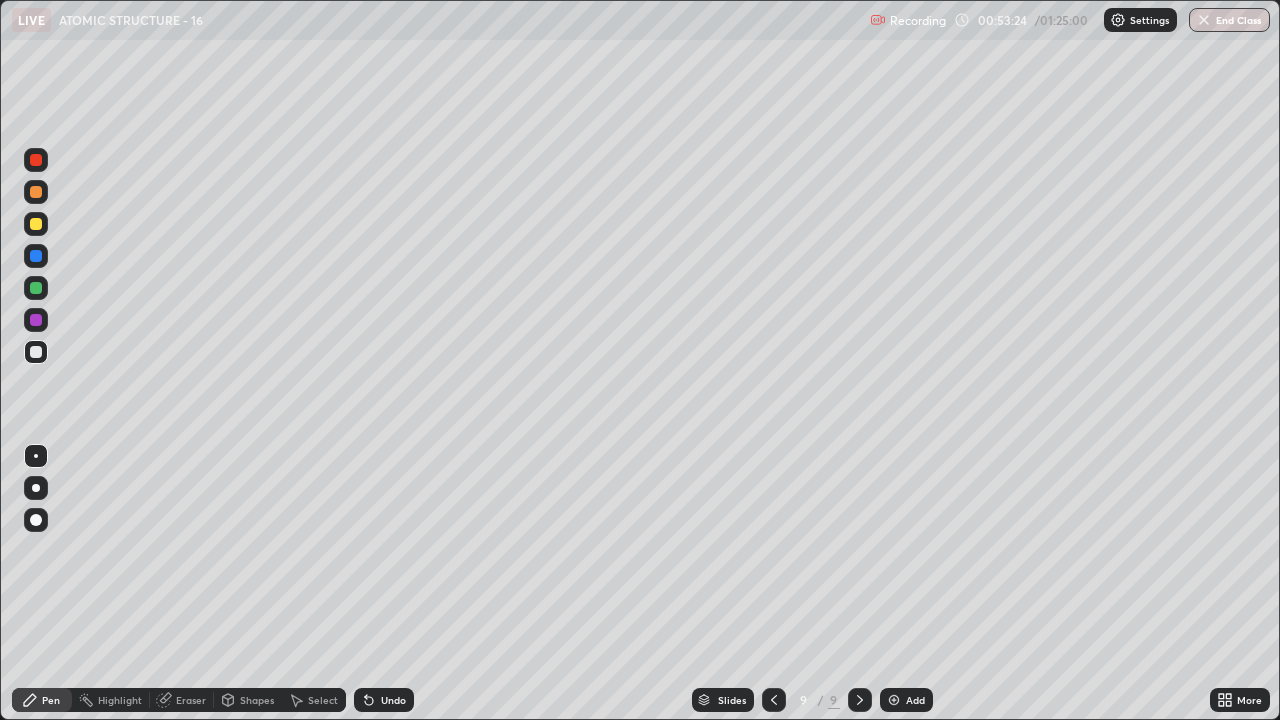 click at bounding box center (36, 288) 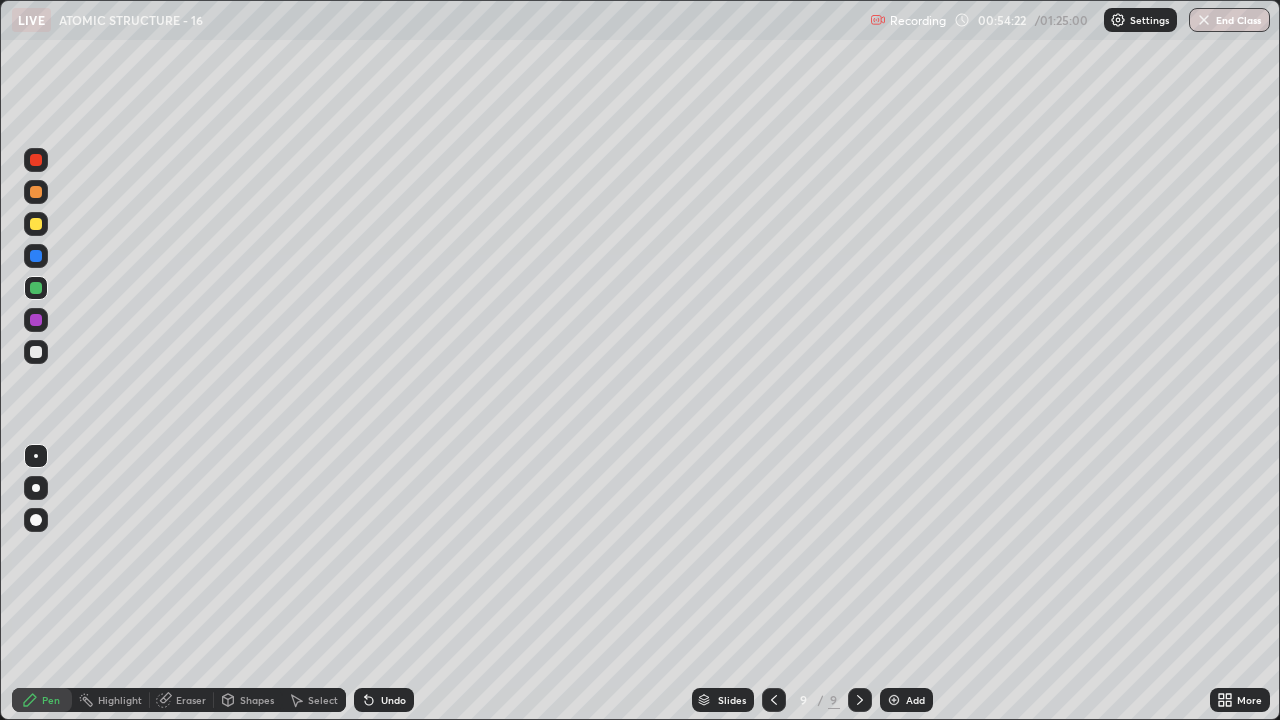 click at bounding box center (36, 224) 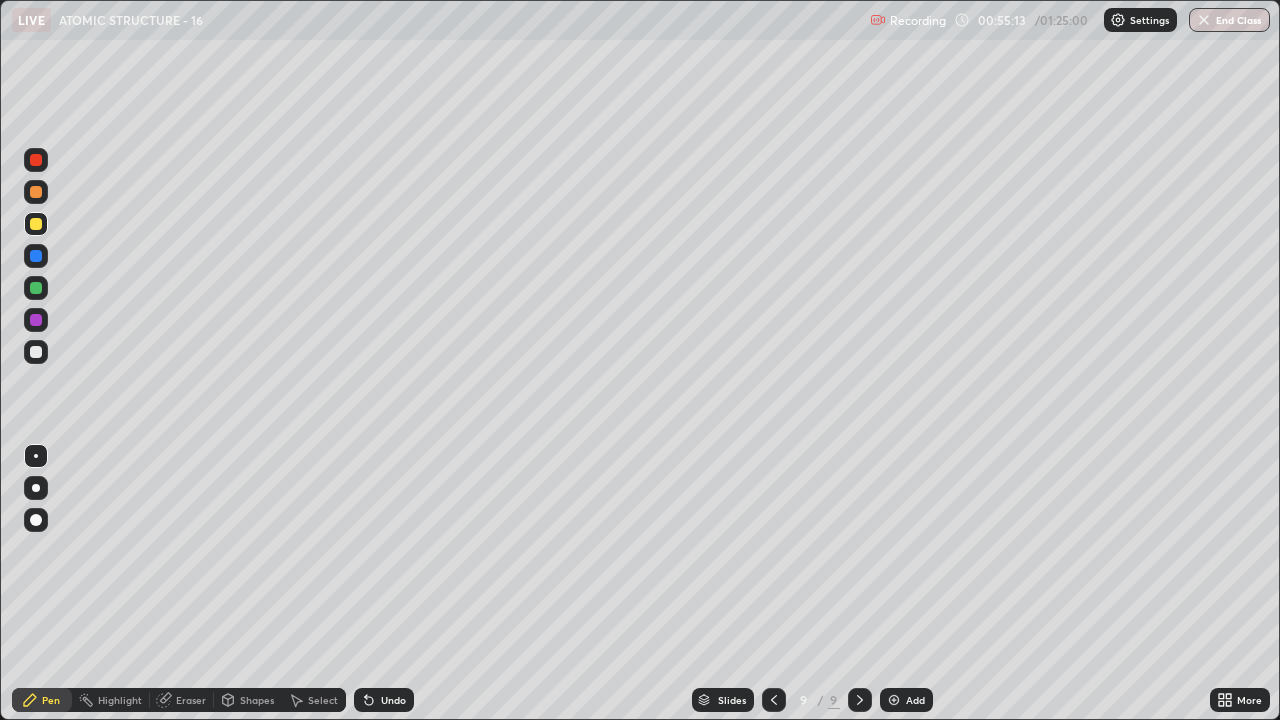 click at bounding box center (36, 320) 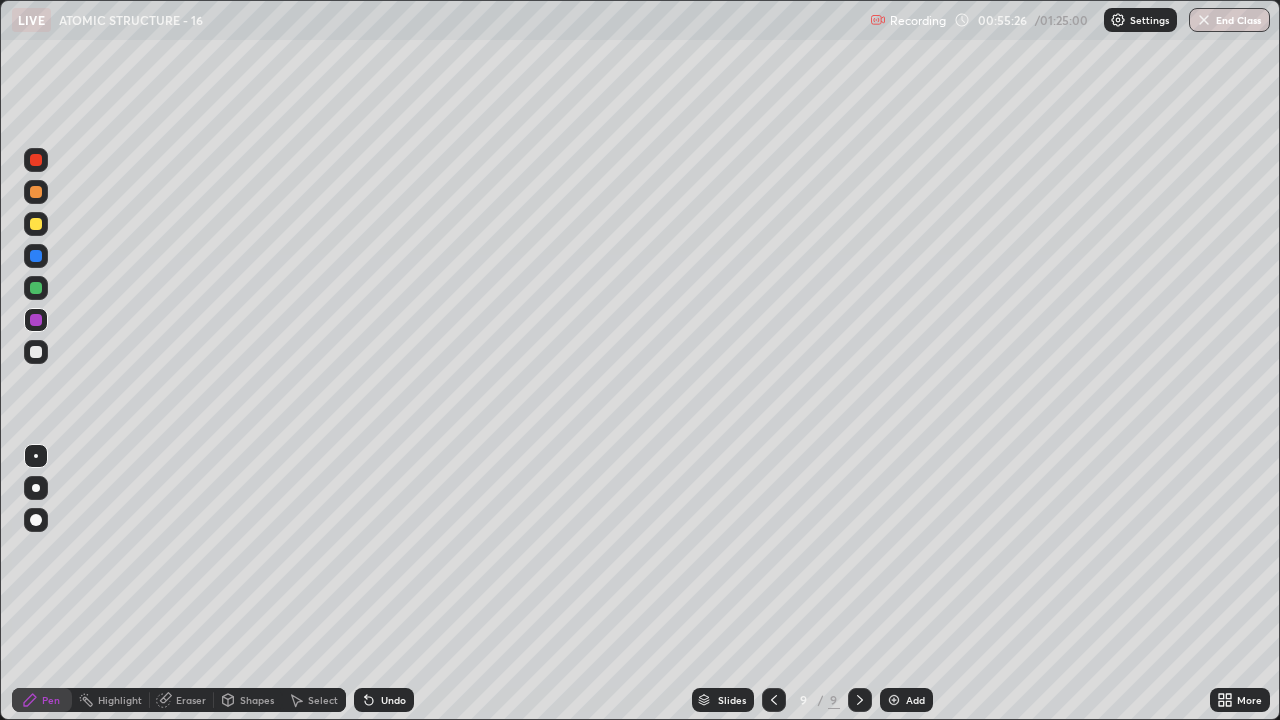 click on "Undo" at bounding box center (384, 700) 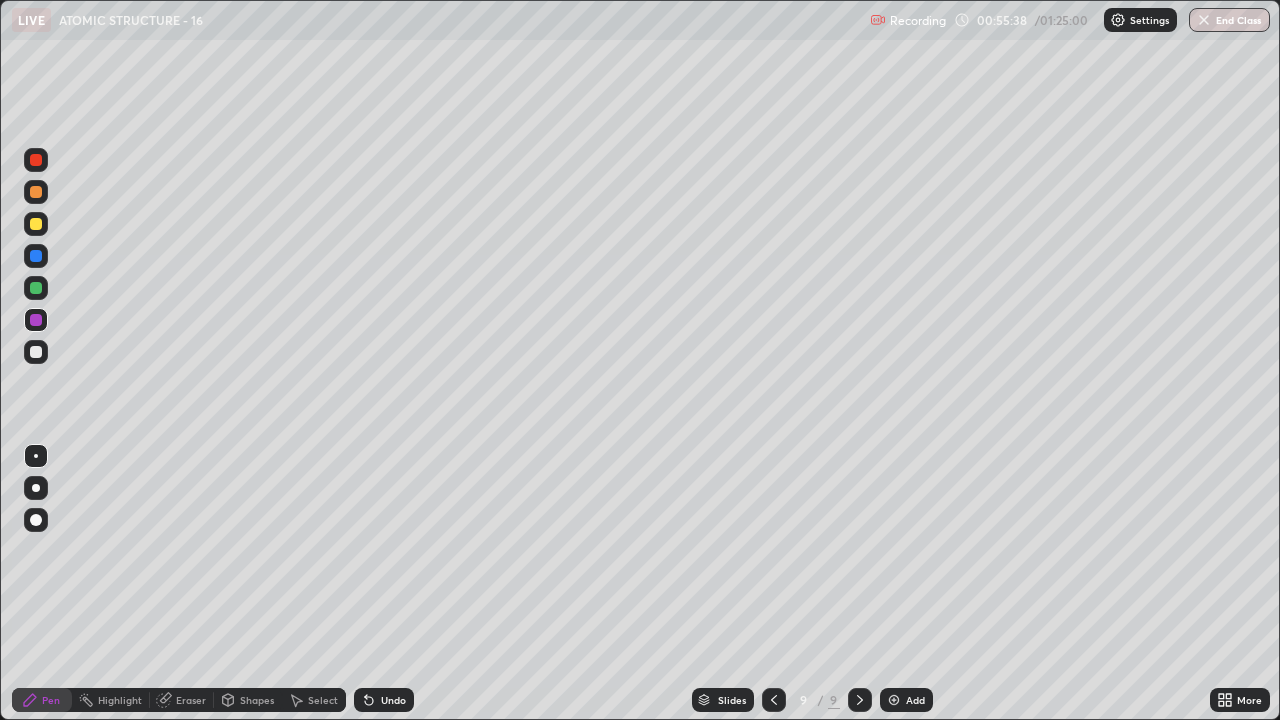 click 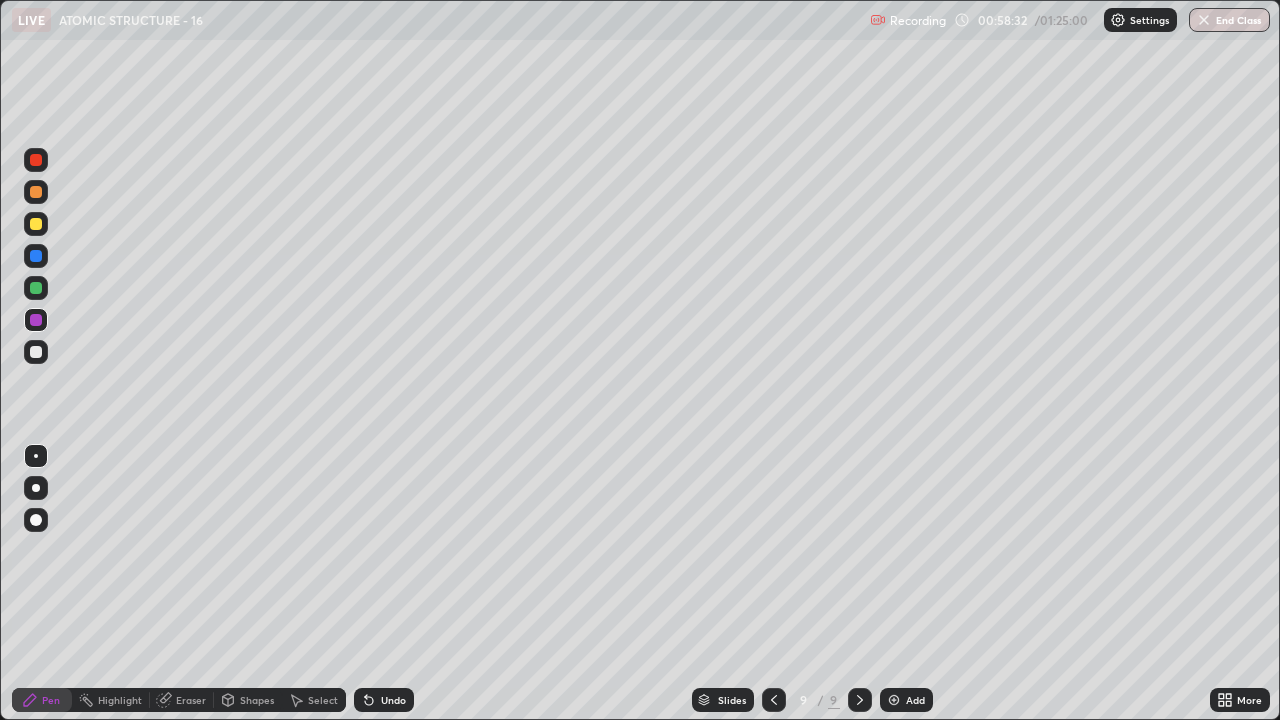click at bounding box center [36, 224] 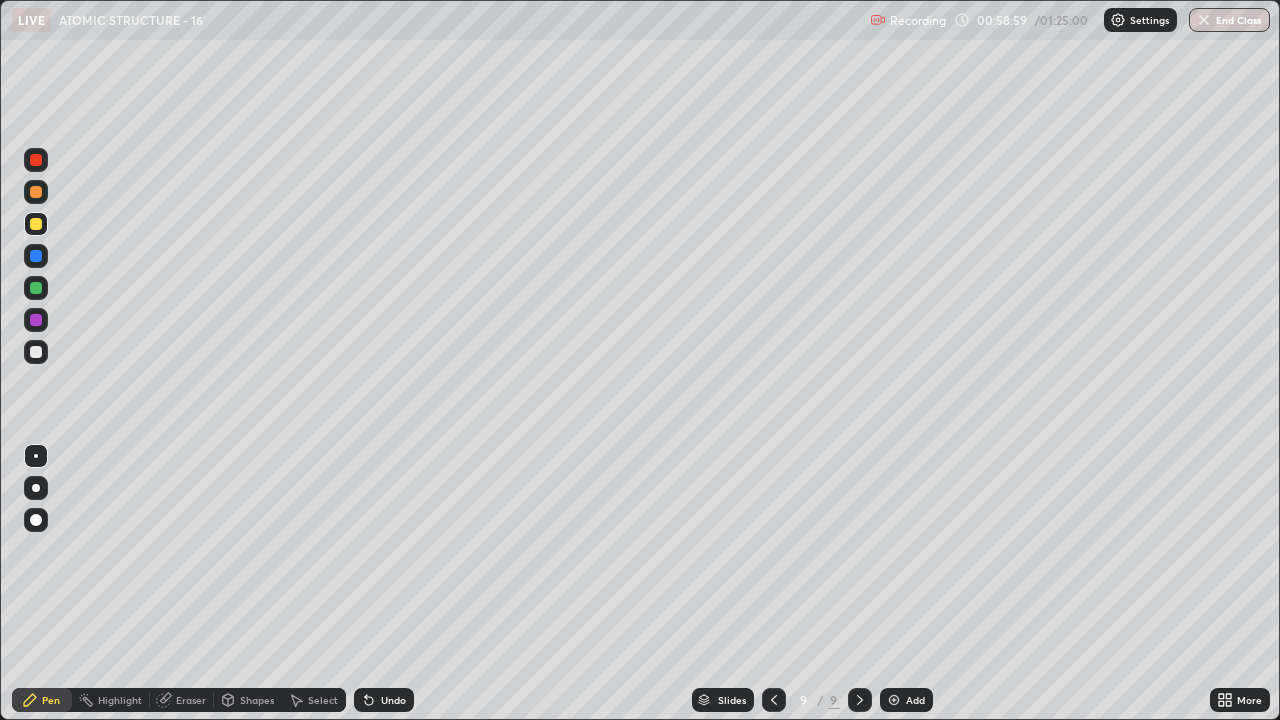 click at bounding box center [894, 700] 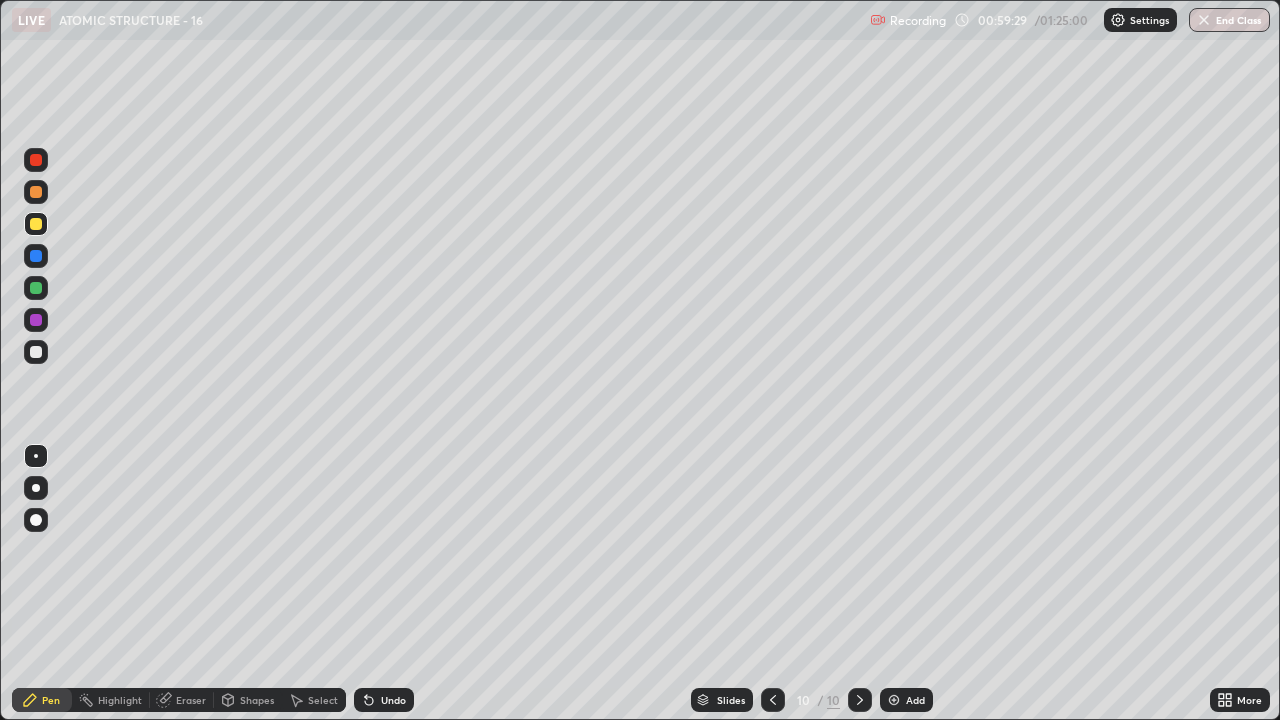 click on "Undo" at bounding box center (384, 700) 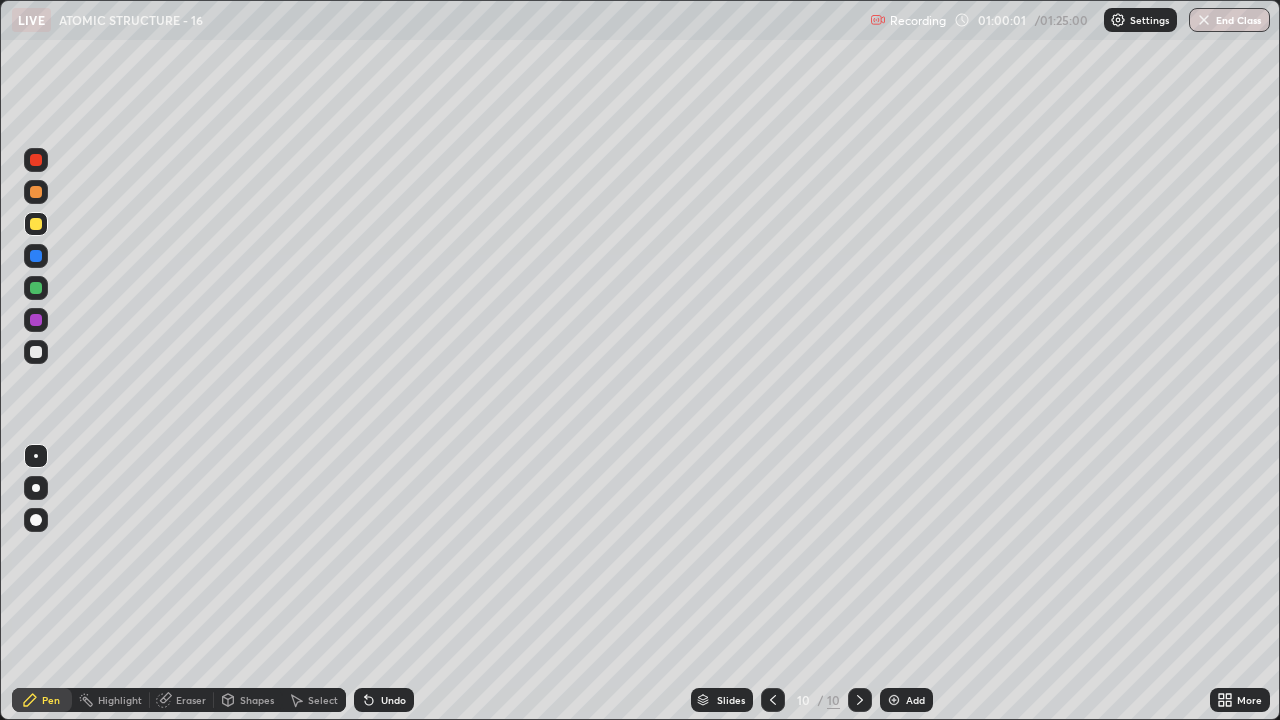 click on "Undo" at bounding box center [393, 700] 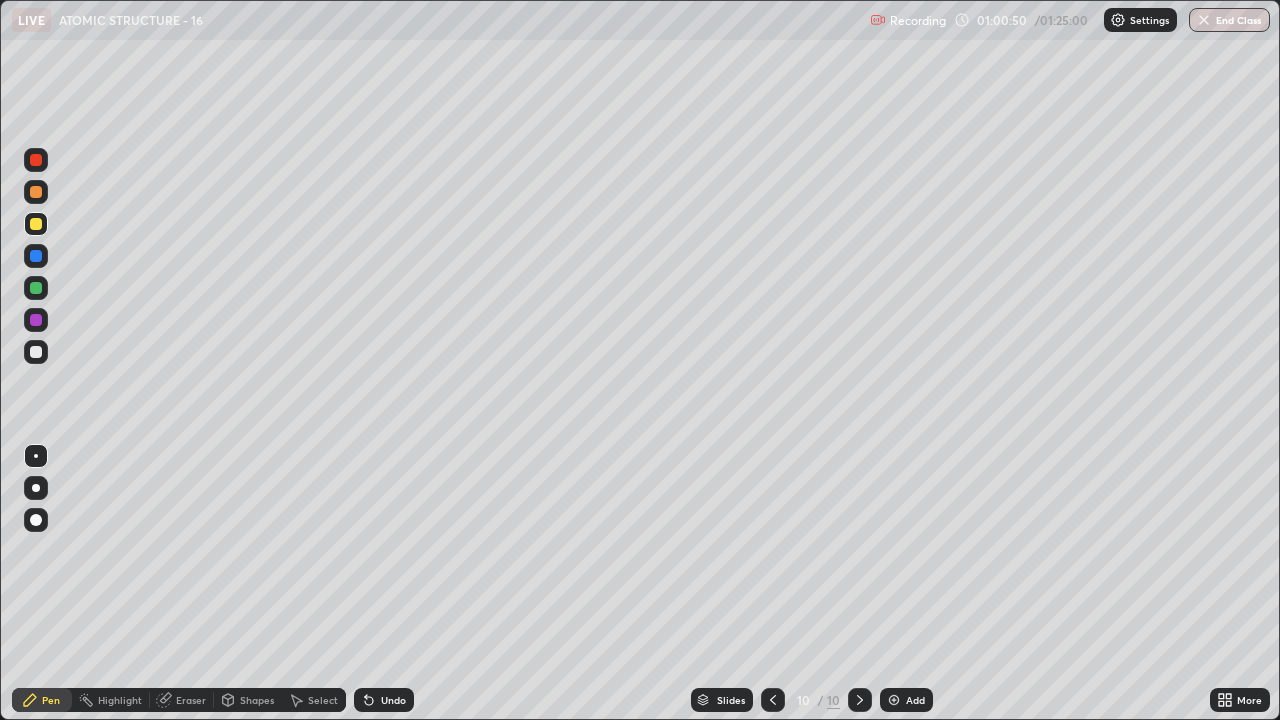 click 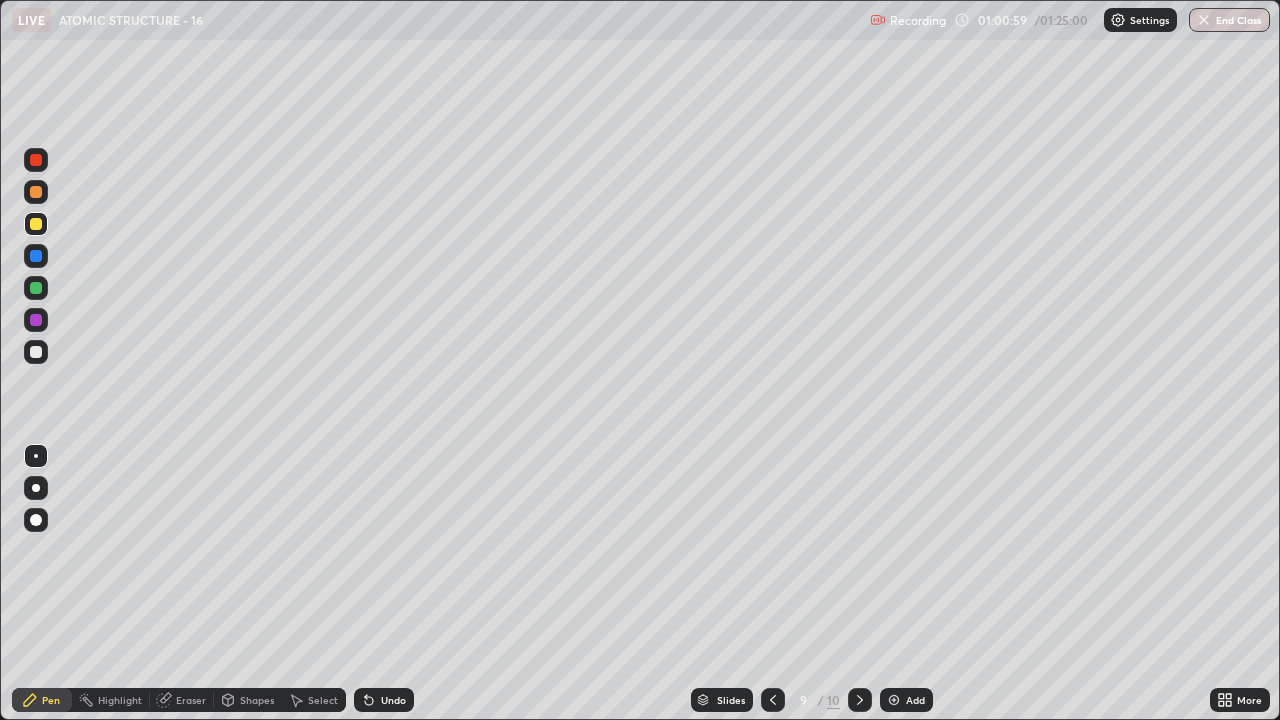 click on "Undo" at bounding box center (384, 700) 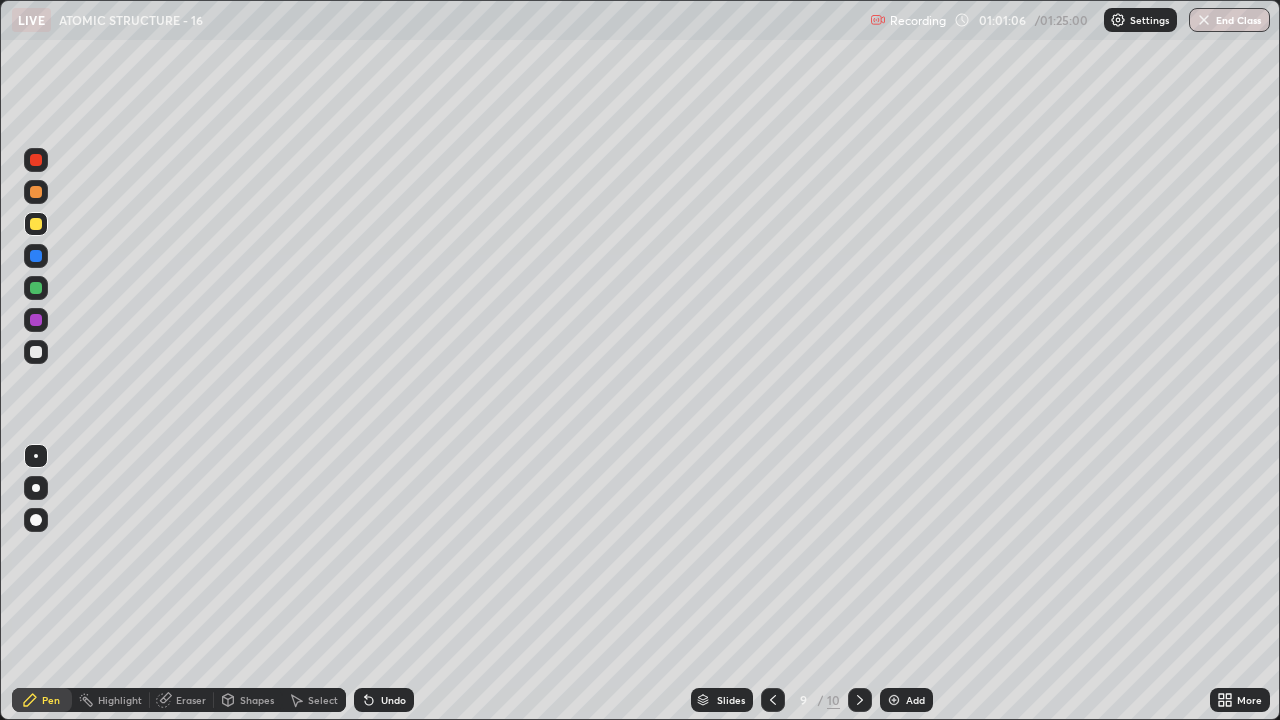 click at bounding box center [36, 352] 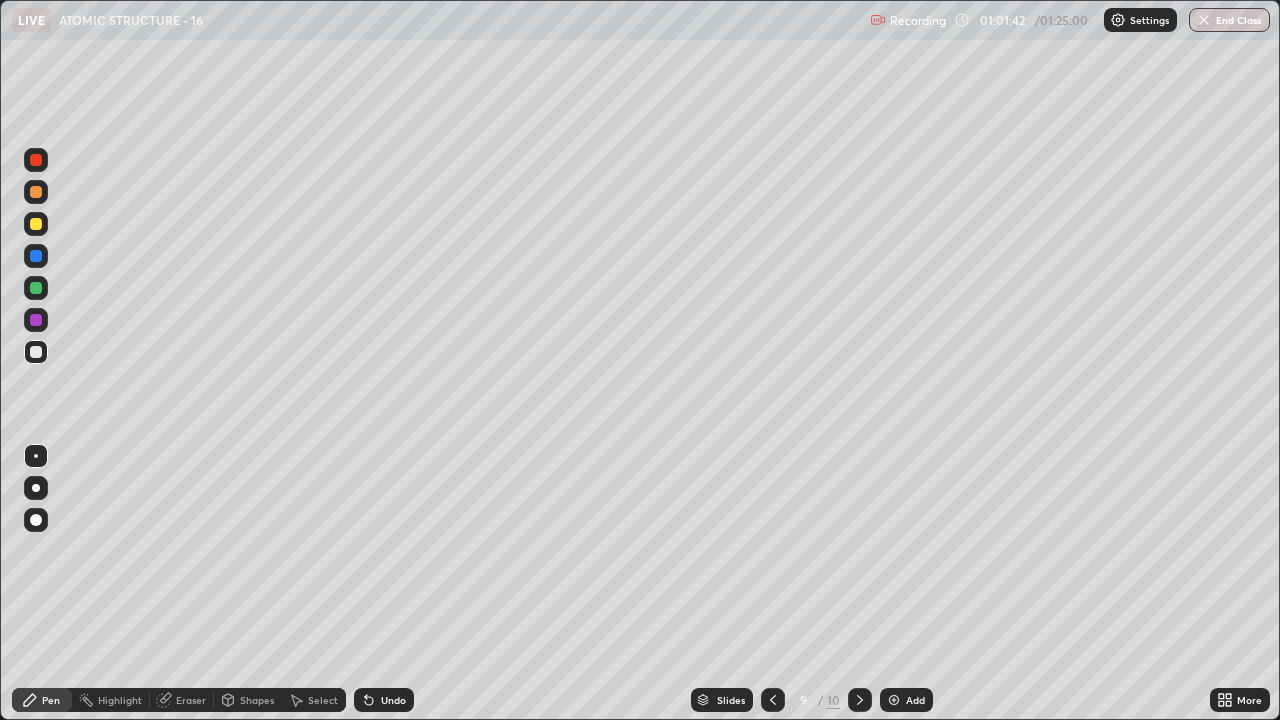 click on "Undo" at bounding box center [393, 700] 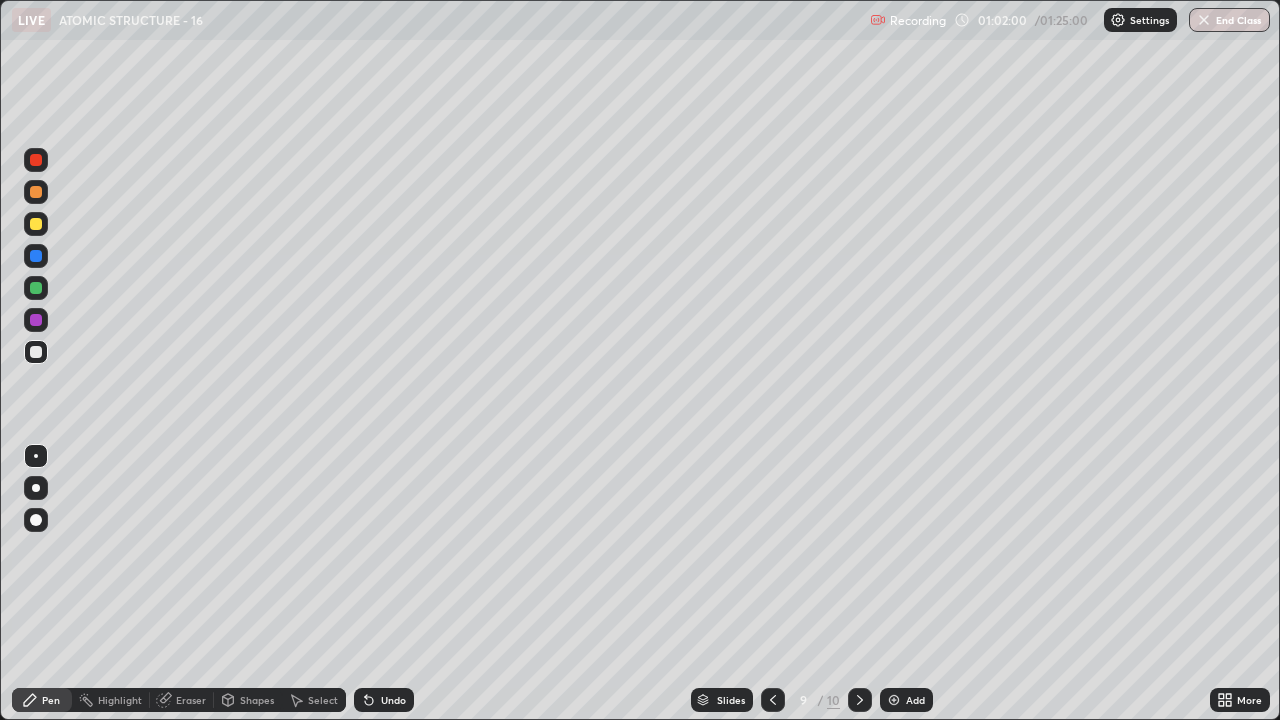 click 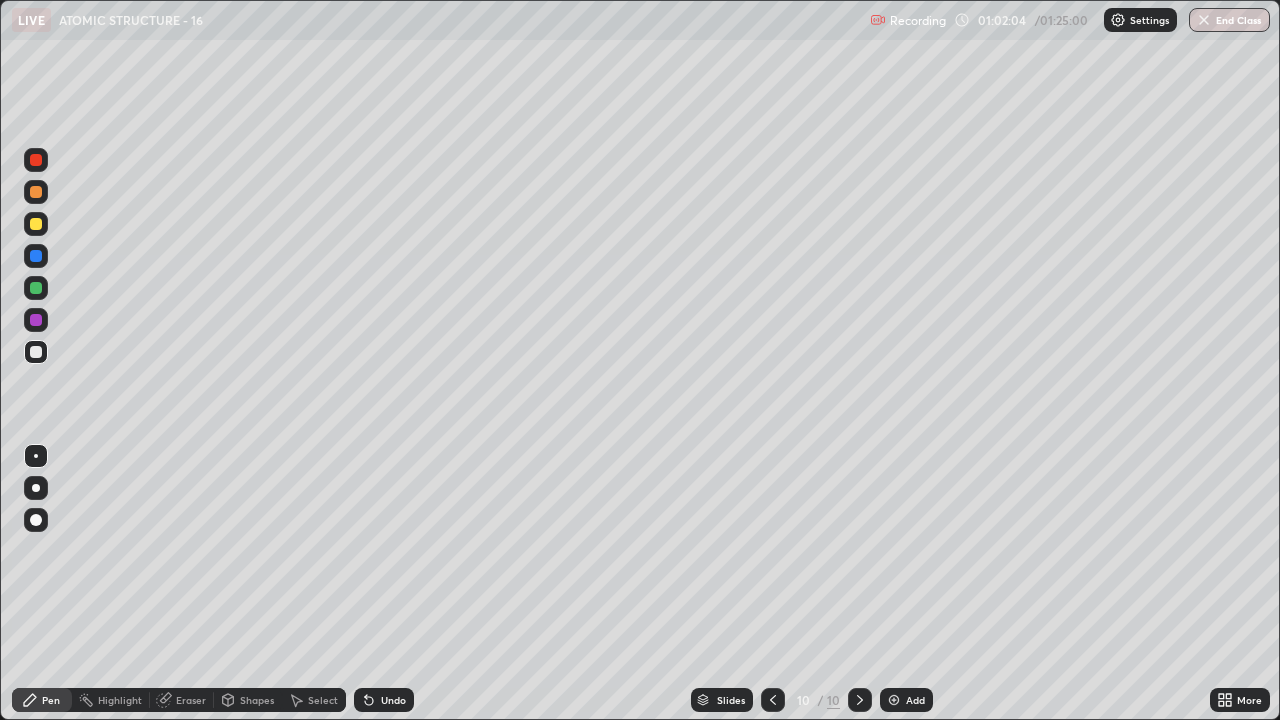 click at bounding box center [36, 224] 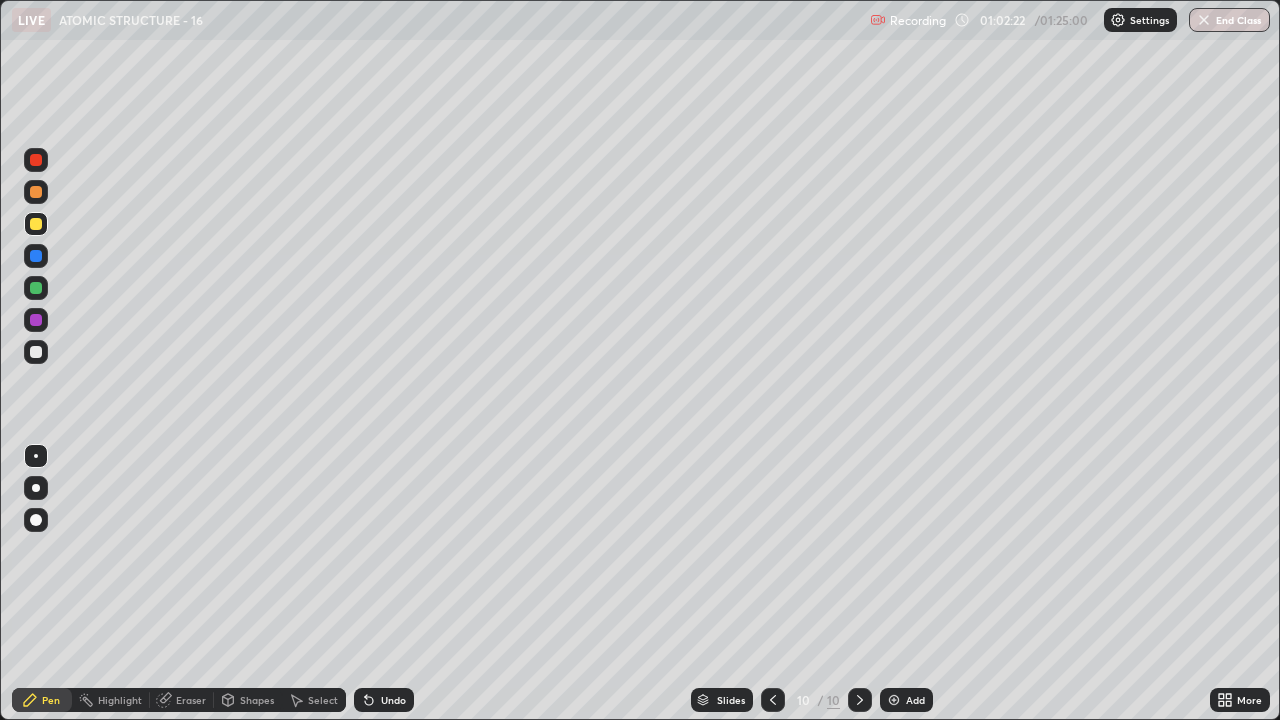 click 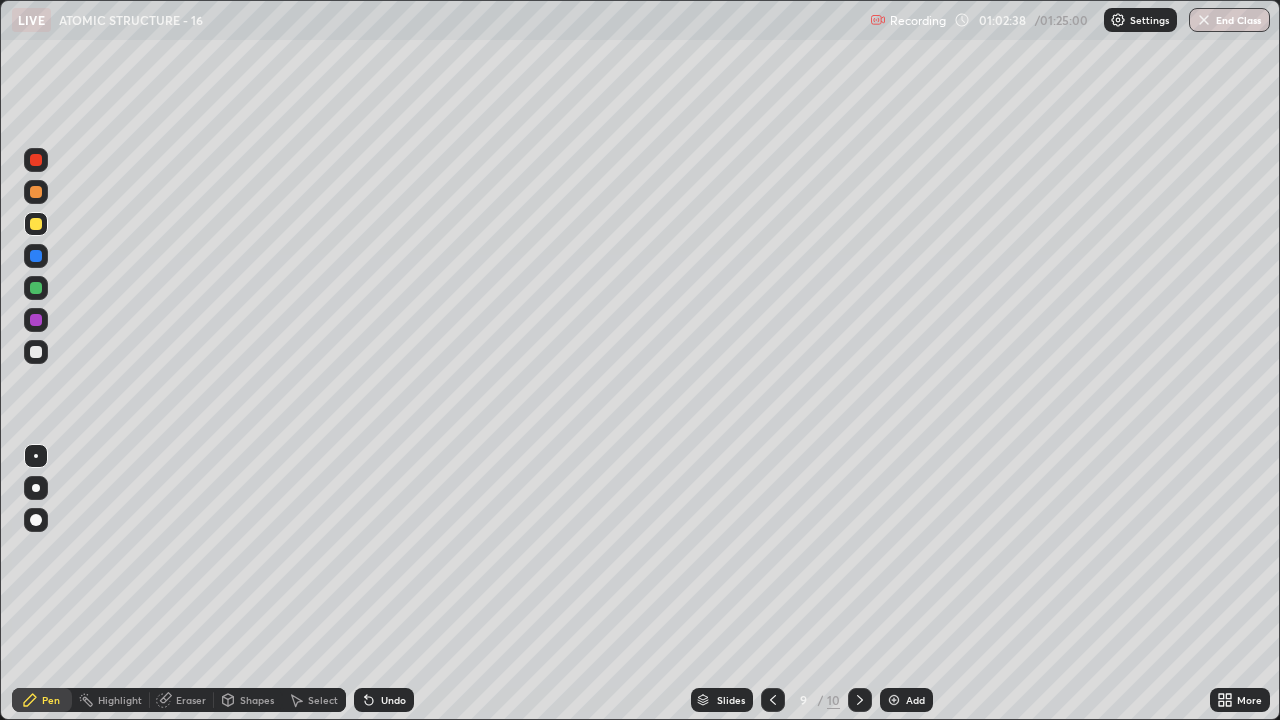 click 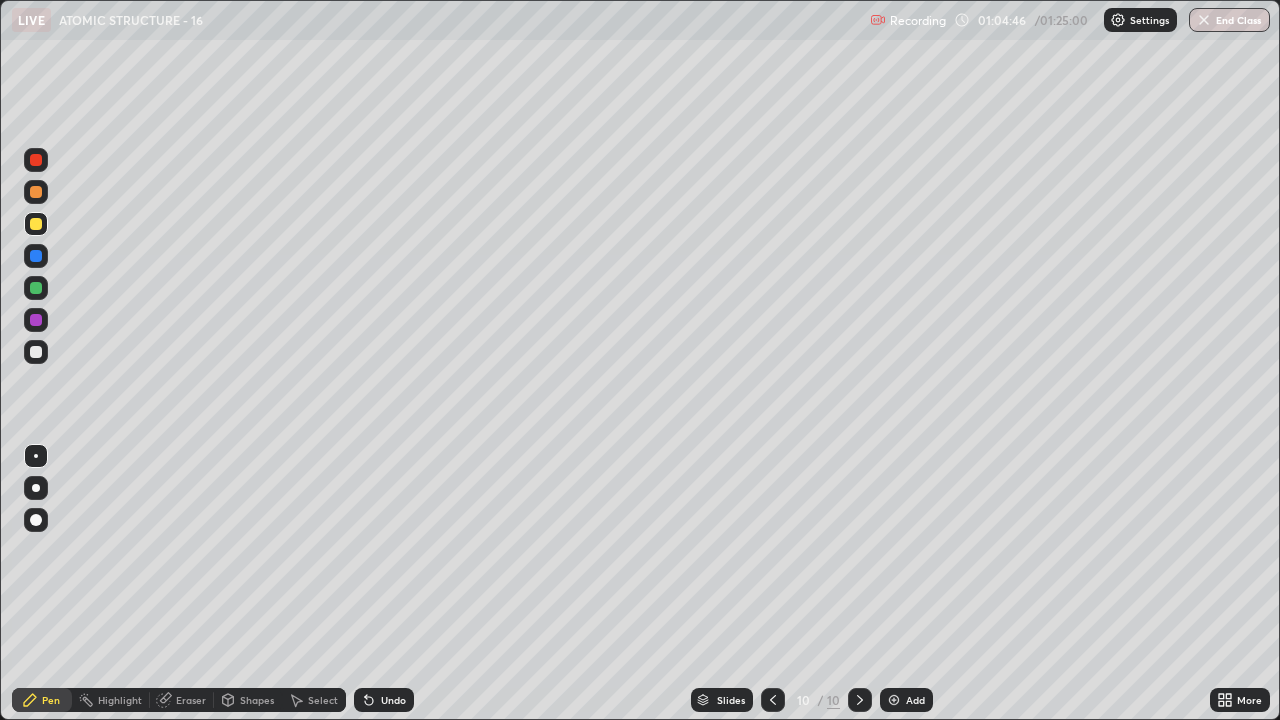 click at bounding box center (36, 352) 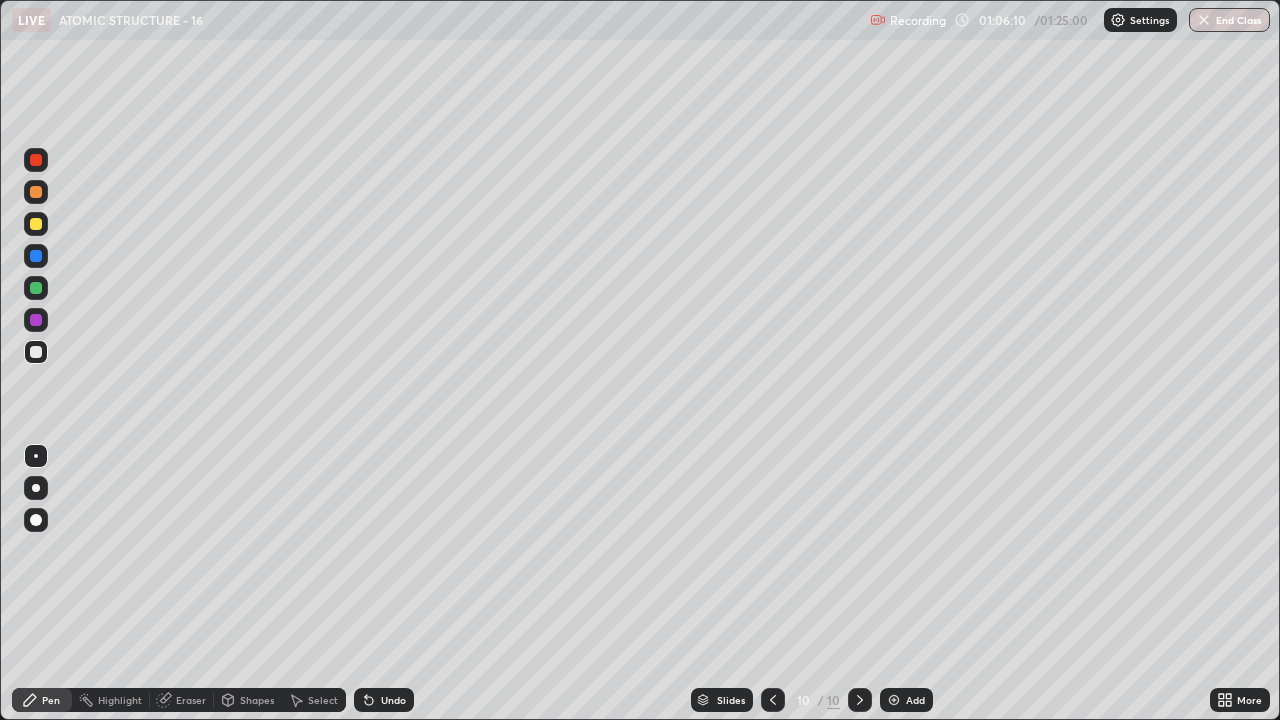 click on "Undo" at bounding box center (393, 700) 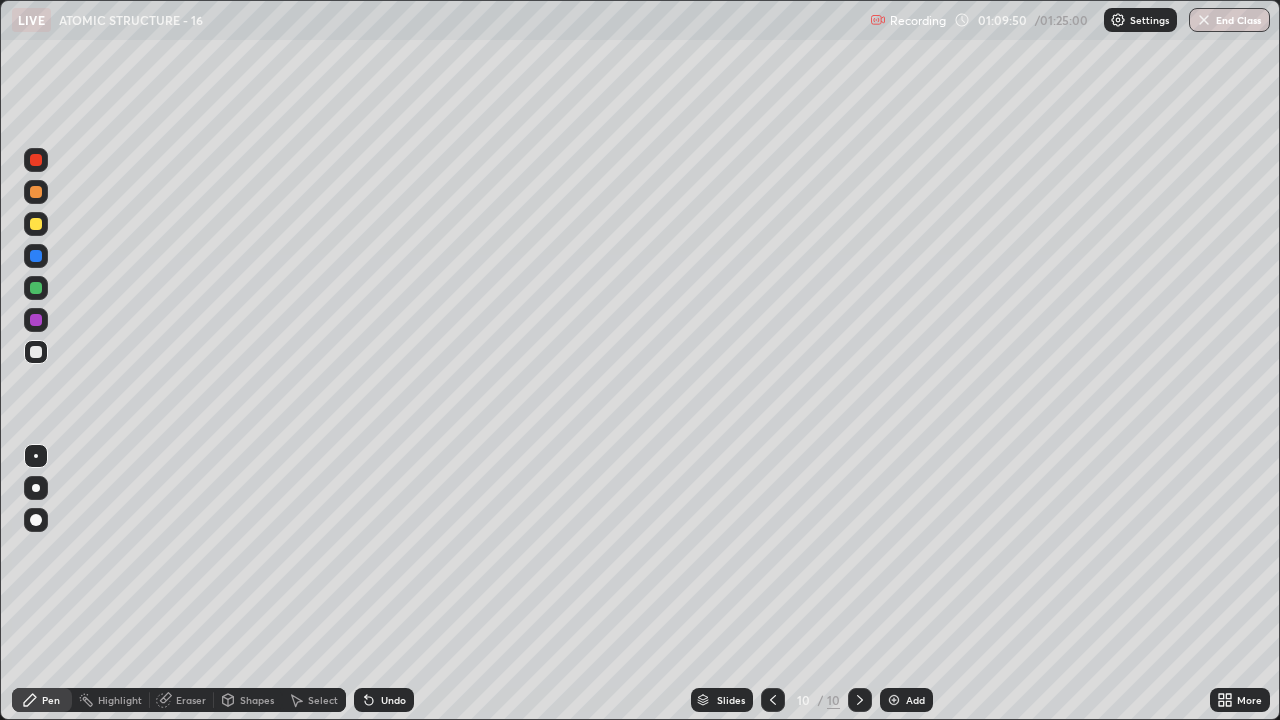 click on "Select" at bounding box center (323, 700) 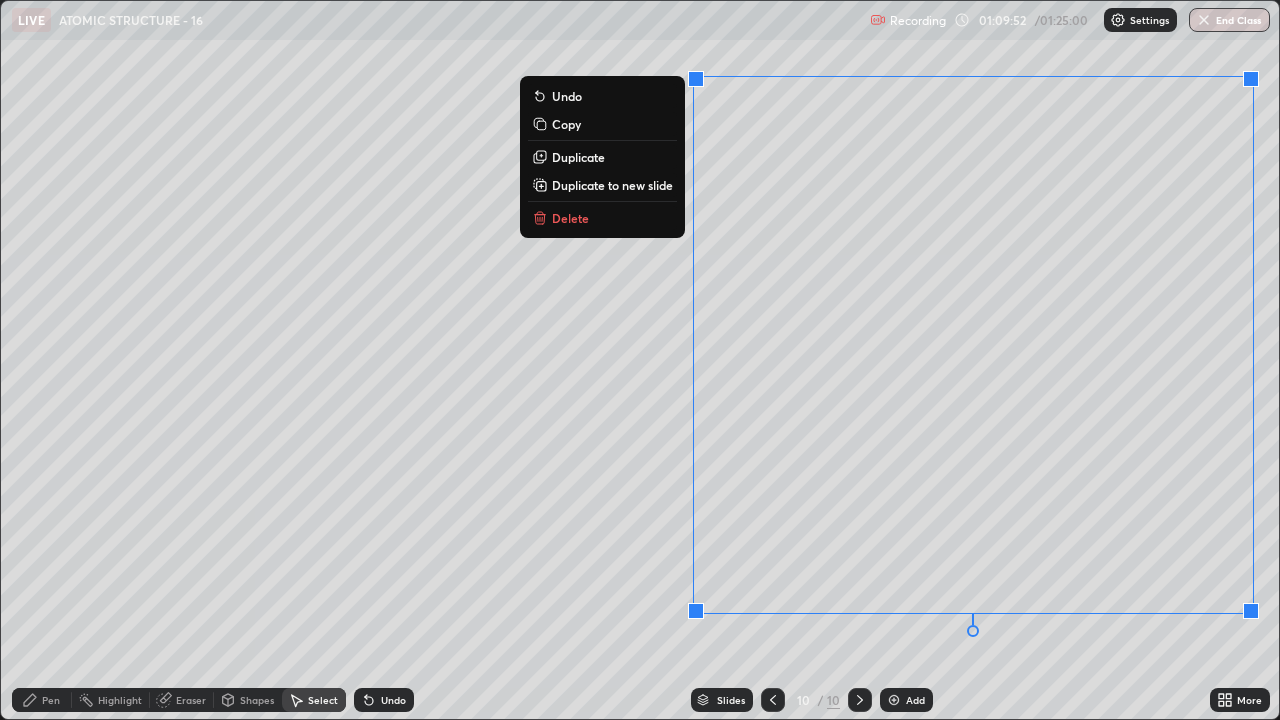 click on "Duplicate to new slide" at bounding box center (612, 185) 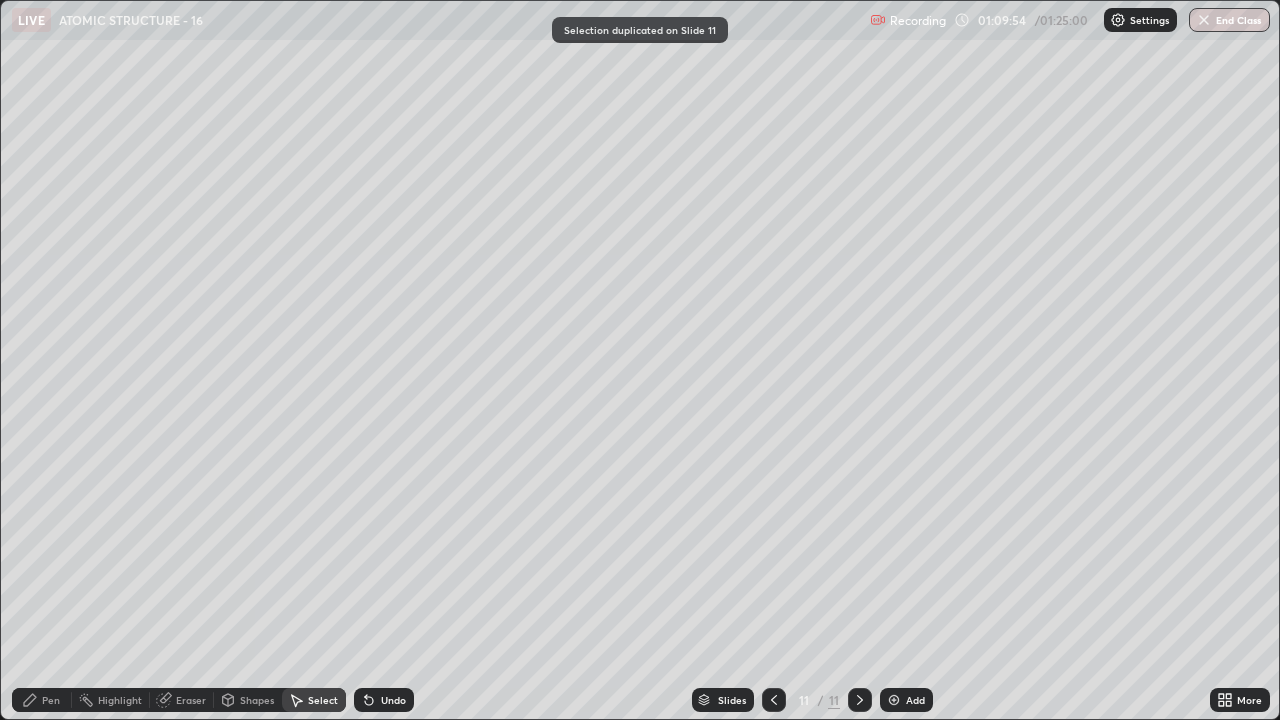click on "Pen" at bounding box center (42, 700) 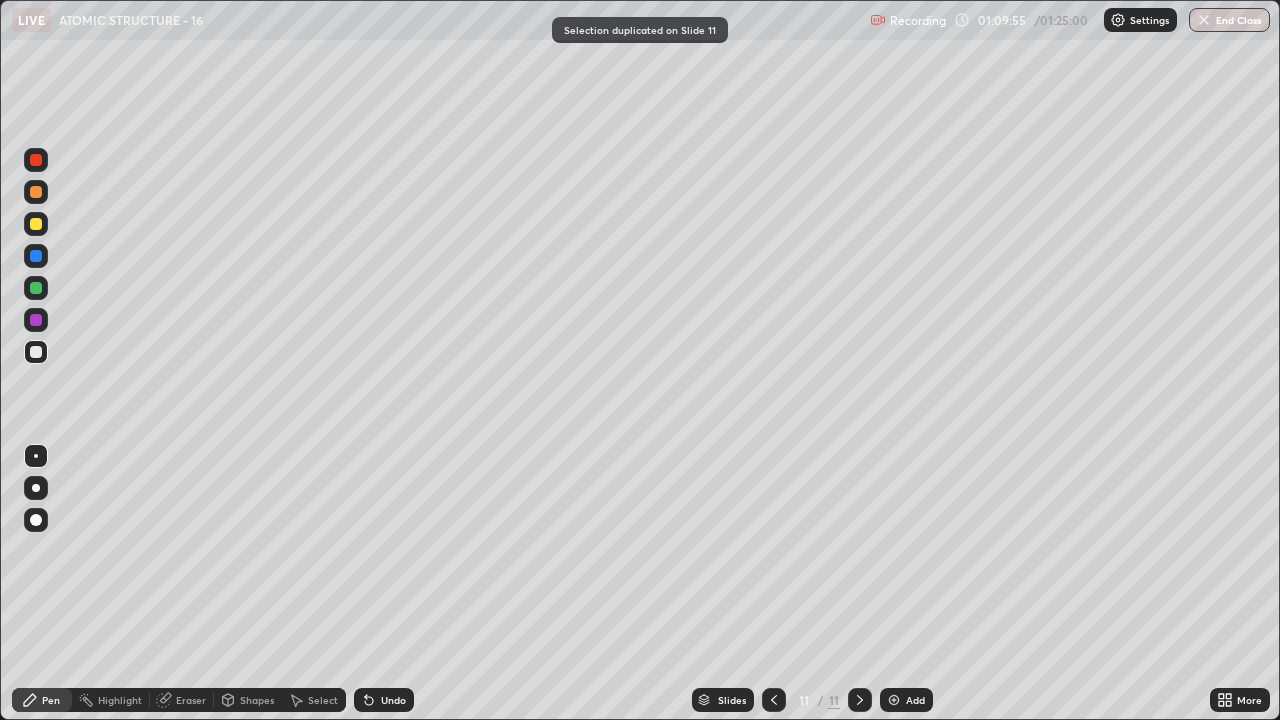 click at bounding box center (36, 224) 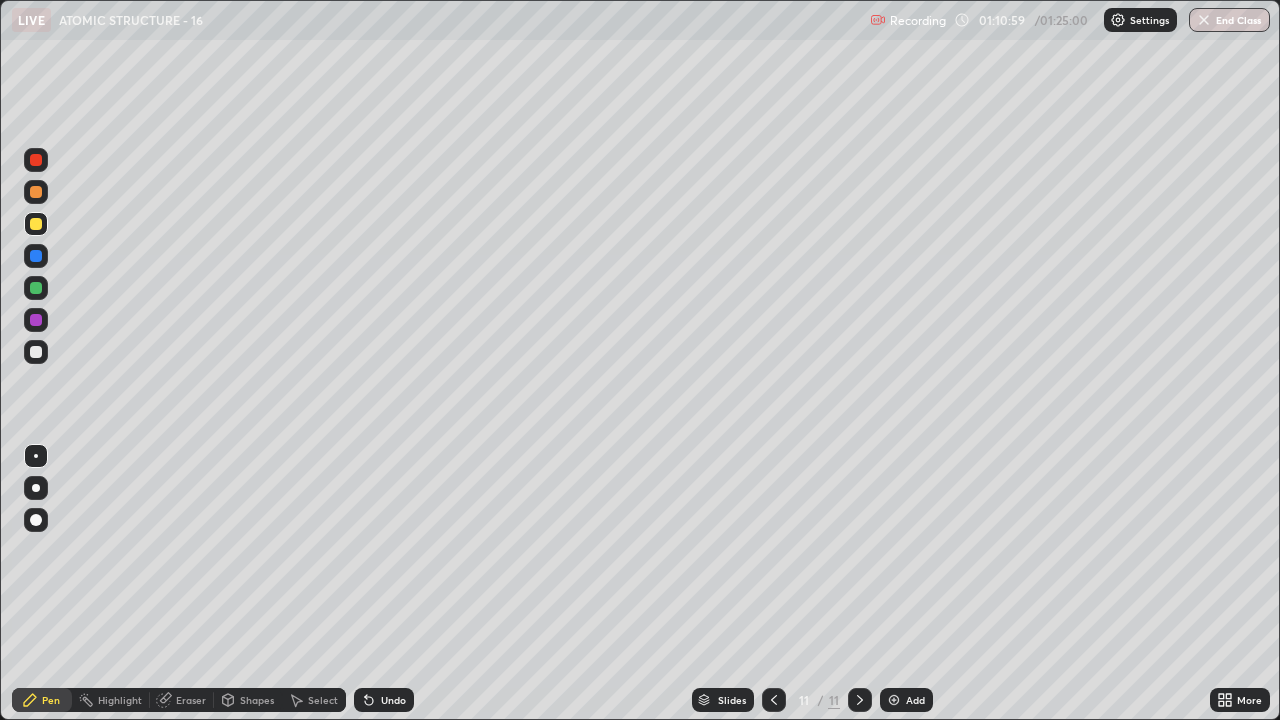 click at bounding box center (36, 352) 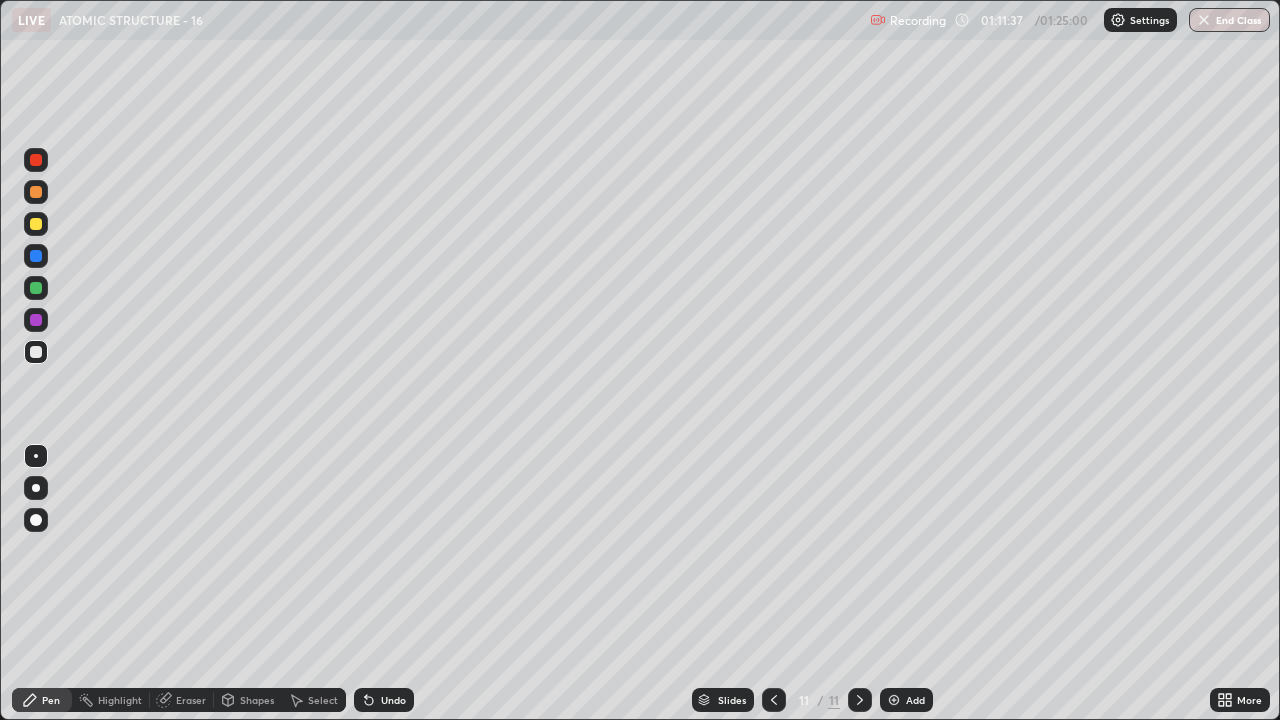 click at bounding box center (36, 352) 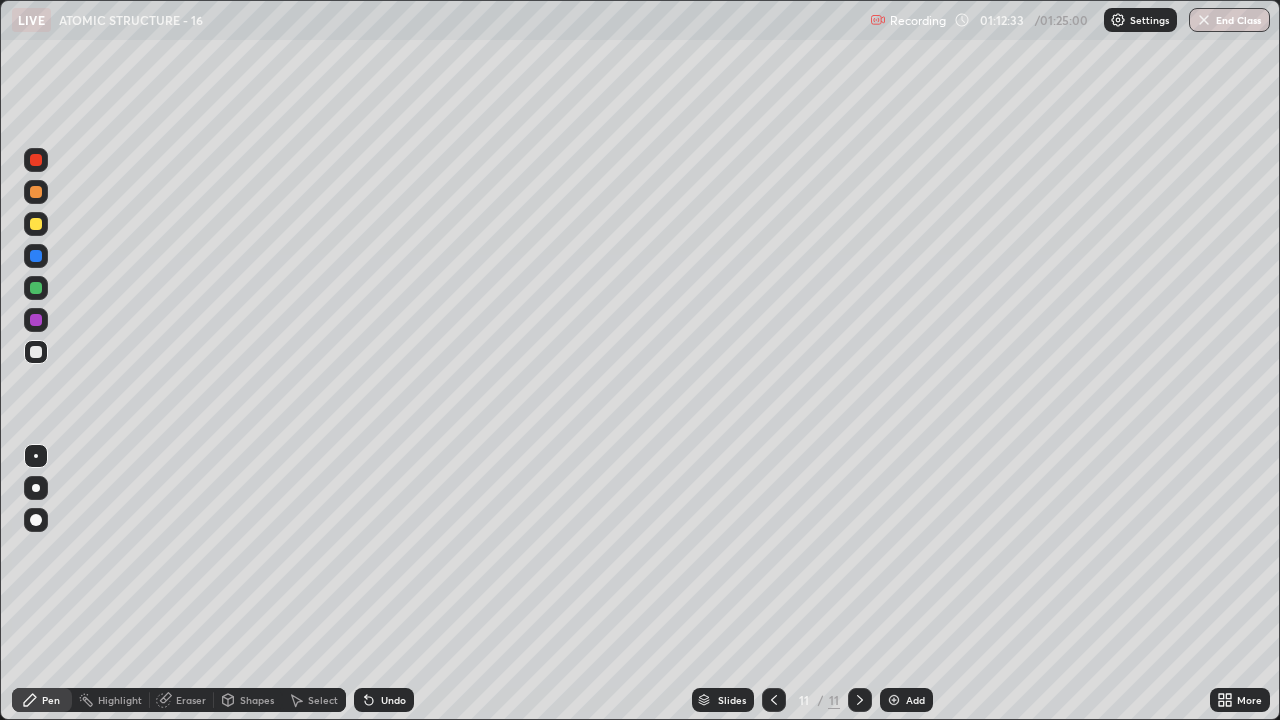 click at bounding box center [36, 288] 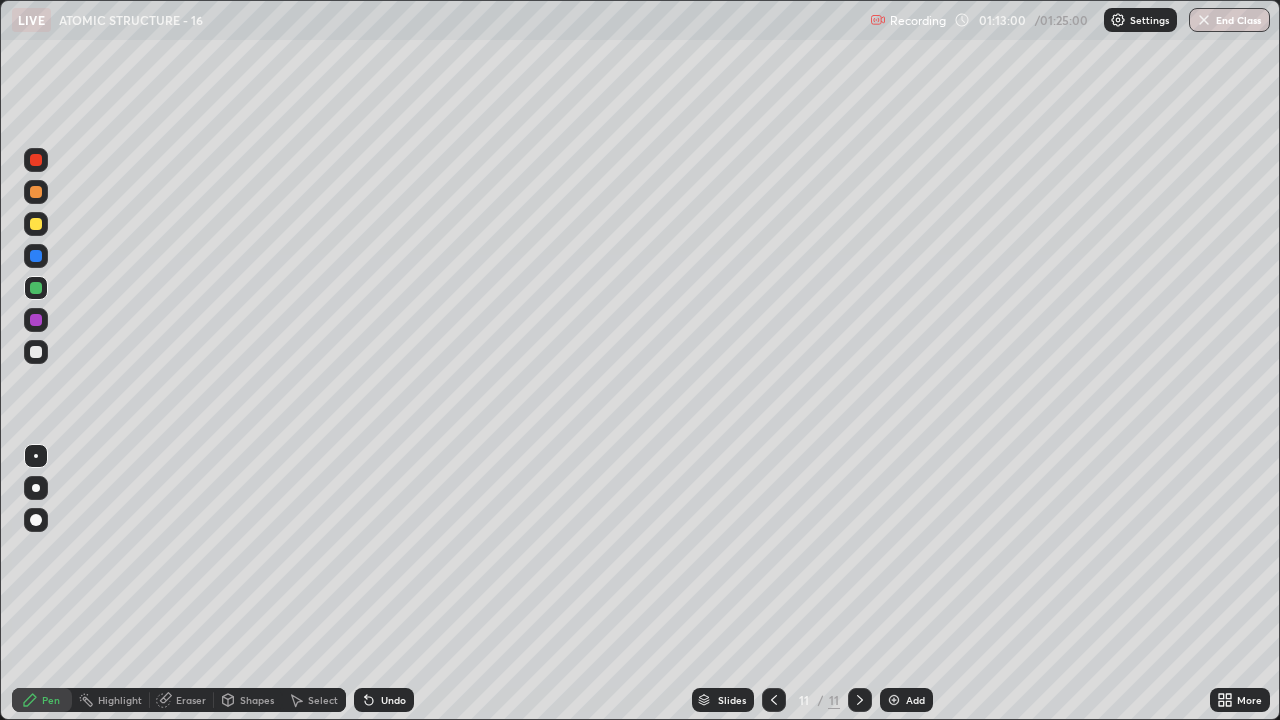 click at bounding box center (36, 352) 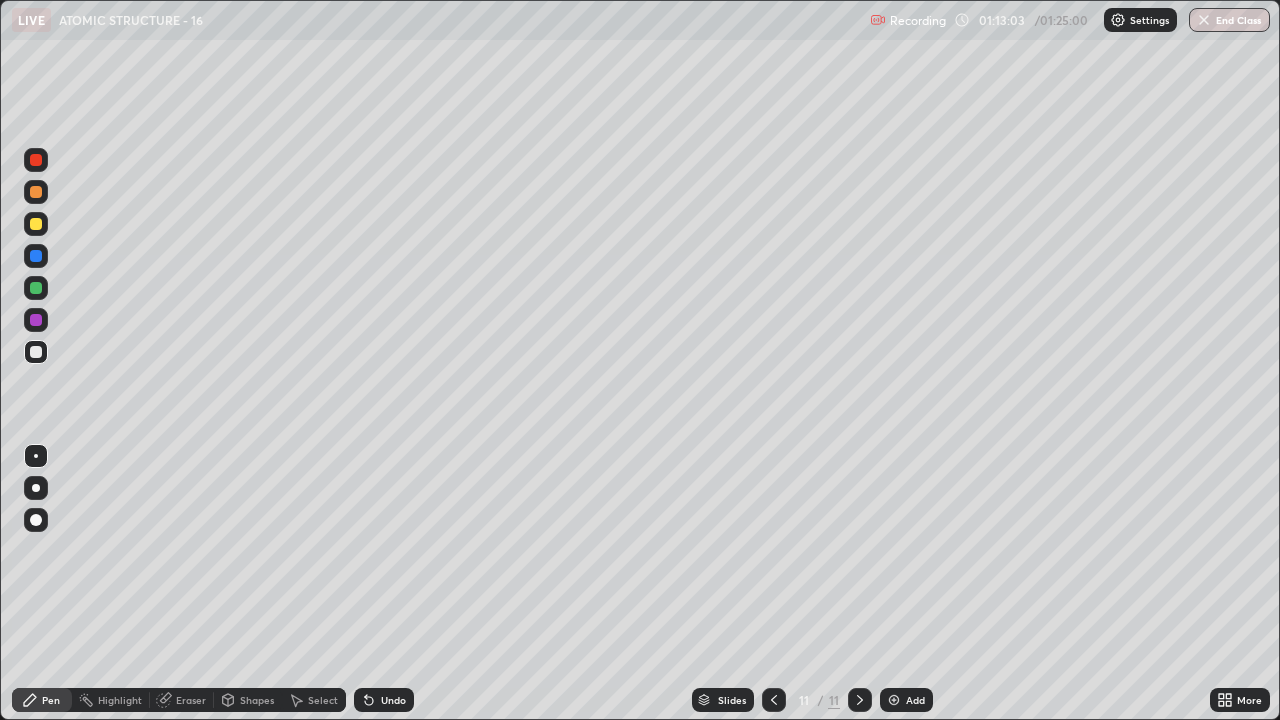 click at bounding box center [36, 224] 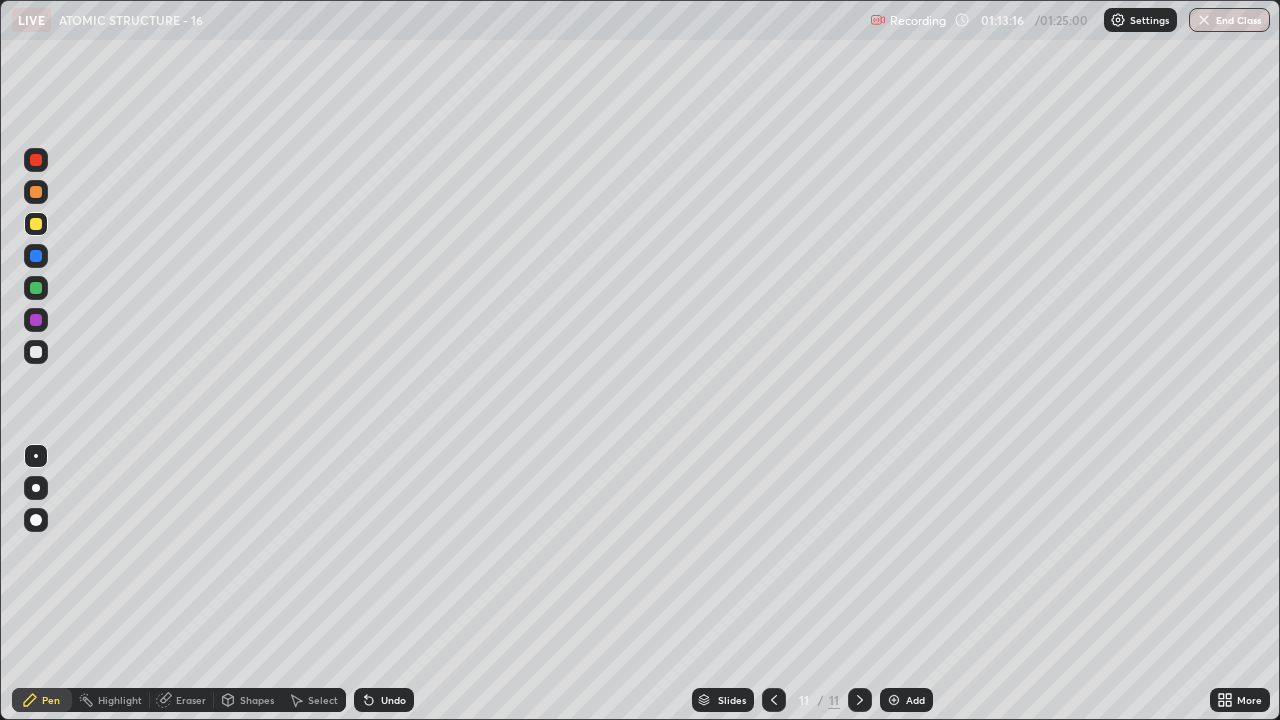 click on "Select" at bounding box center (323, 700) 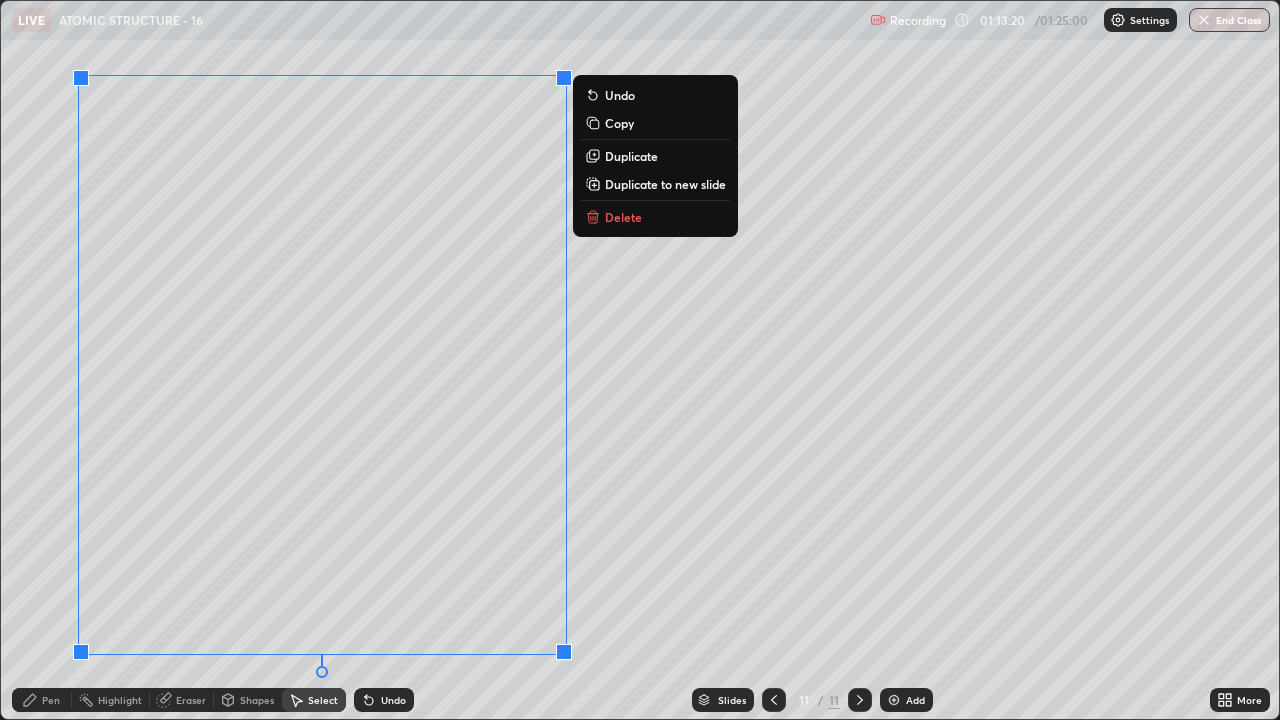 click on "Duplicate to new slide" at bounding box center [665, 184] 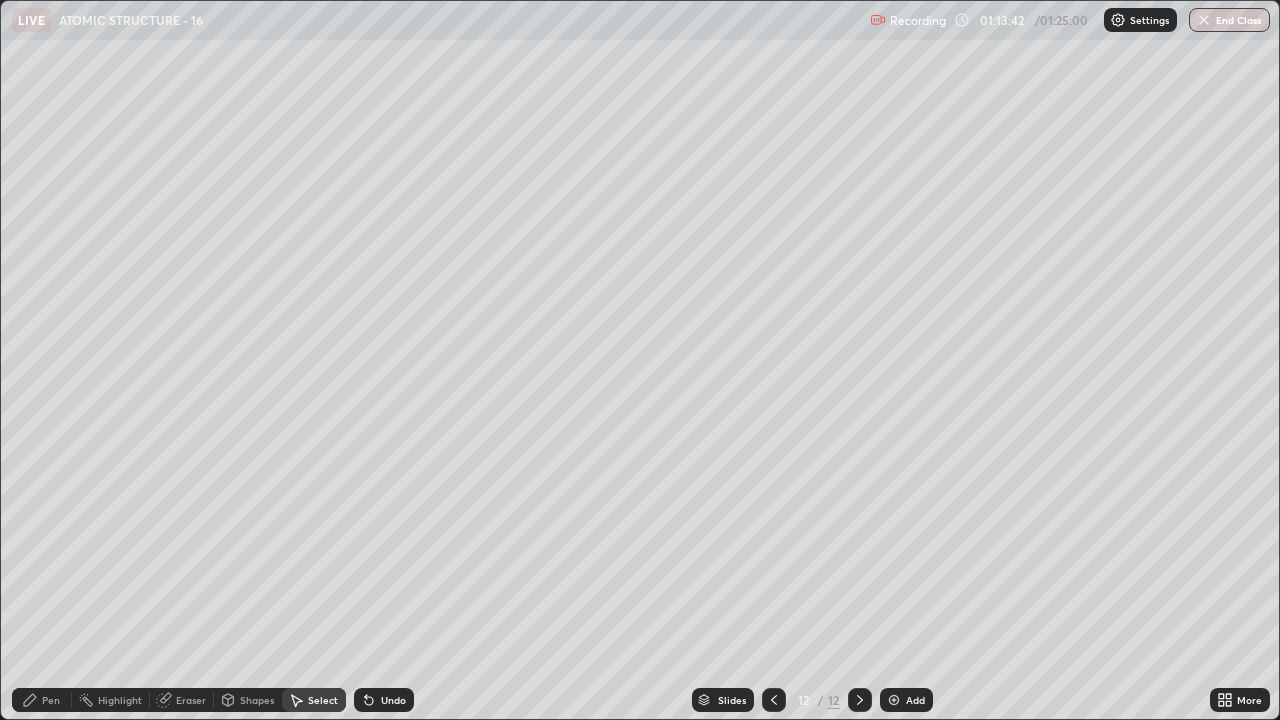 click on "Pen" at bounding box center (51, 700) 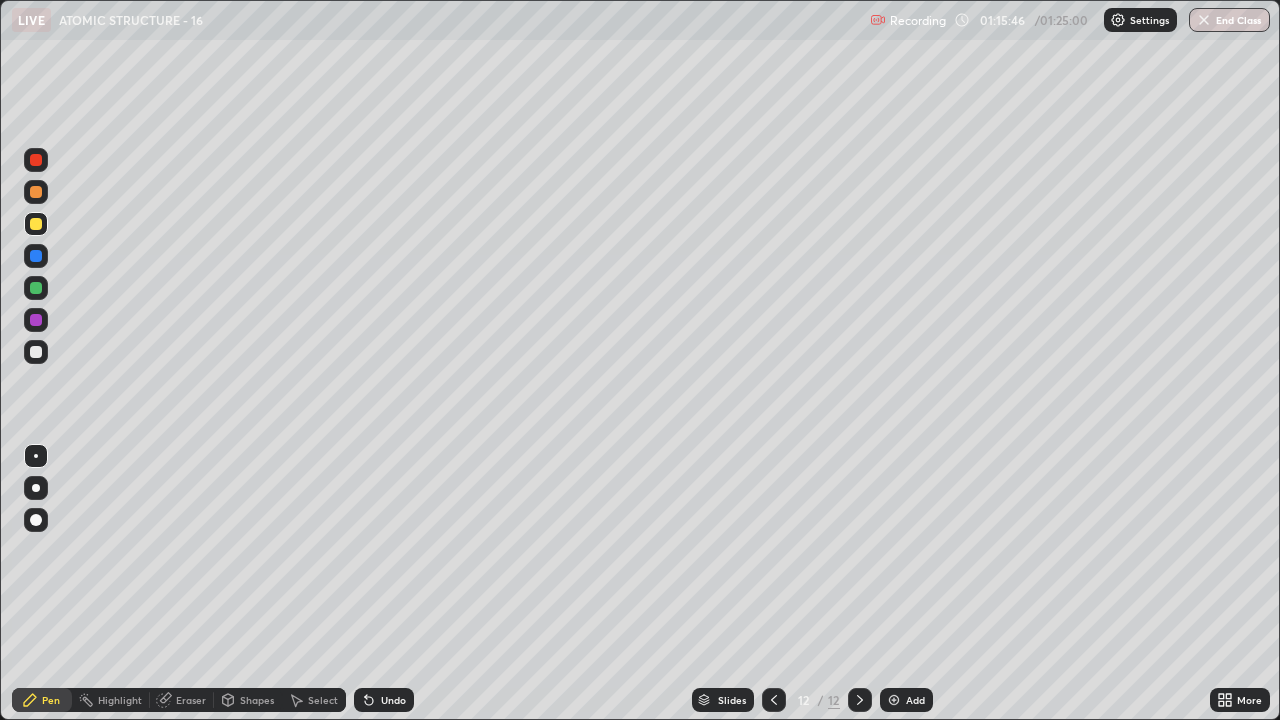 click at bounding box center [36, 352] 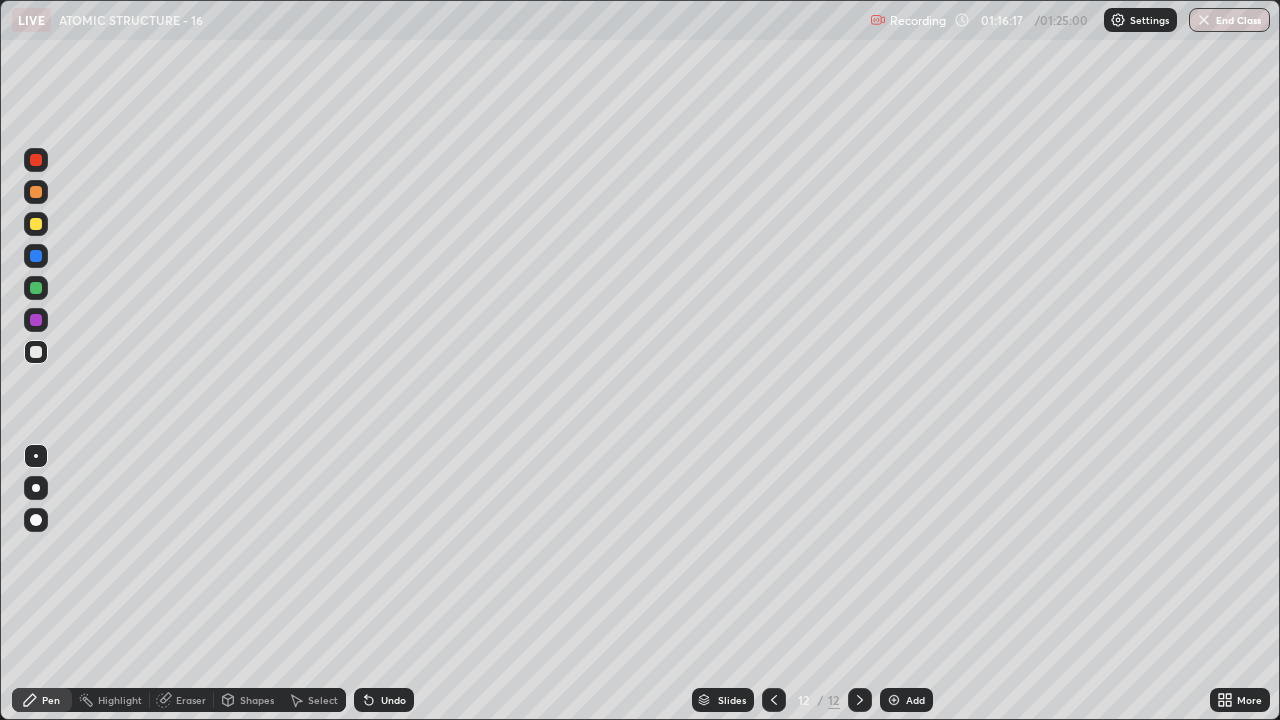 click on "Select" at bounding box center [323, 700] 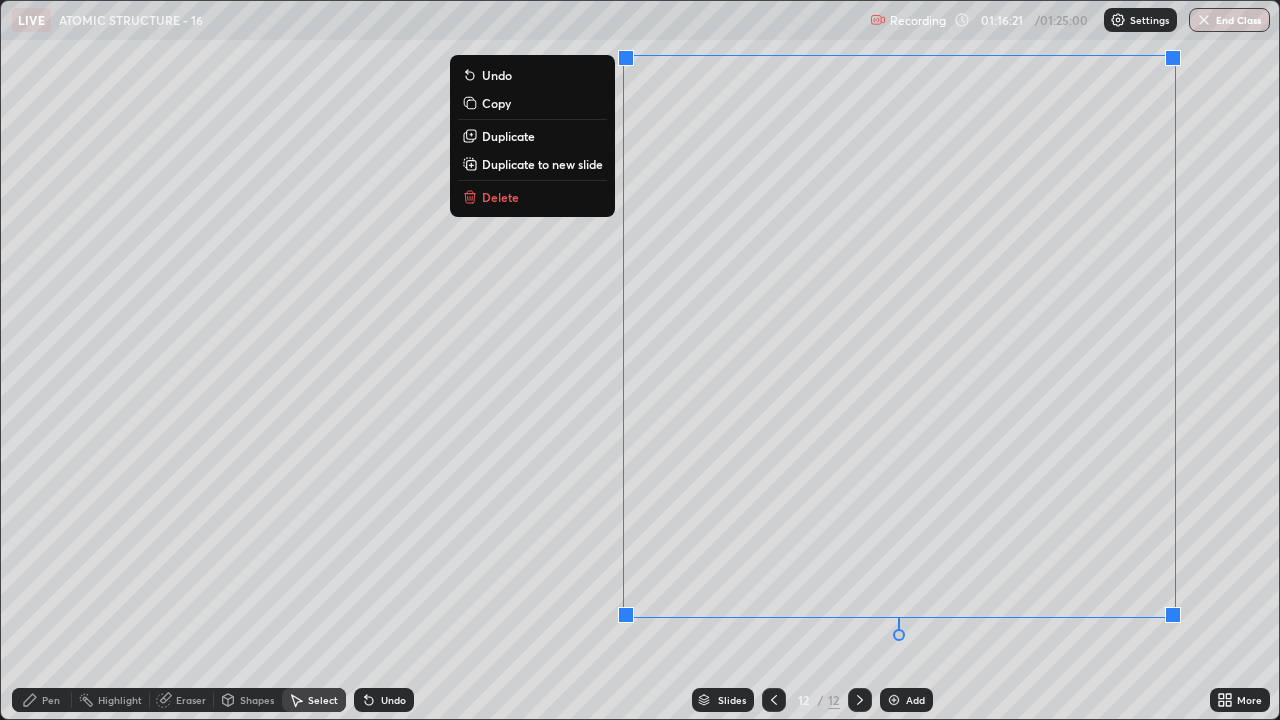 click on "Duplicate to new slide" at bounding box center [542, 164] 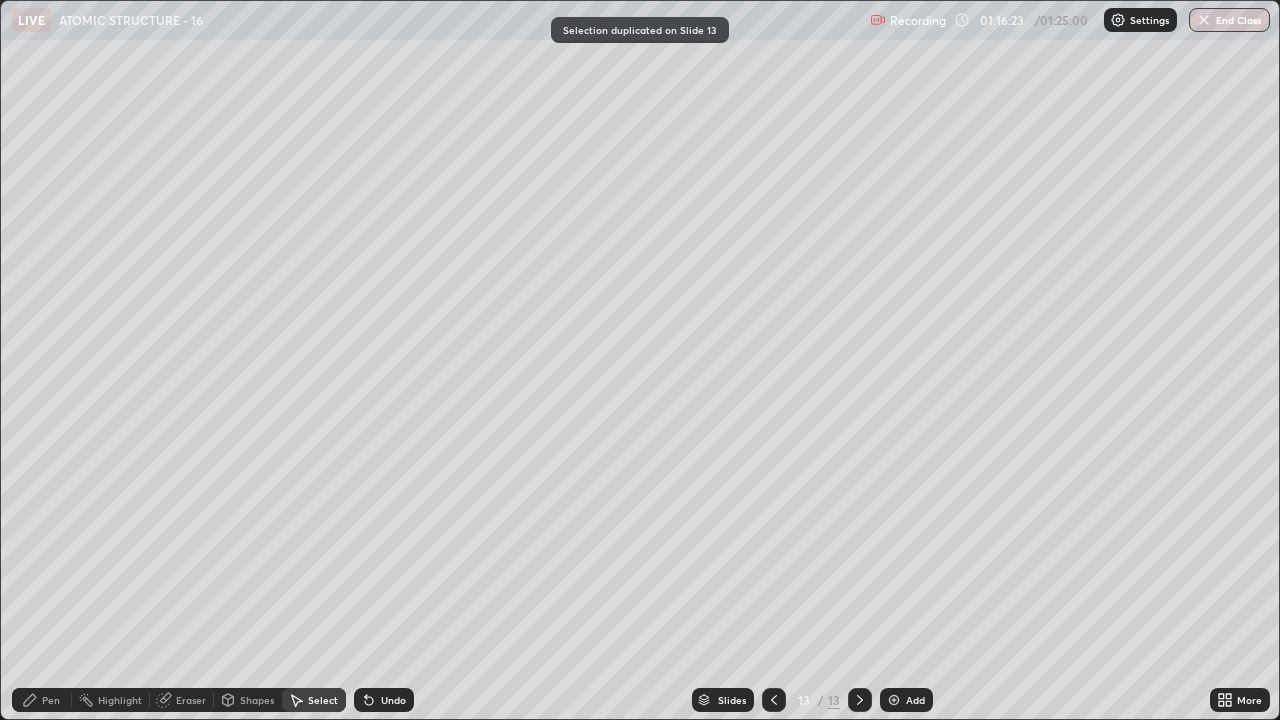 click on "Pen" at bounding box center [51, 700] 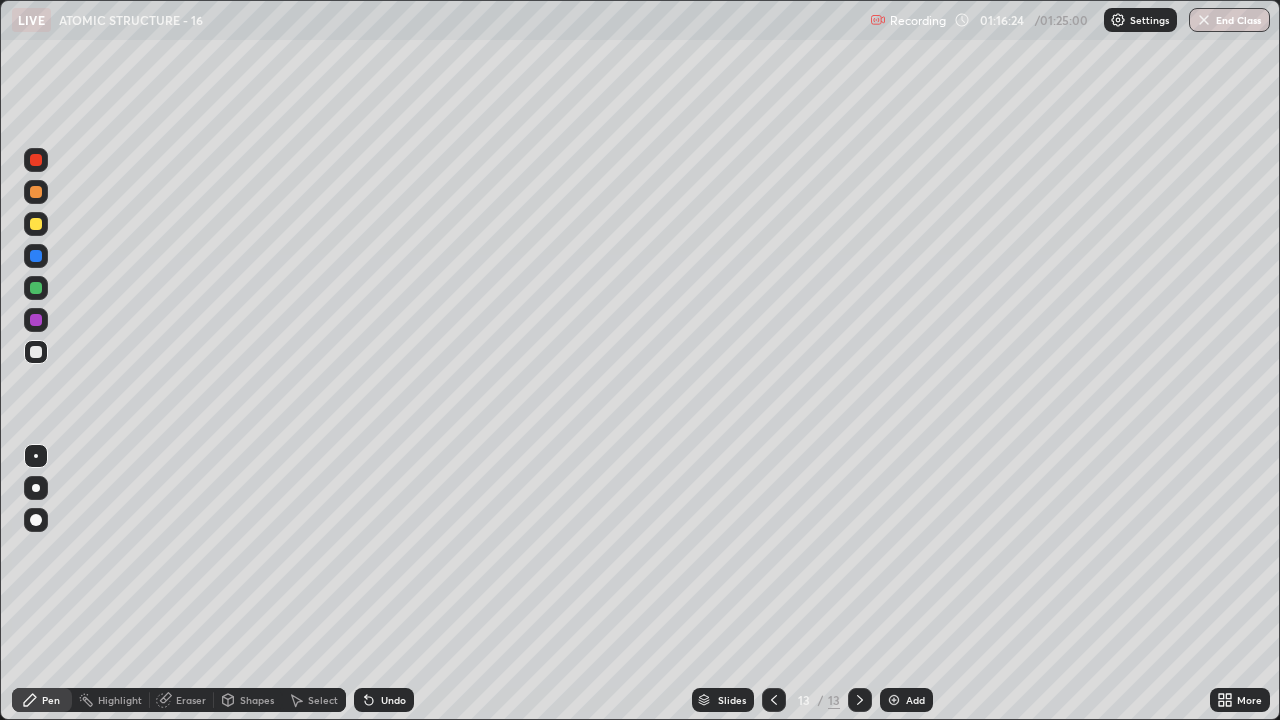 click at bounding box center [36, 352] 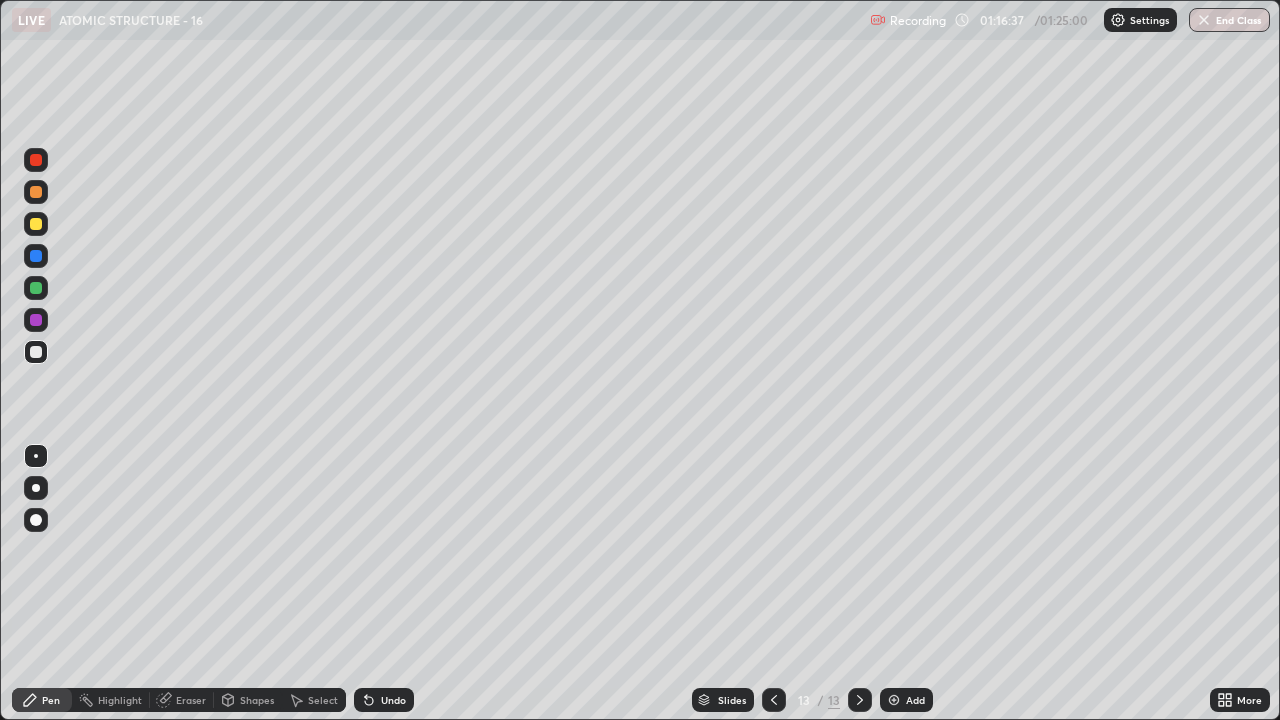 click at bounding box center [36, 288] 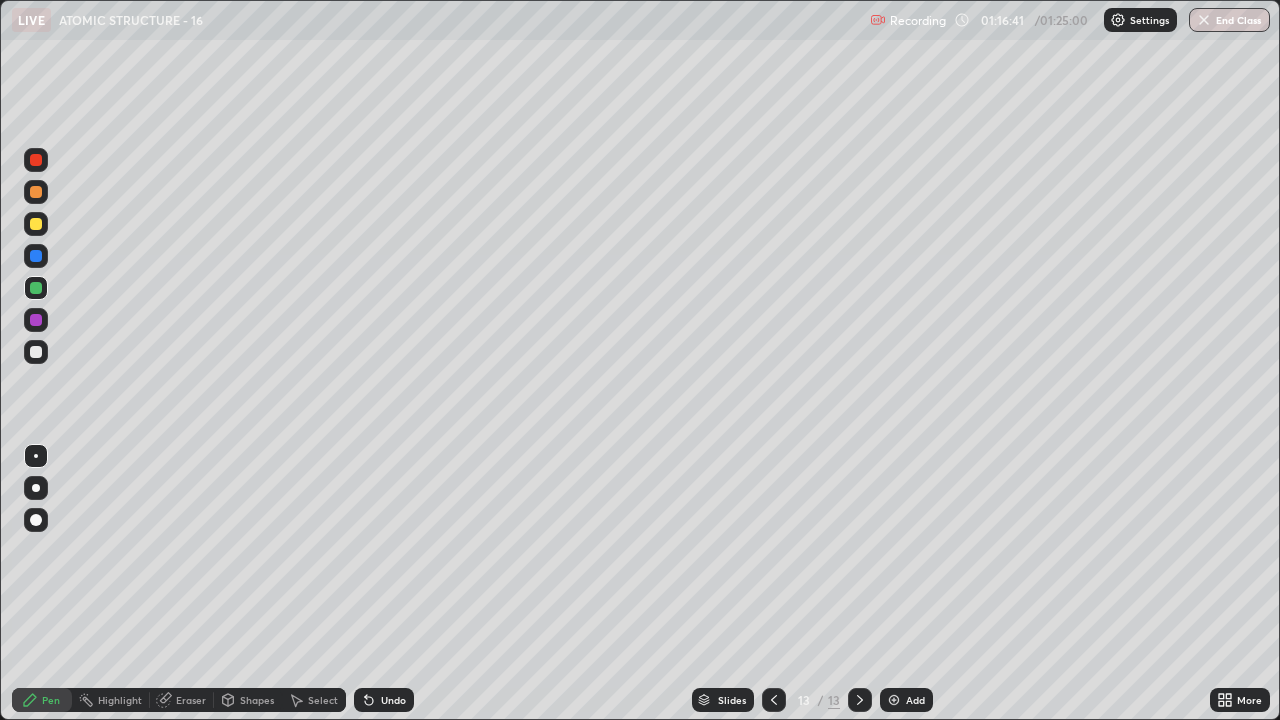 click at bounding box center (36, 320) 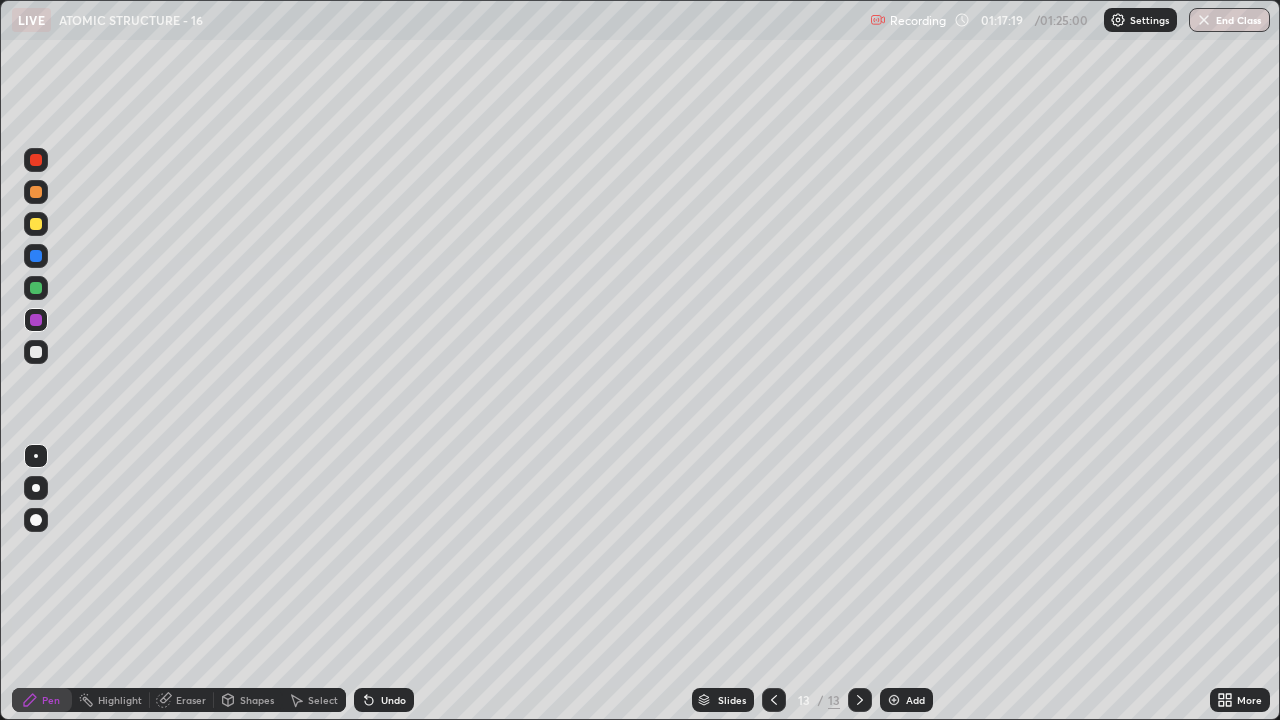 click at bounding box center (36, 288) 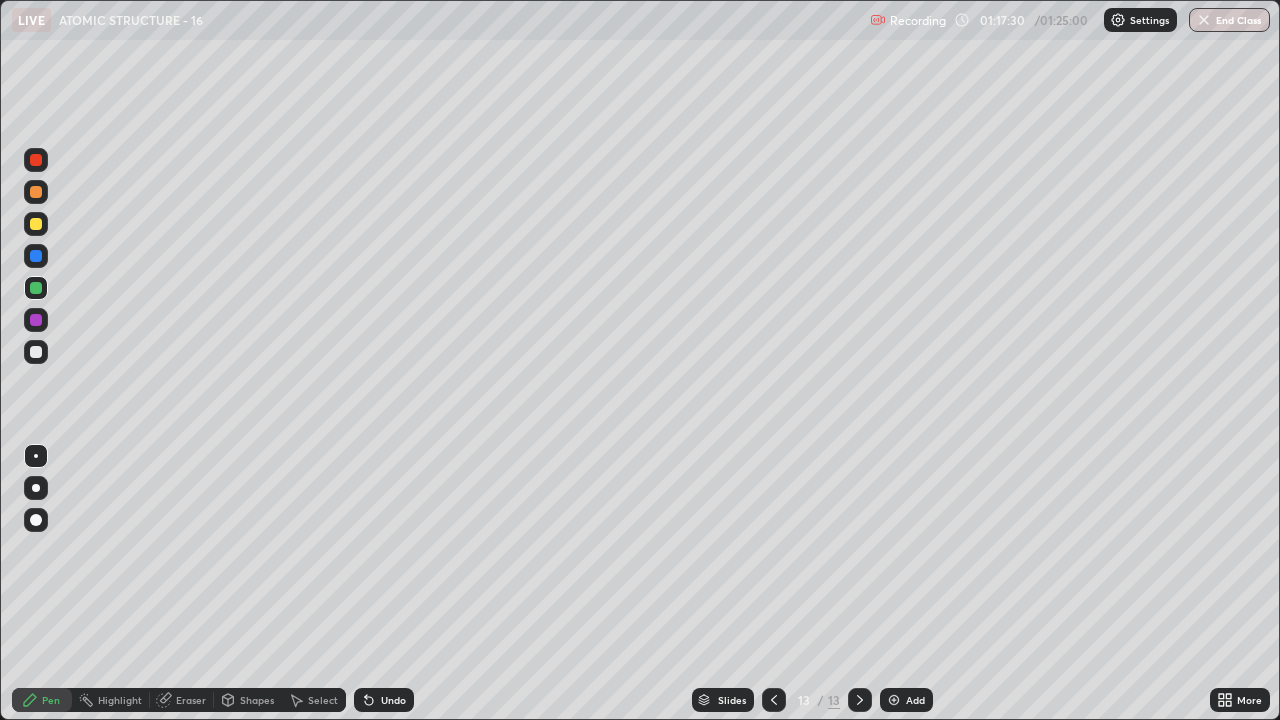 click at bounding box center [36, 320] 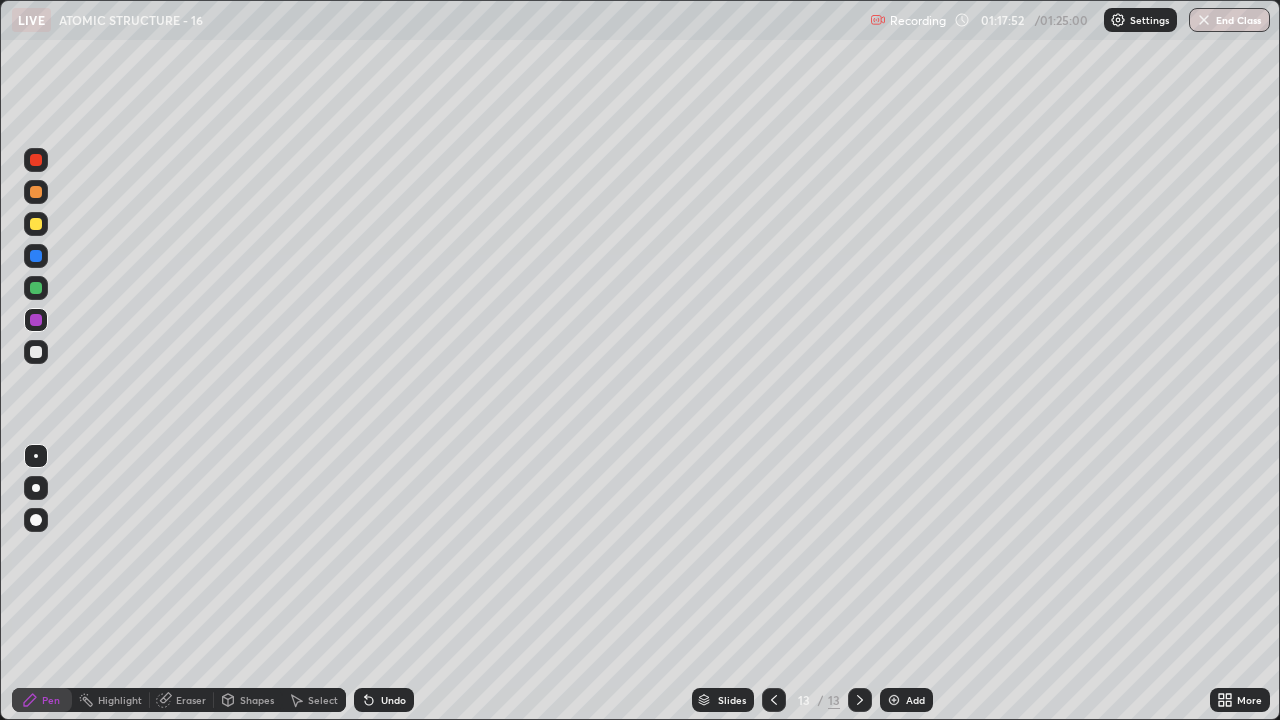 click at bounding box center [36, 256] 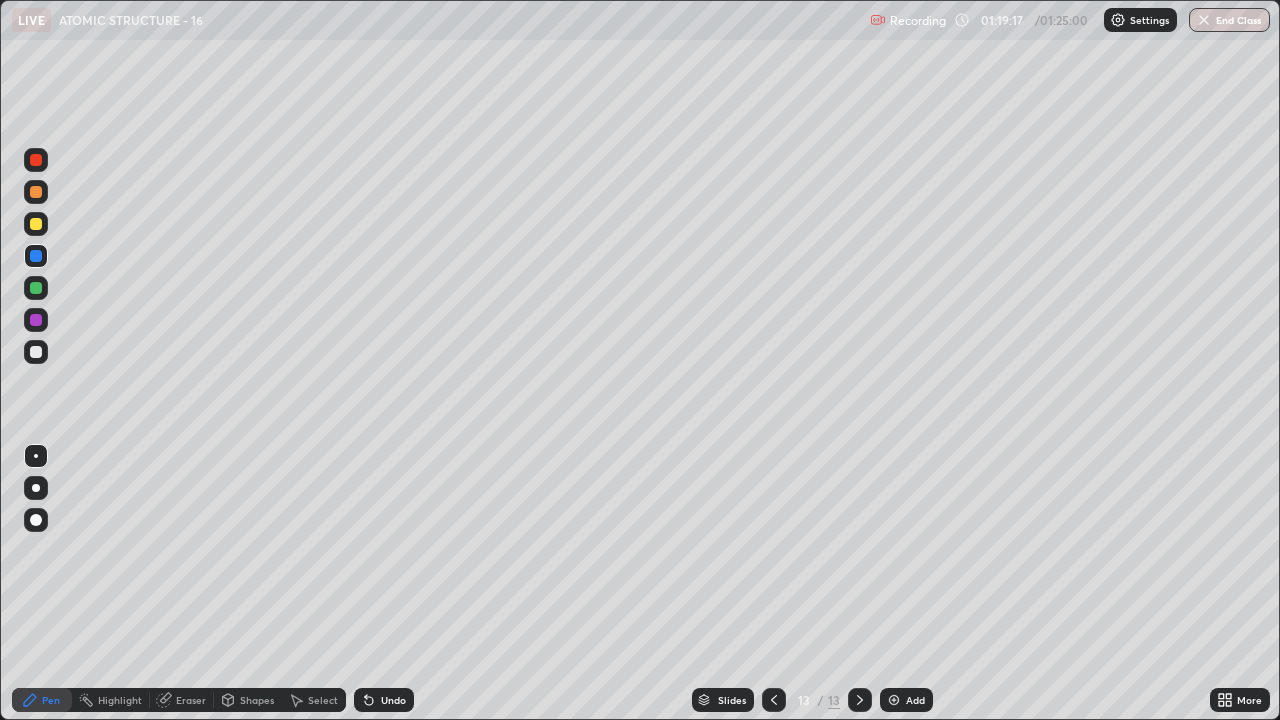 click at bounding box center [36, 352] 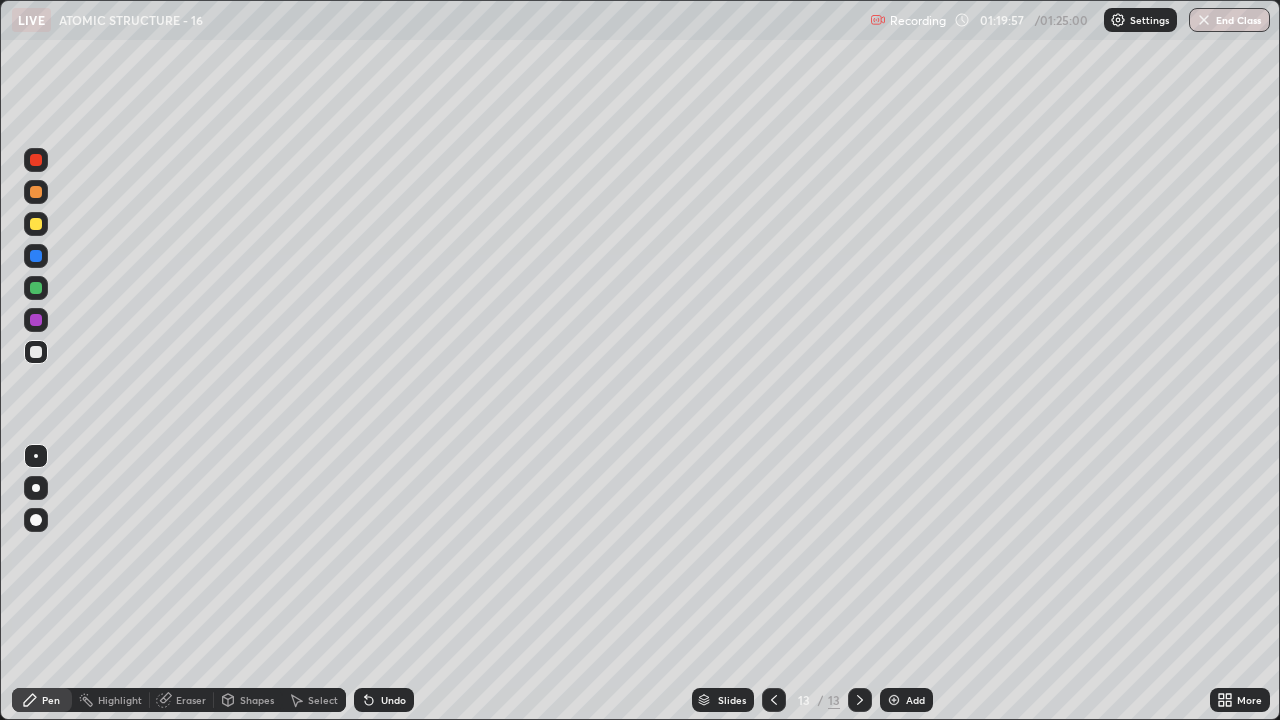 click at bounding box center [36, 224] 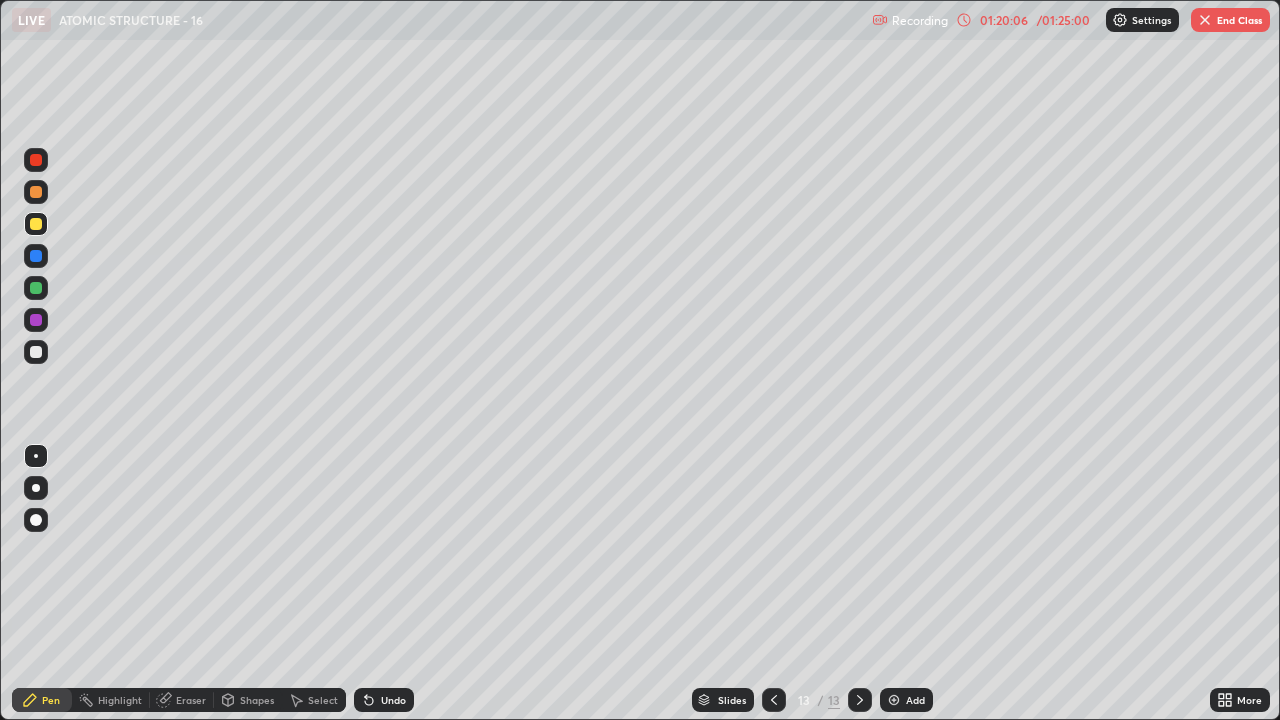 click at bounding box center [36, 160] 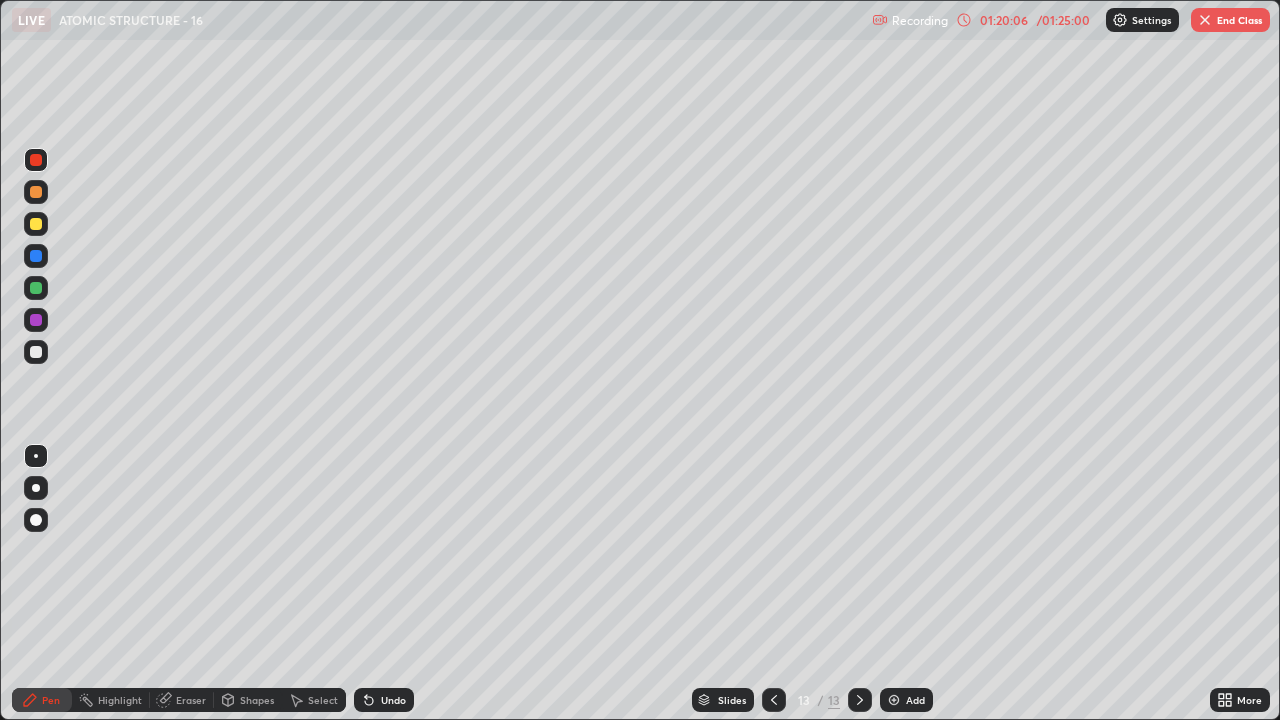 click at bounding box center [36, 520] 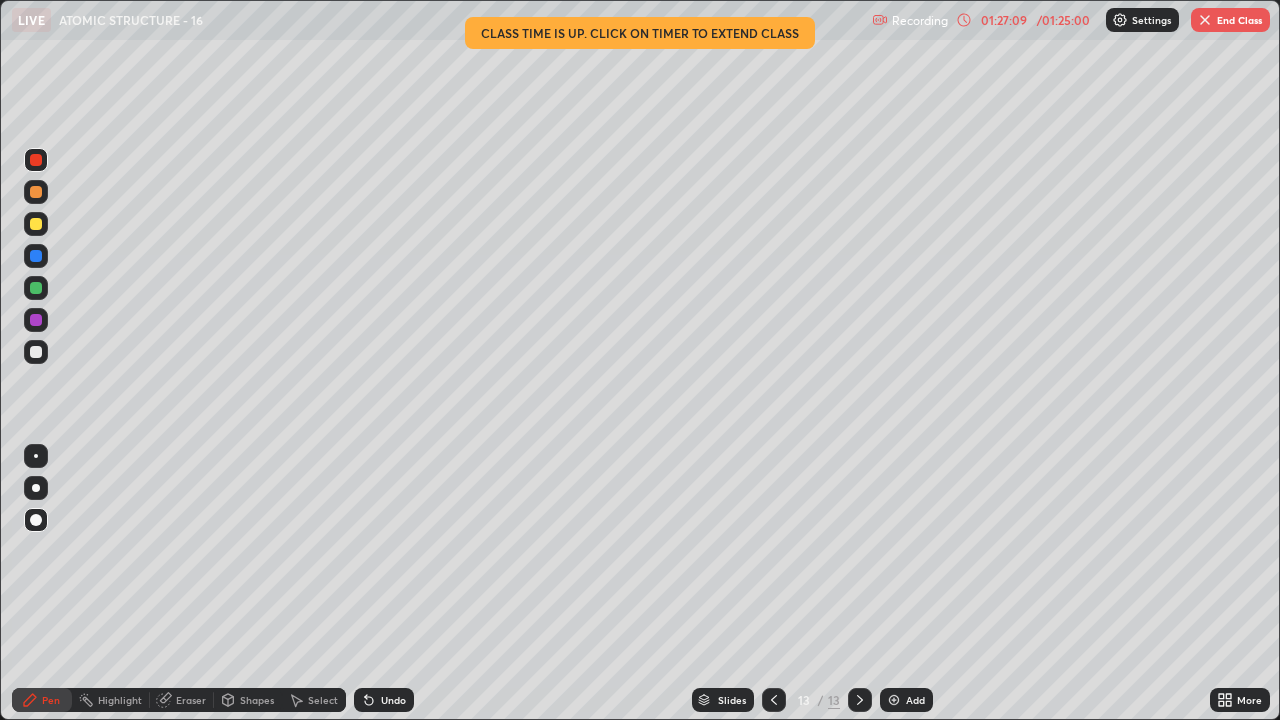 click on "End Class" at bounding box center (1230, 20) 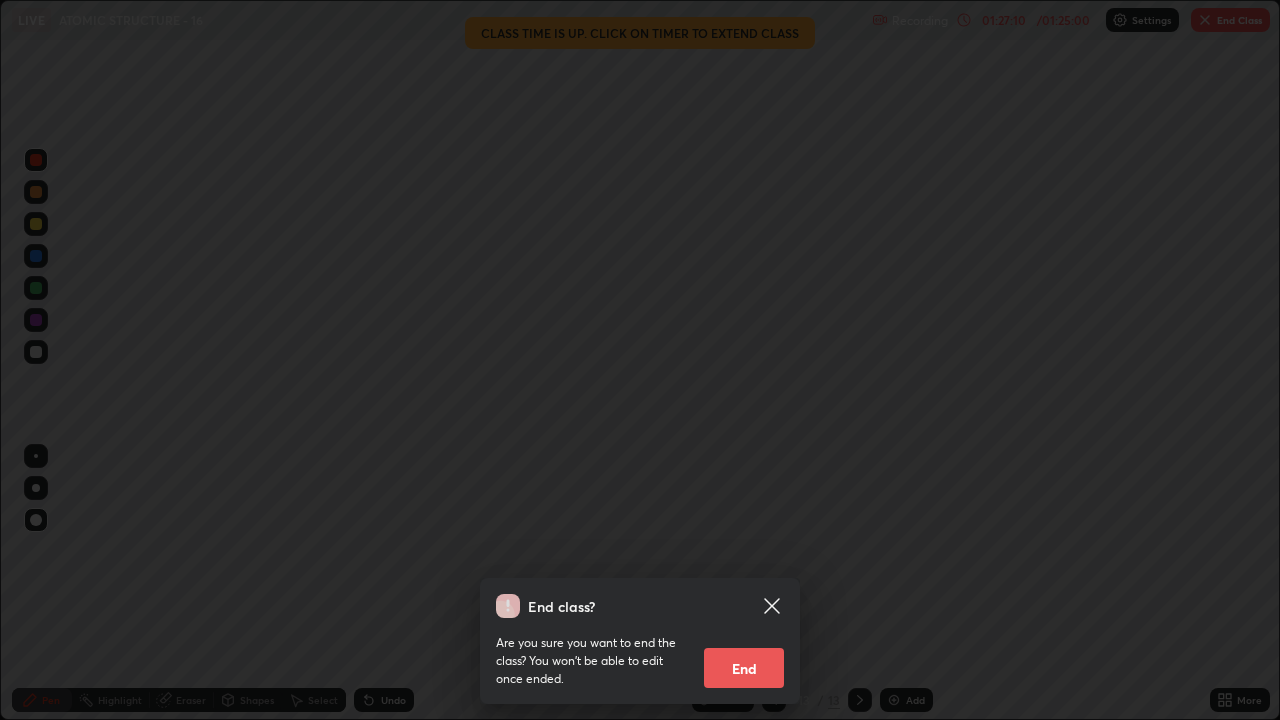 click on "End" at bounding box center [744, 668] 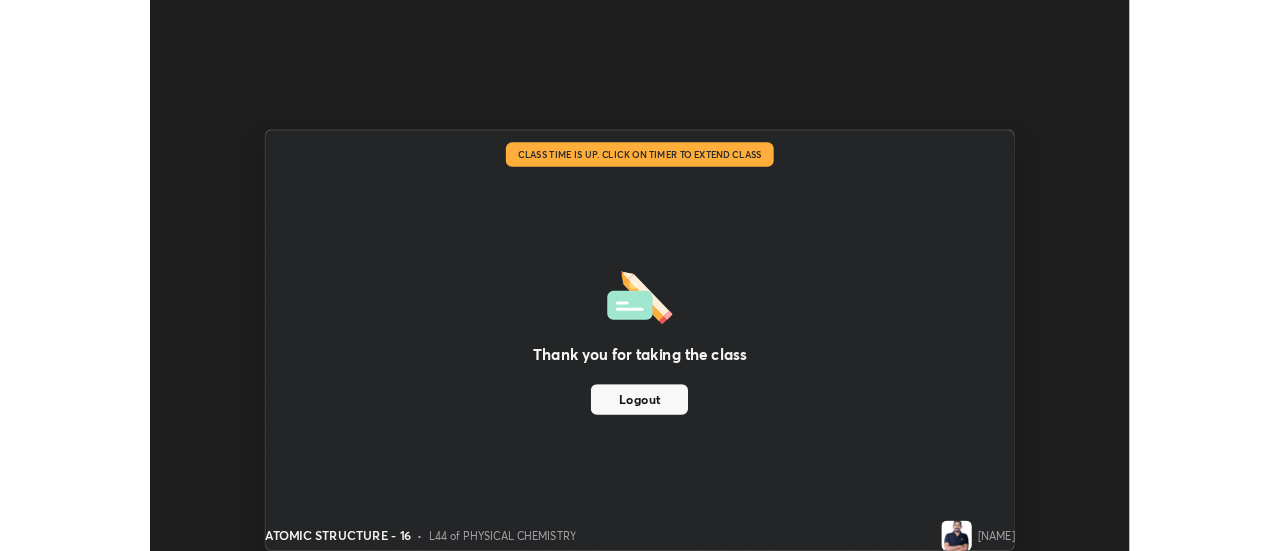 scroll, scrollTop: 551, scrollLeft: 1280, axis: both 